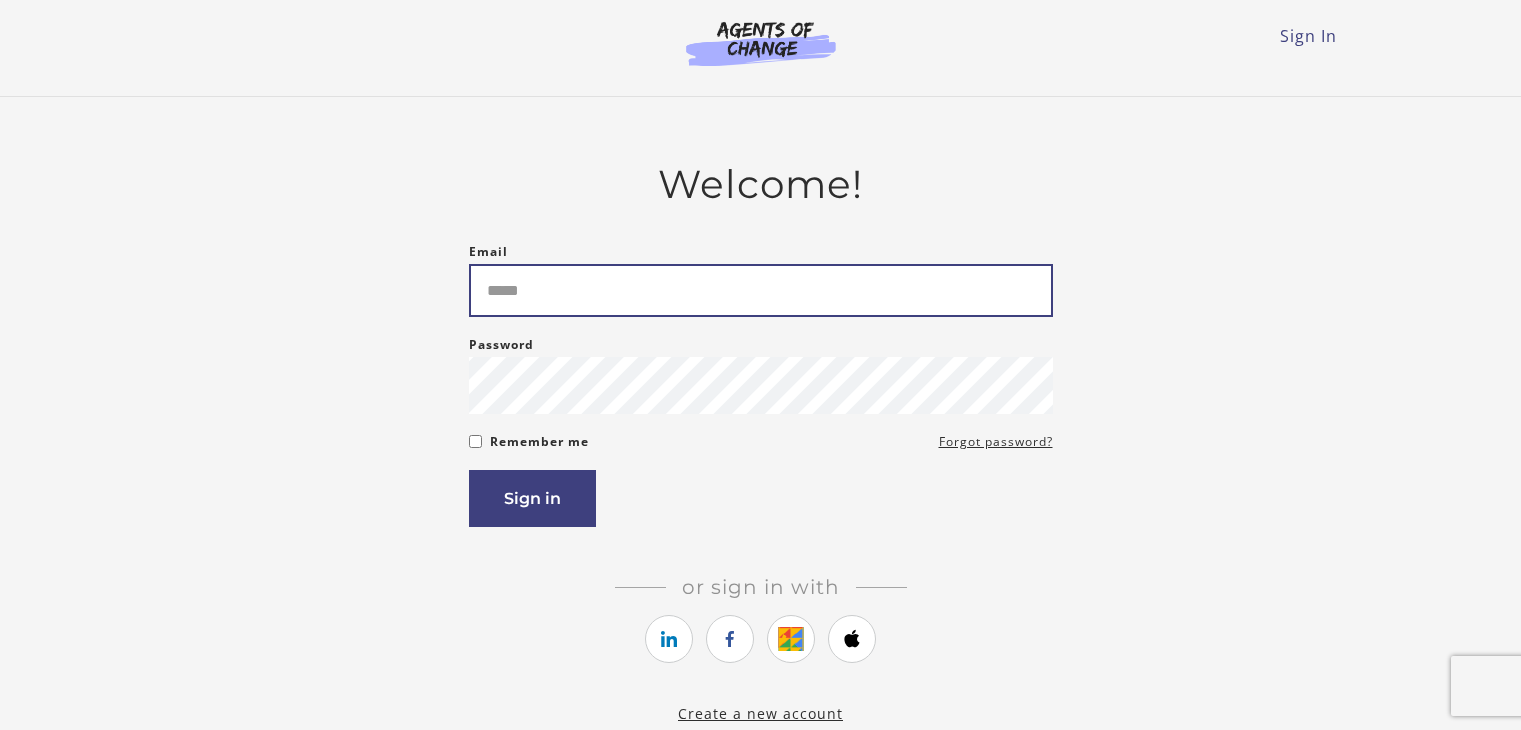 scroll, scrollTop: 0, scrollLeft: 0, axis: both 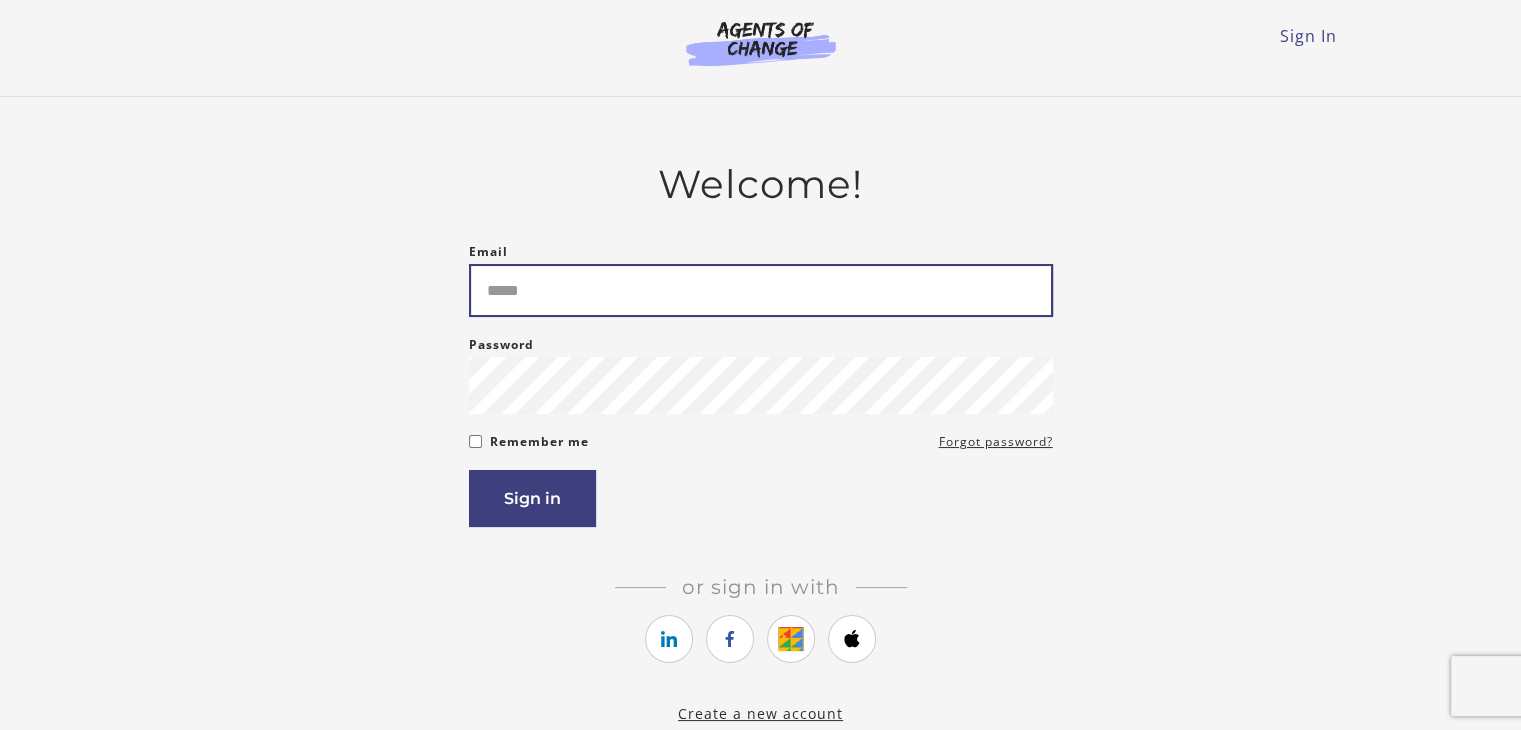 click on "Email" at bounding box center (761, 290) 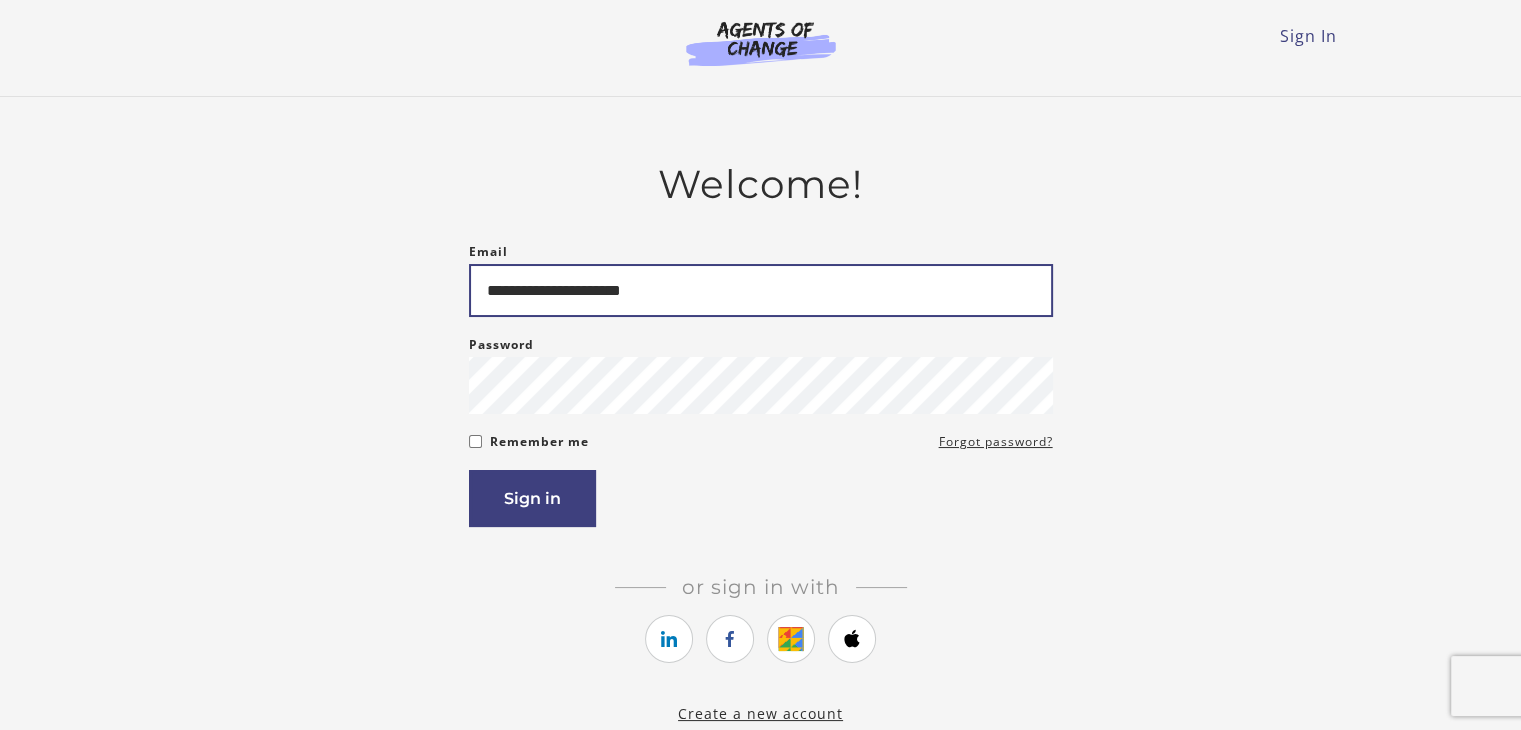 type on "**********" 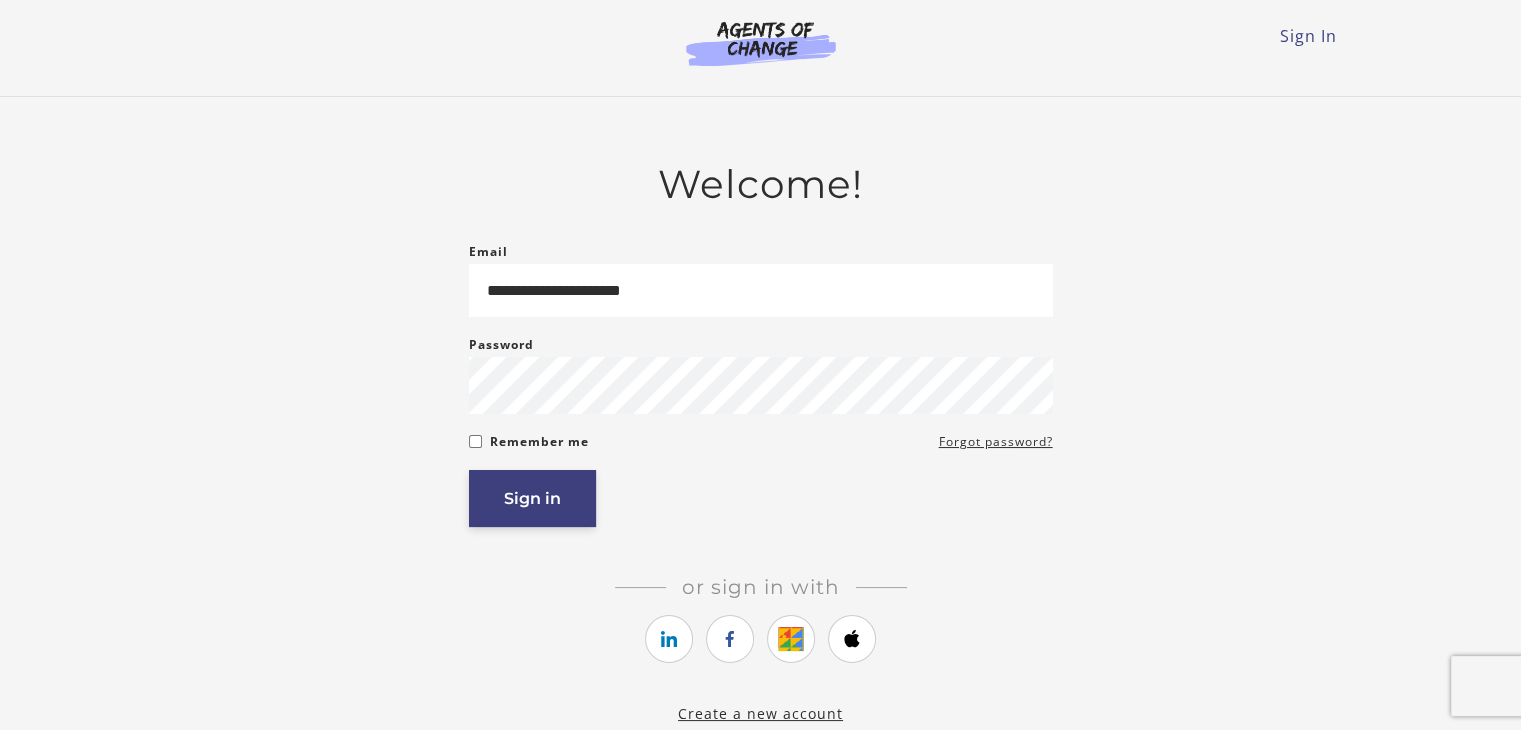 click on "Sign in" at bounding box center [532, 498] 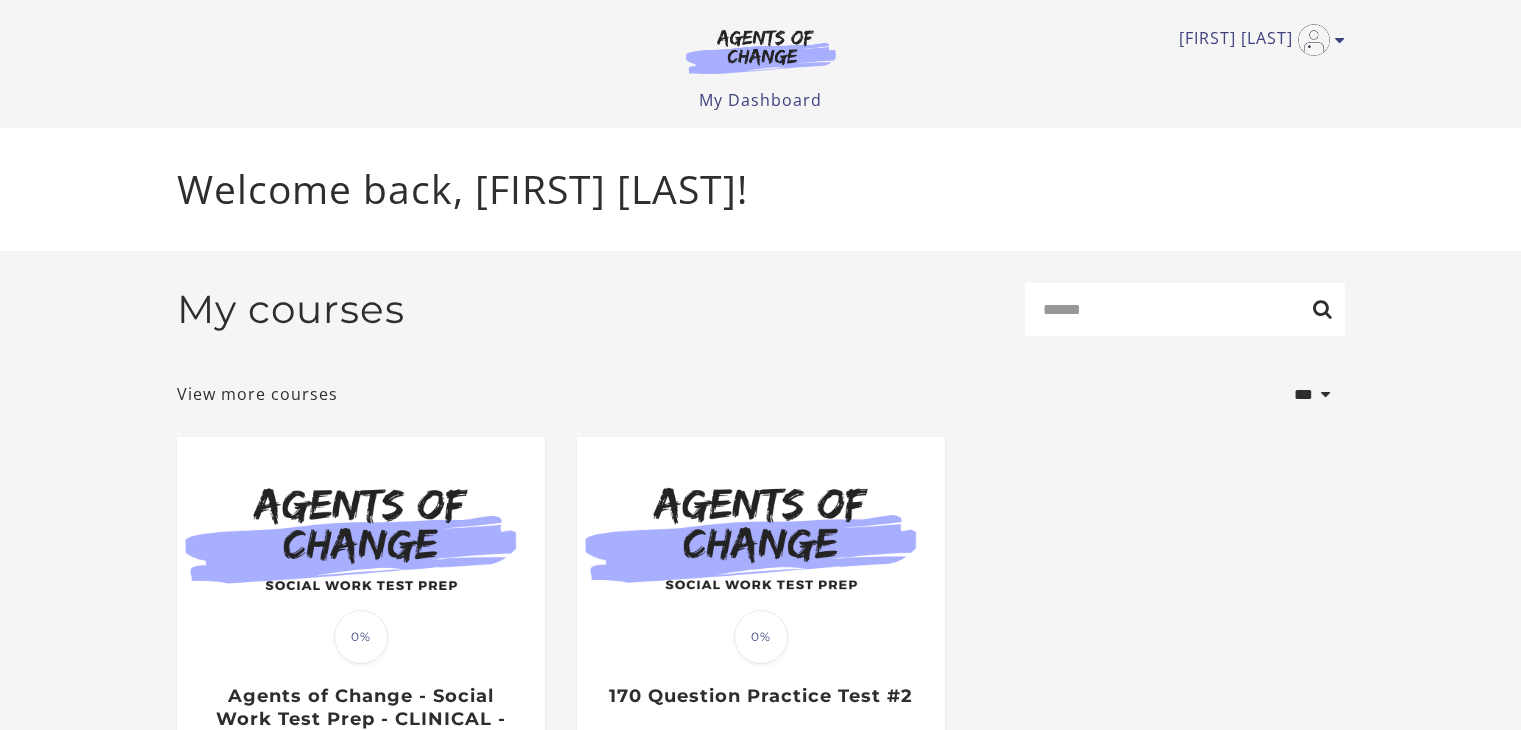 scroll, scrollTop: 0, scrollLeft: 0, axis: both 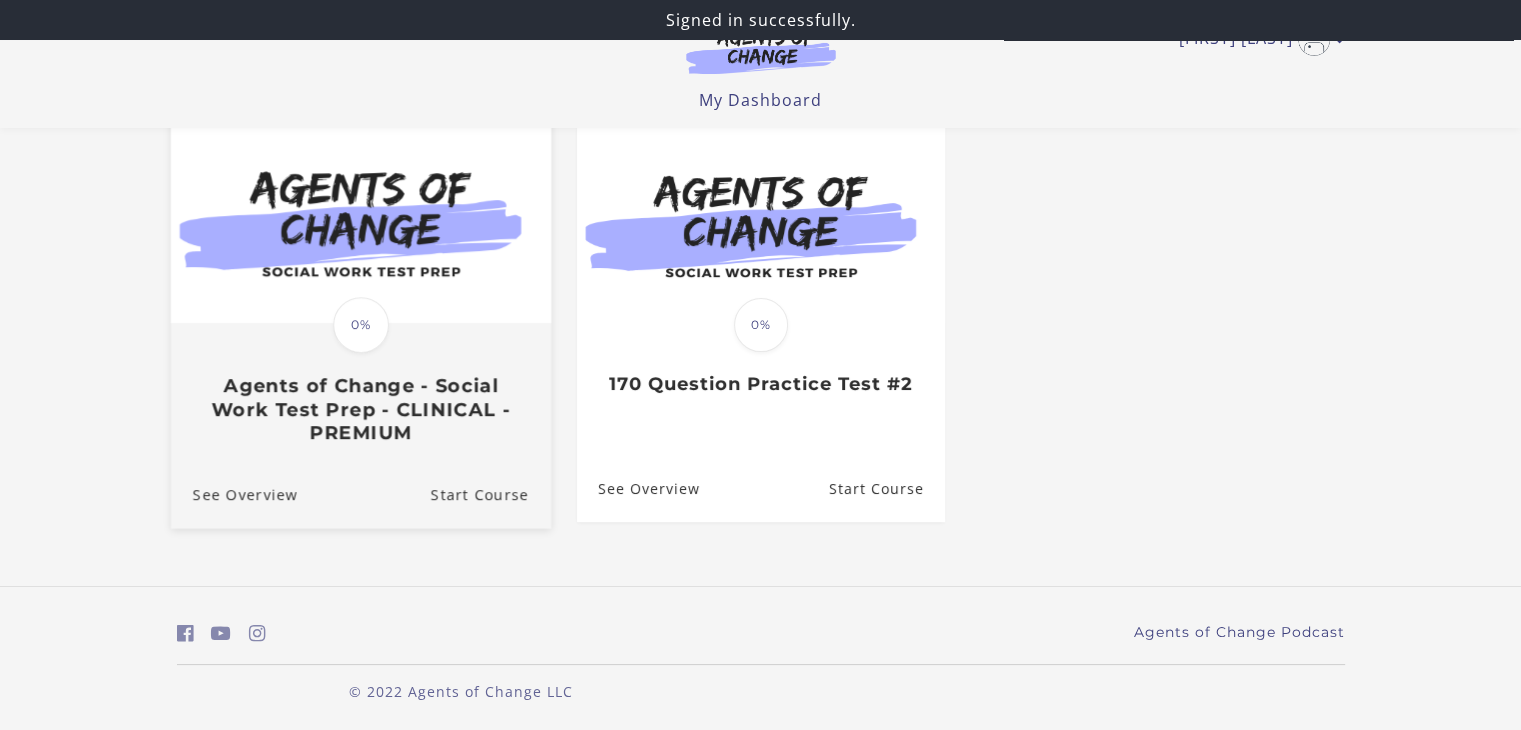 click at bounding box center (360, 221) 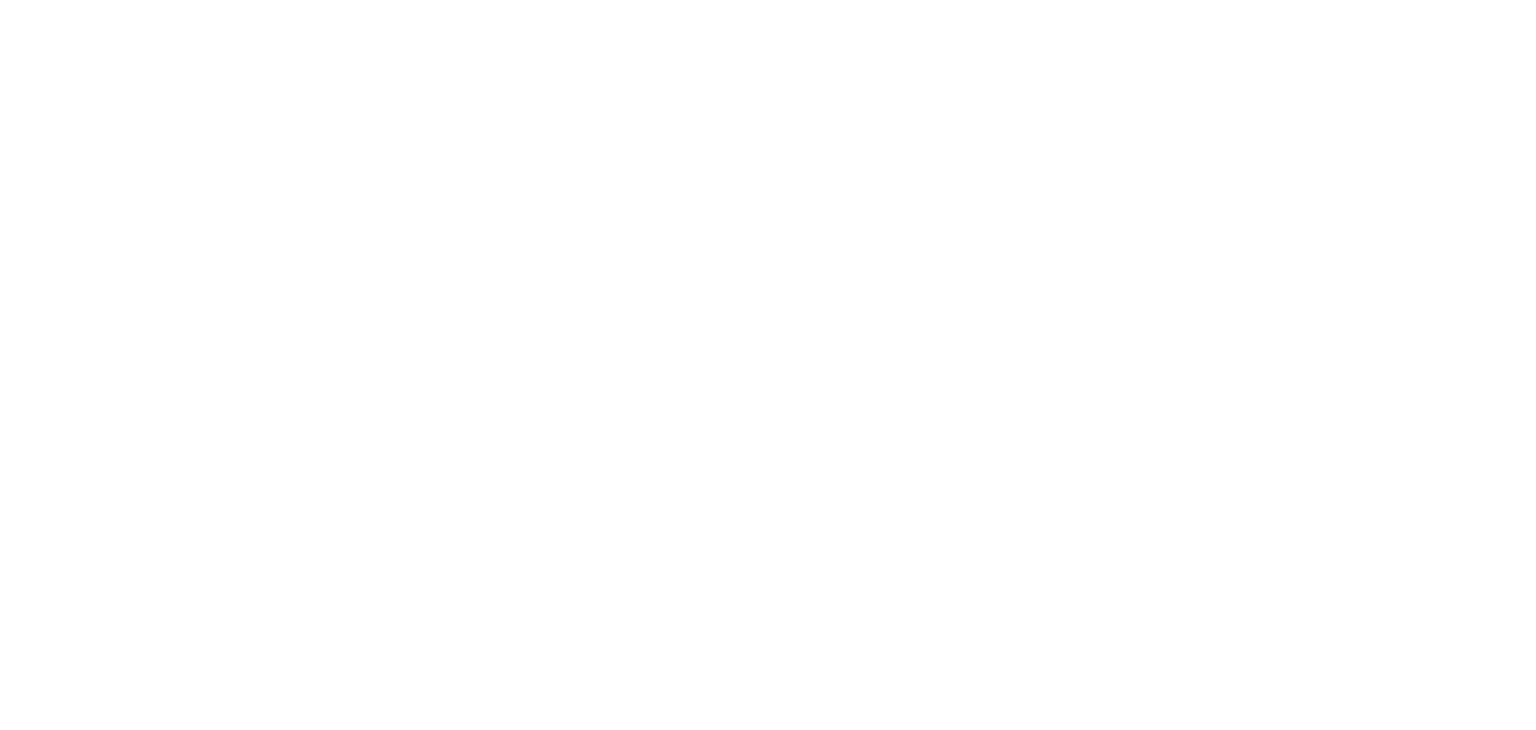 scroll, scrollTop: 0, scrollLeft: 0, axis: both 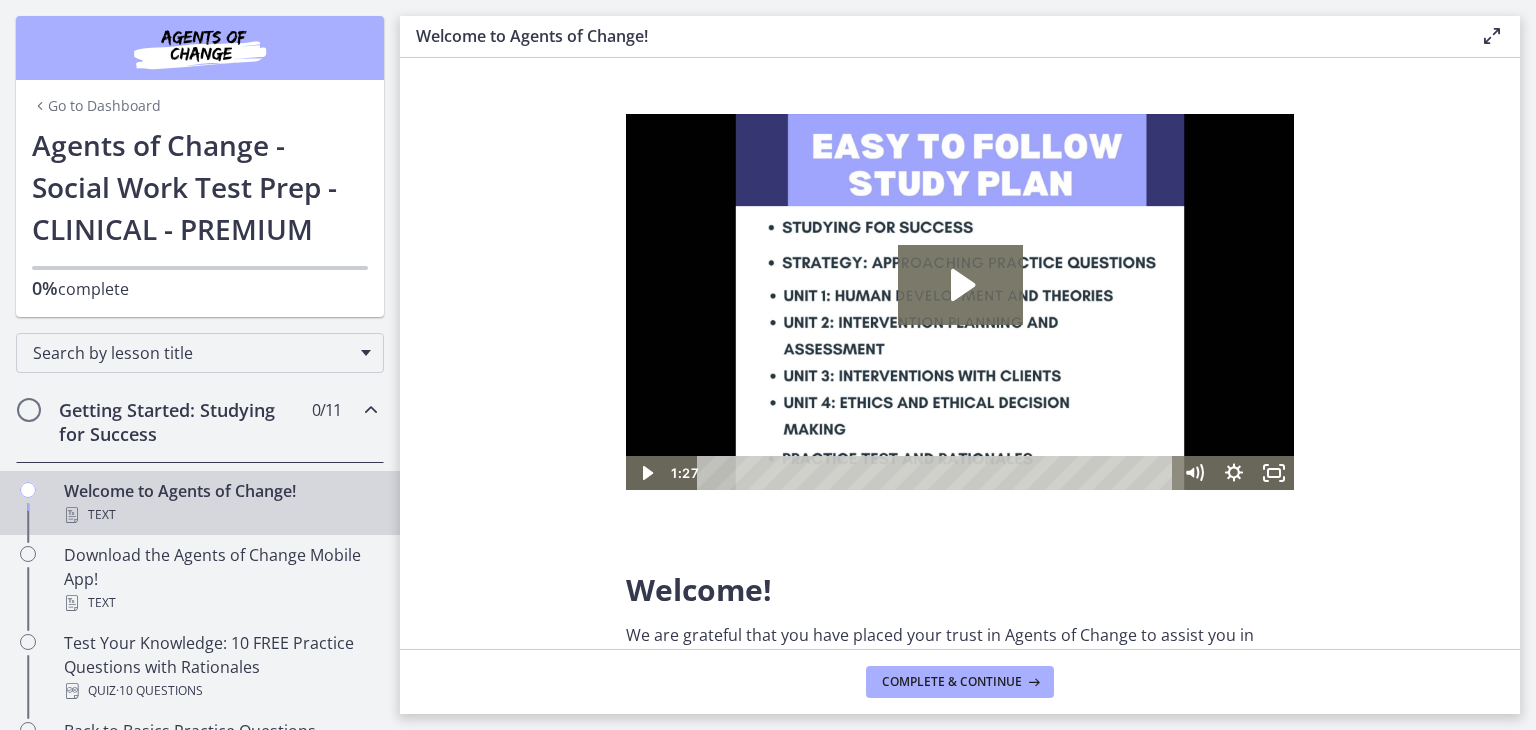 click on "Getting Started: Studying for Success" at bounding box center (181, 422) 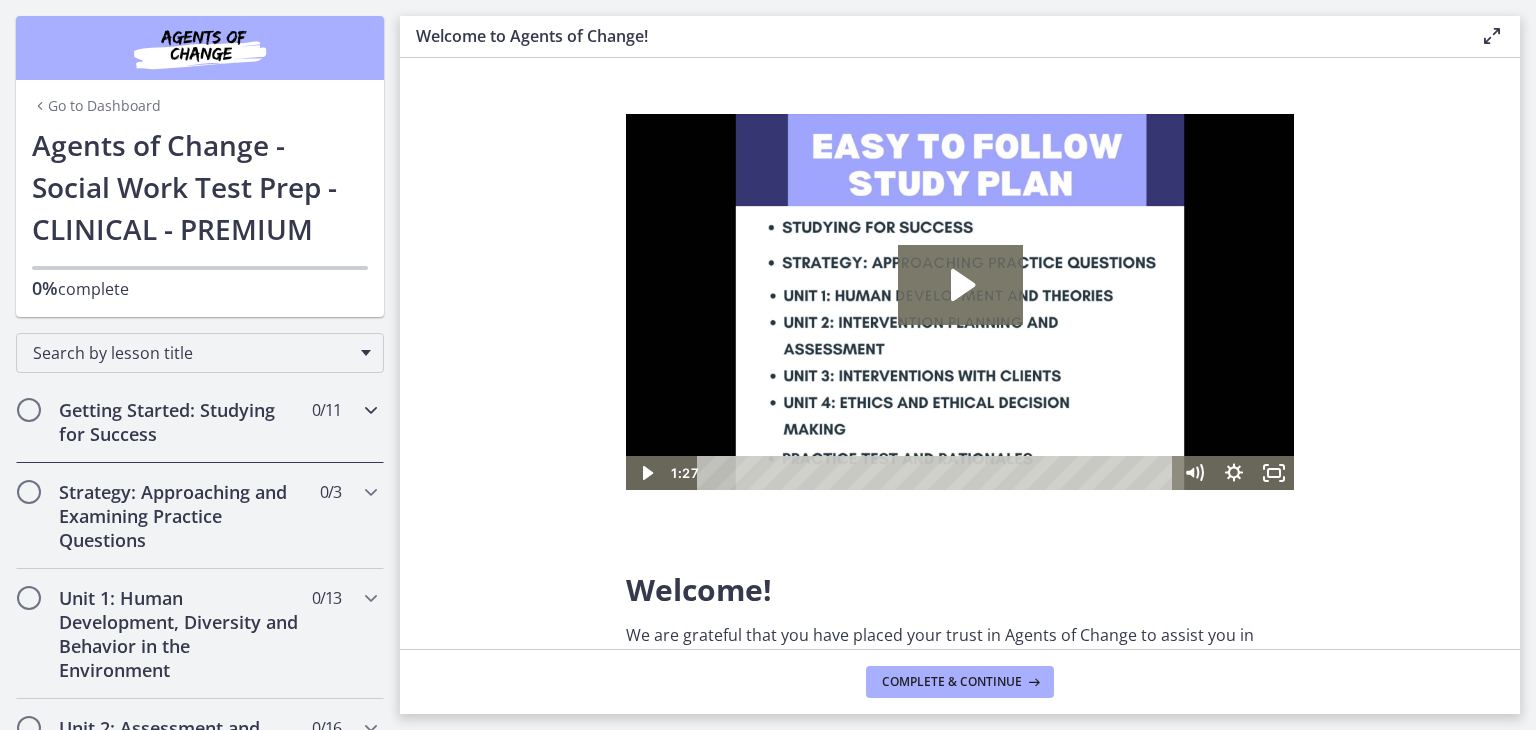 click on "Getting Started: Studying for Success" at bounding box center (181, 422) 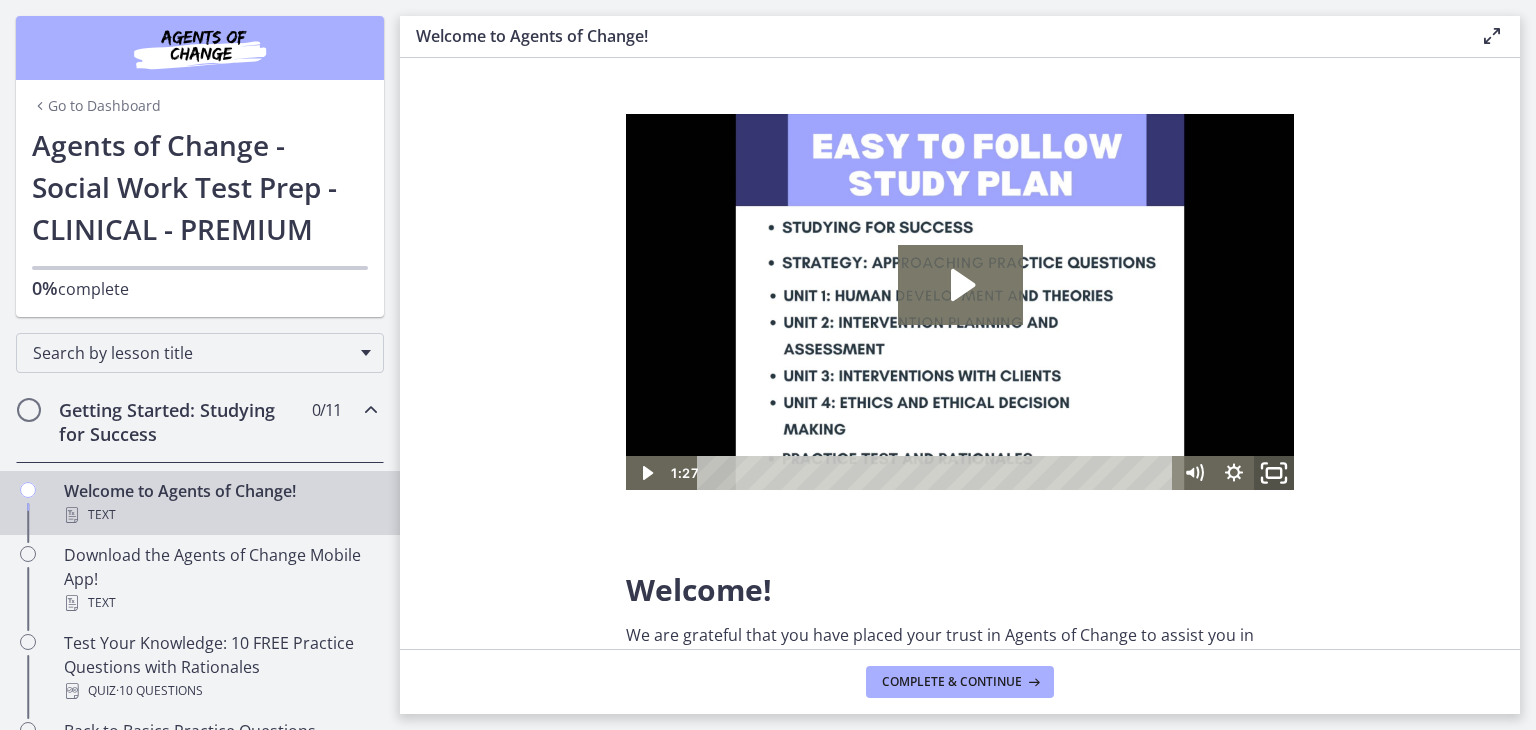 click 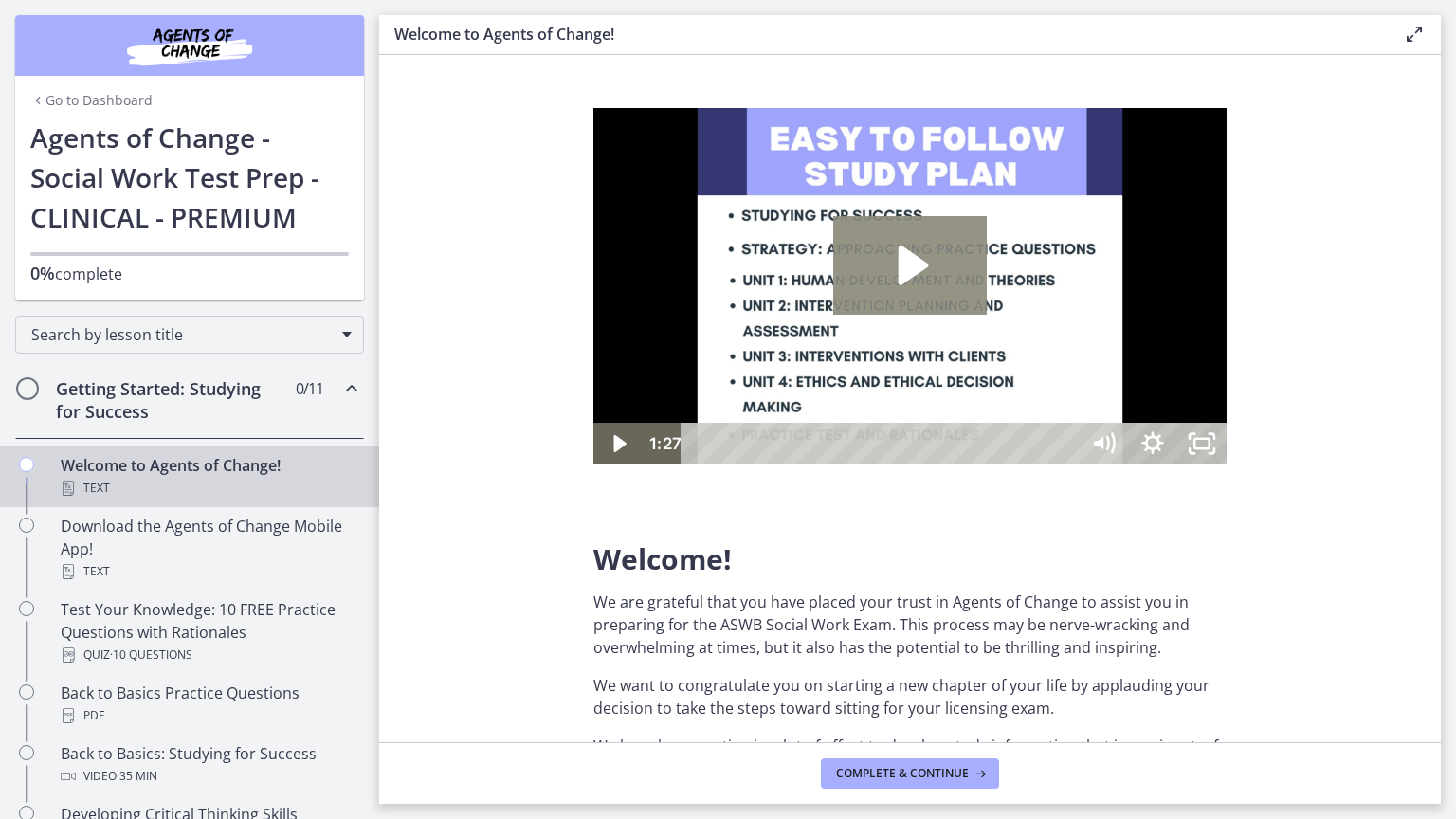 click 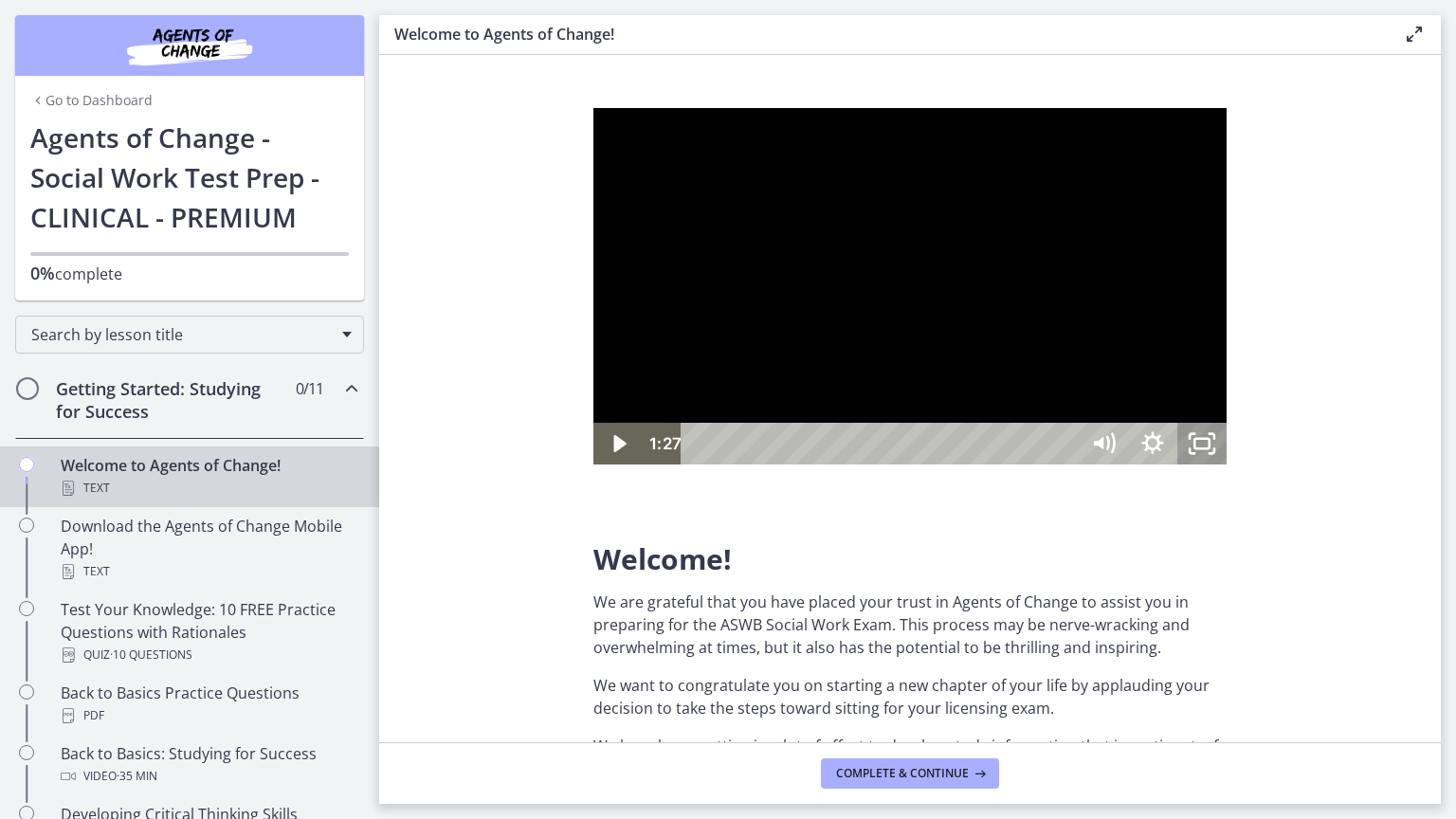 click 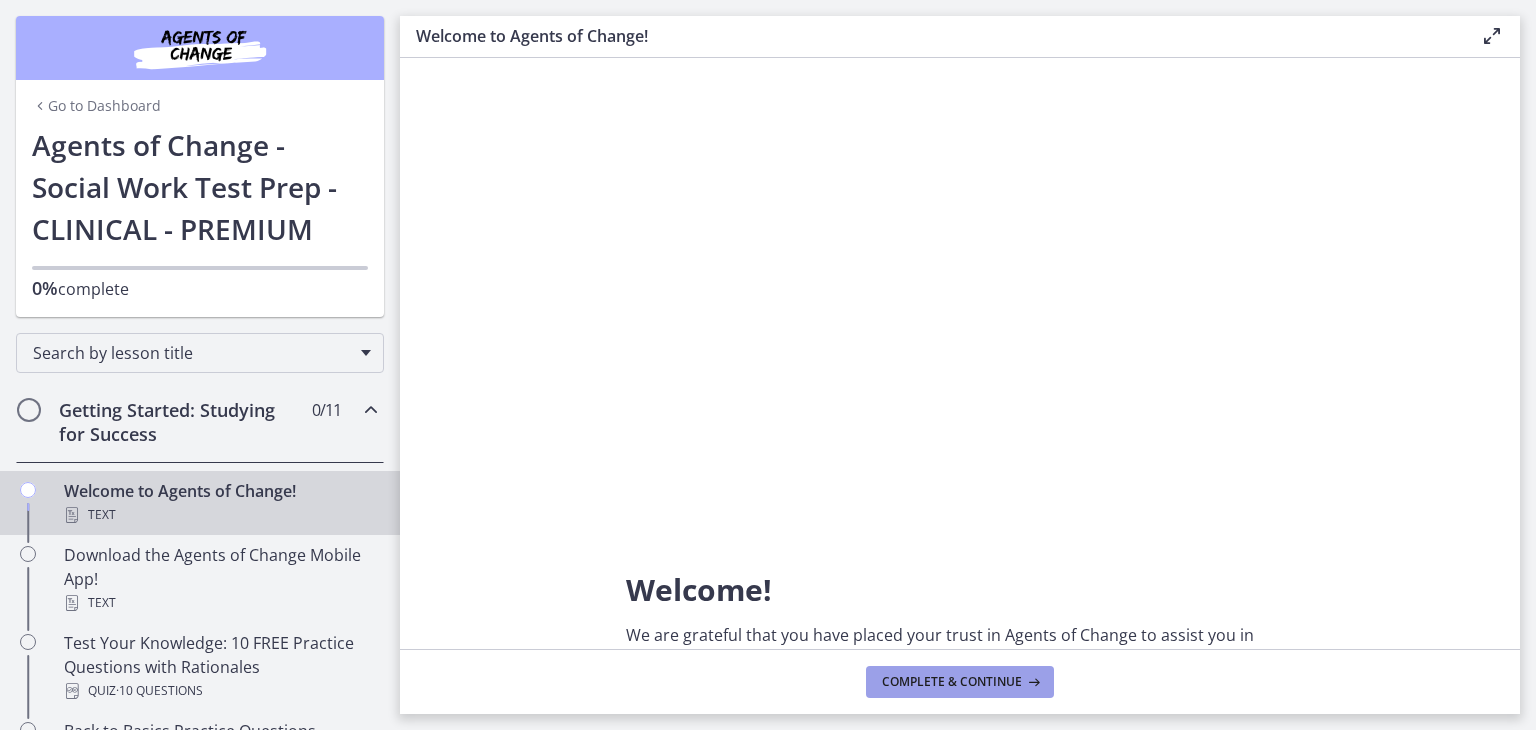 click on "Complete & continue" at bounding box center (952, 682) 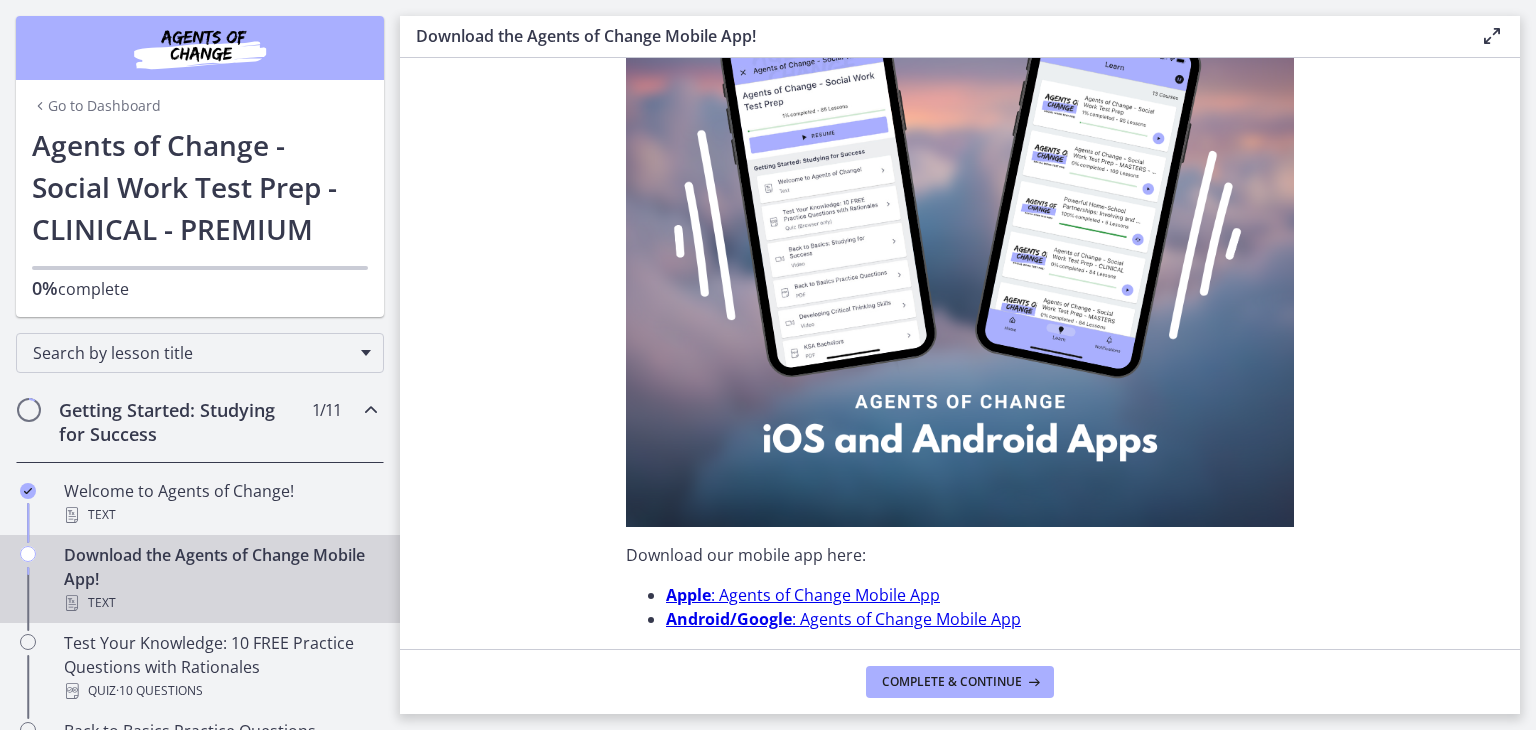 scroll, scrollTop: 206, scrollLeft: 0, axis: vertical 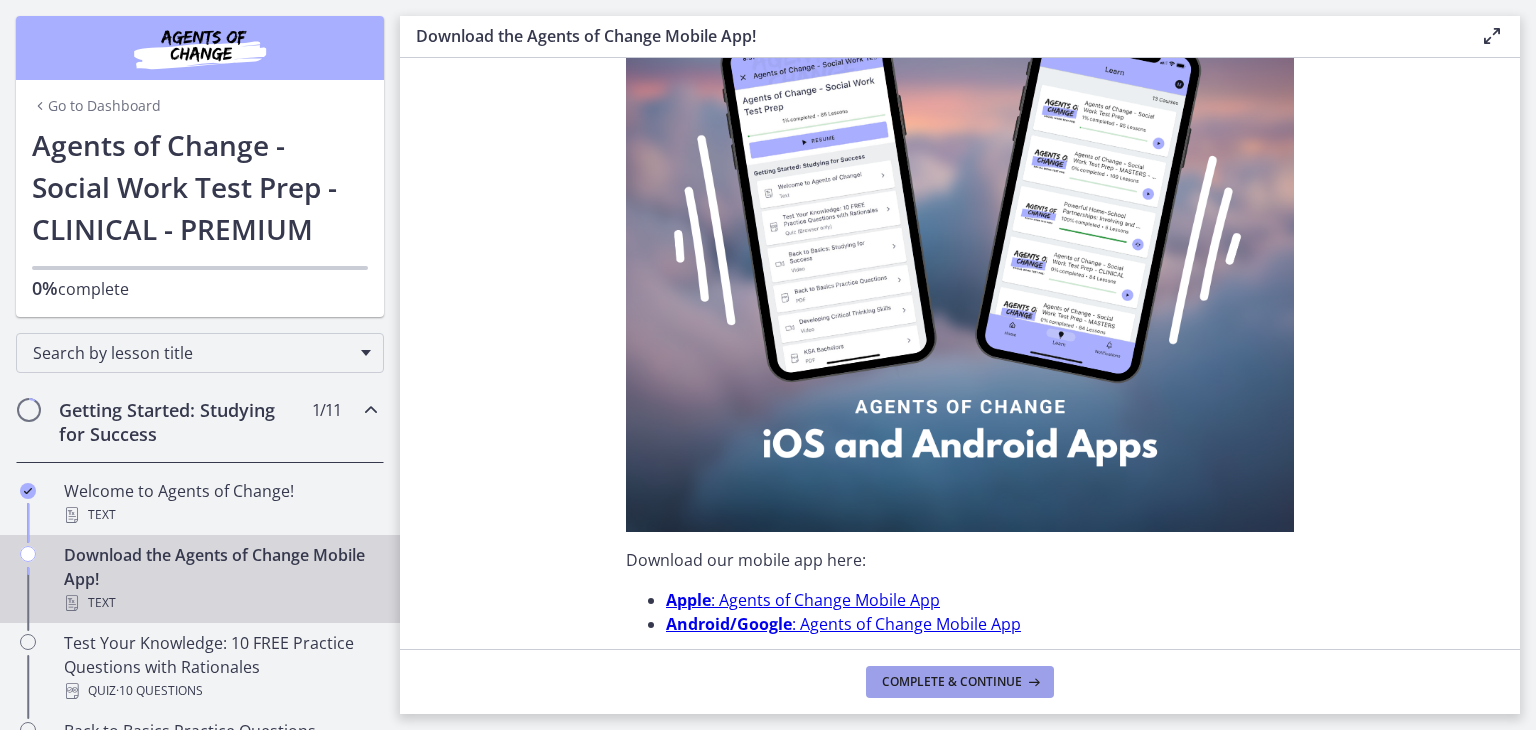click on "Complete & continue" at bounding box center [952, 682] 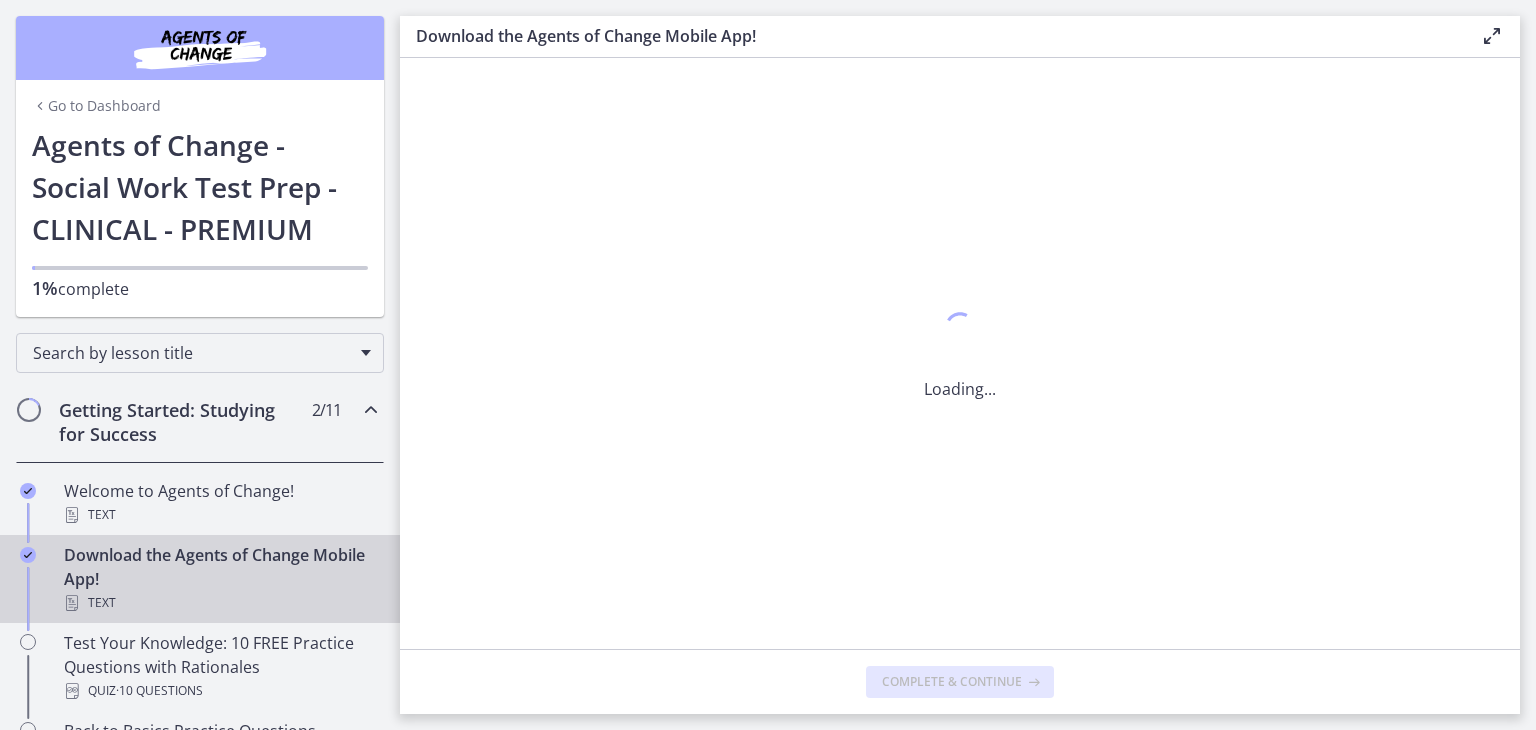 scroll, scrollTop: 0, scrollLeft: 0, axis: both 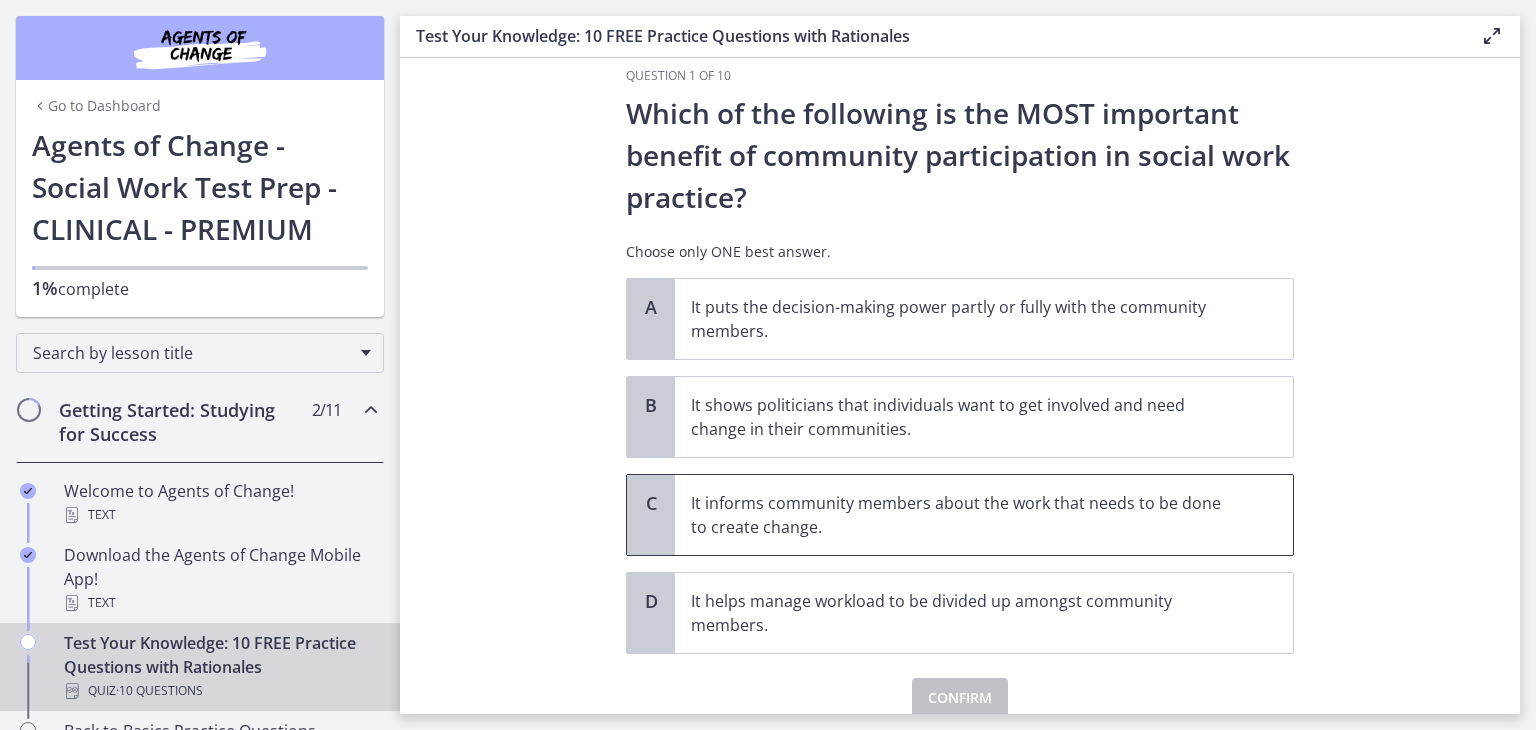 click on "It informs community members about the work that needs to be done to create change." at bounding box center (964, 515) 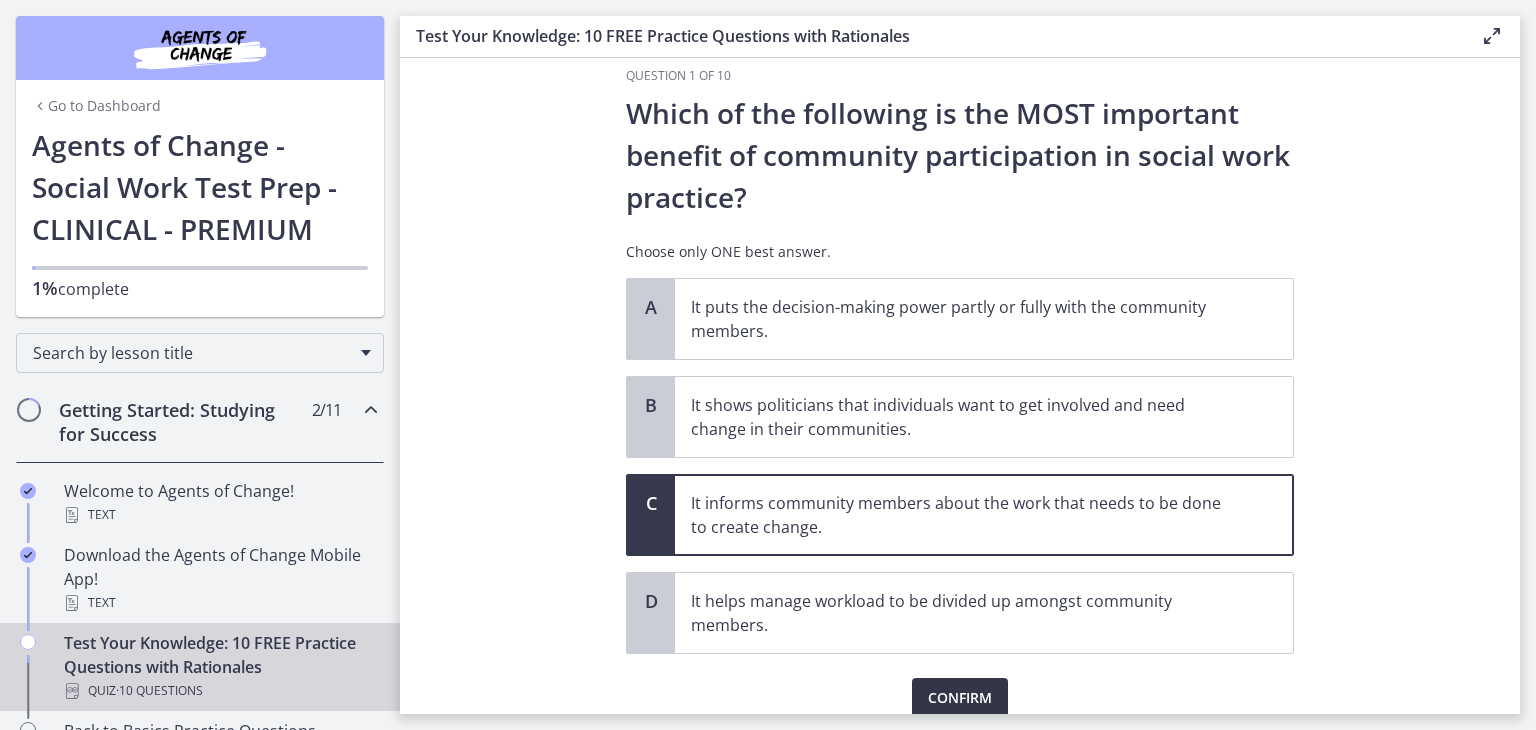 click on "Confirm" at bounding box center [960, 698] 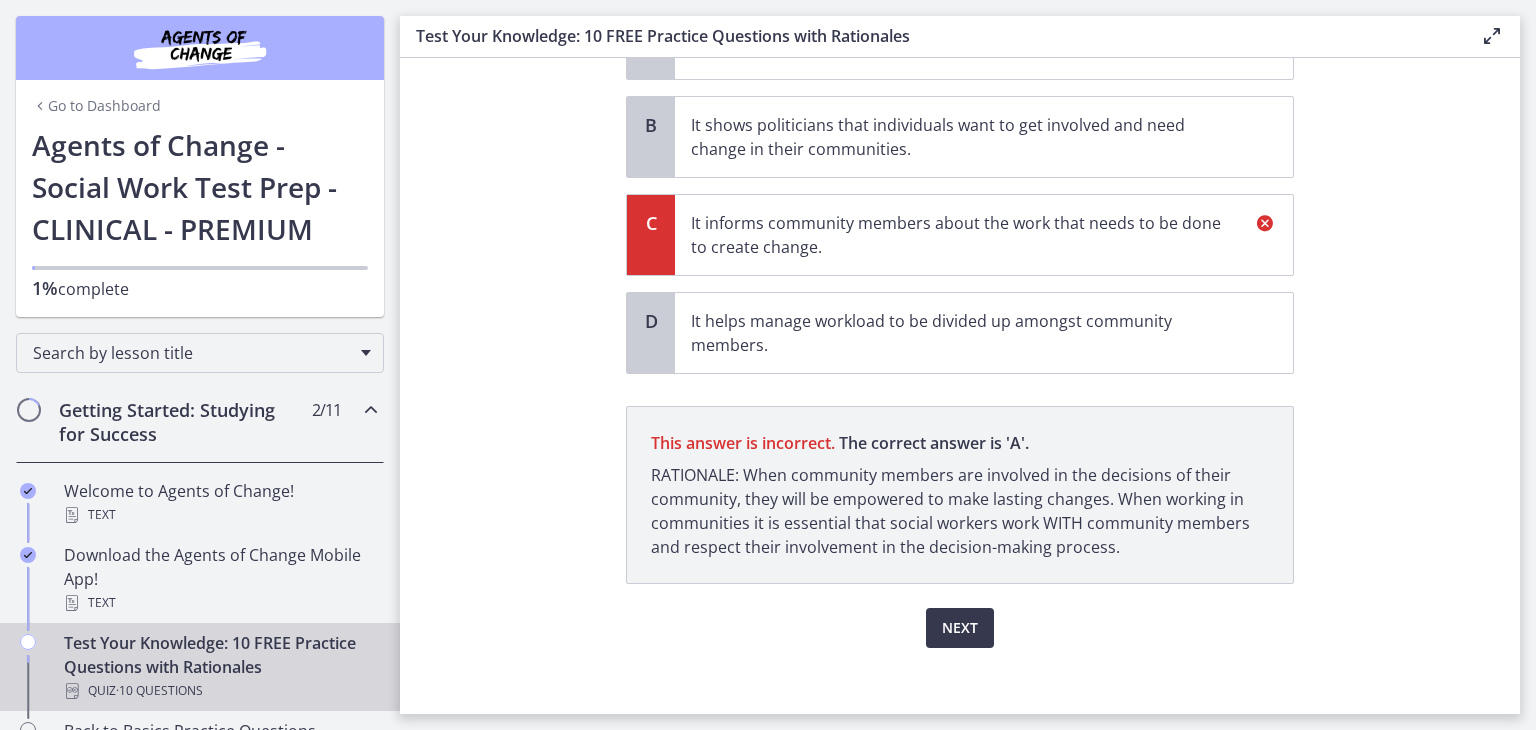 scroll, scrollTop: 312, scrollLeft: 0, axis: vertical 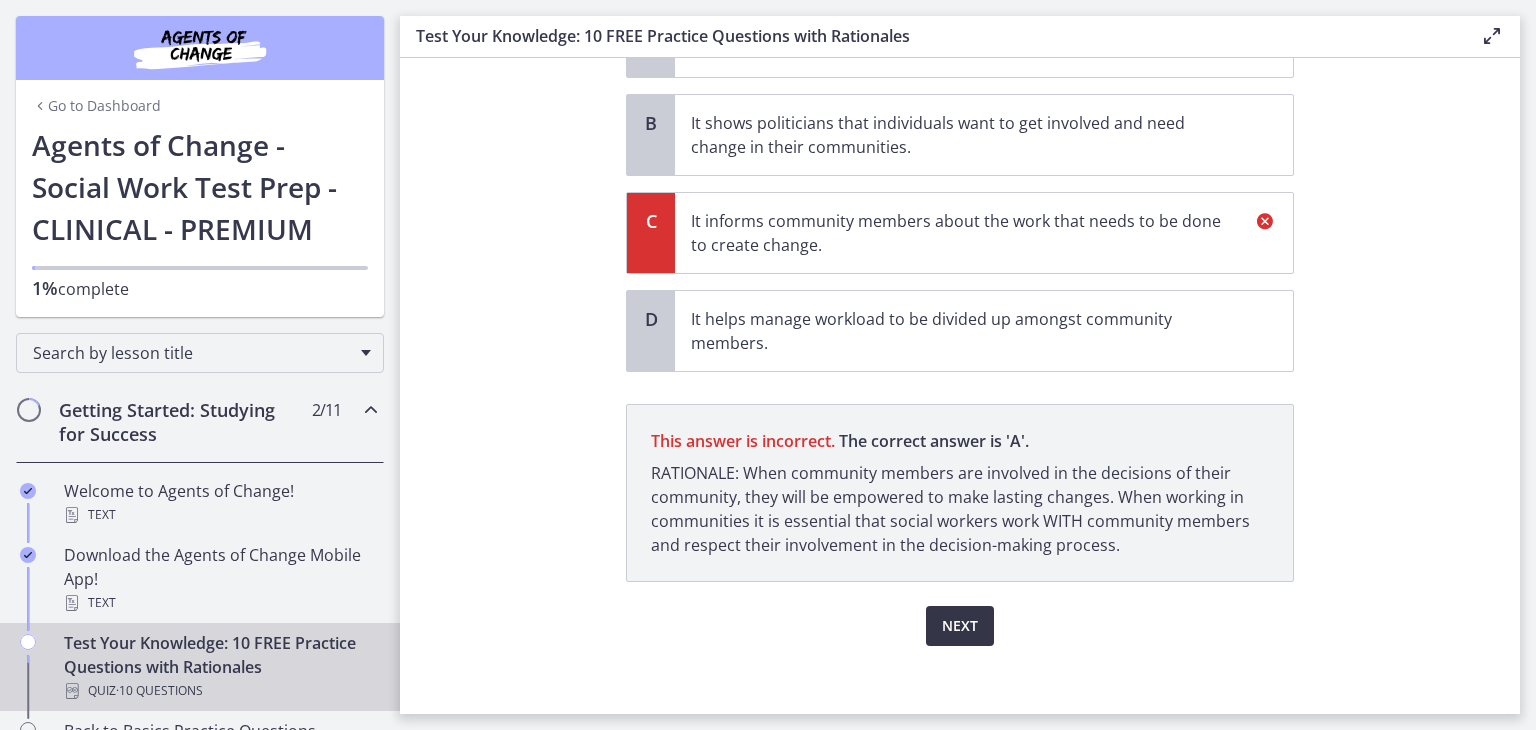click on "Next" at bounding box center (960, 626) 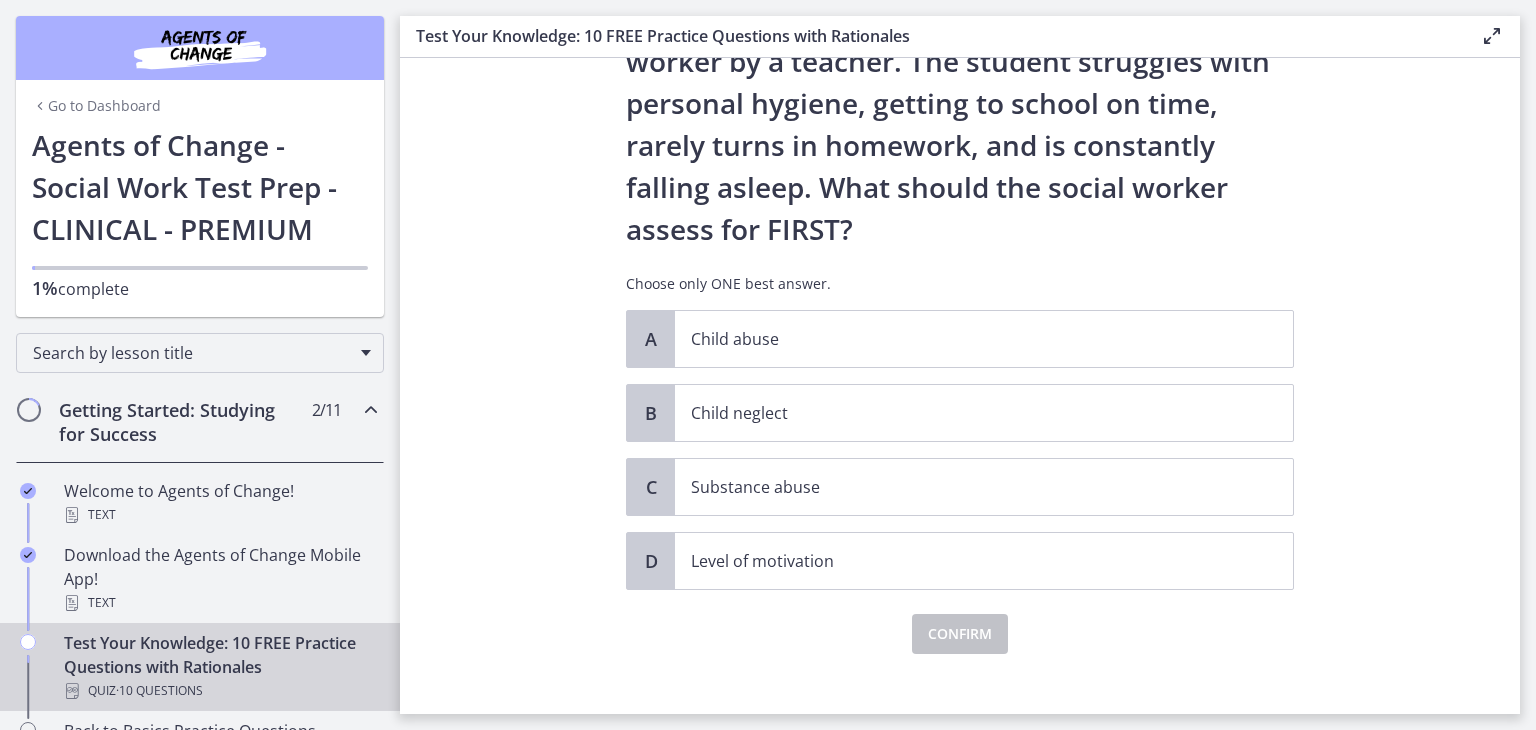 scroll, scrollTop: 142, scrollLeft: 0, axis: vertical 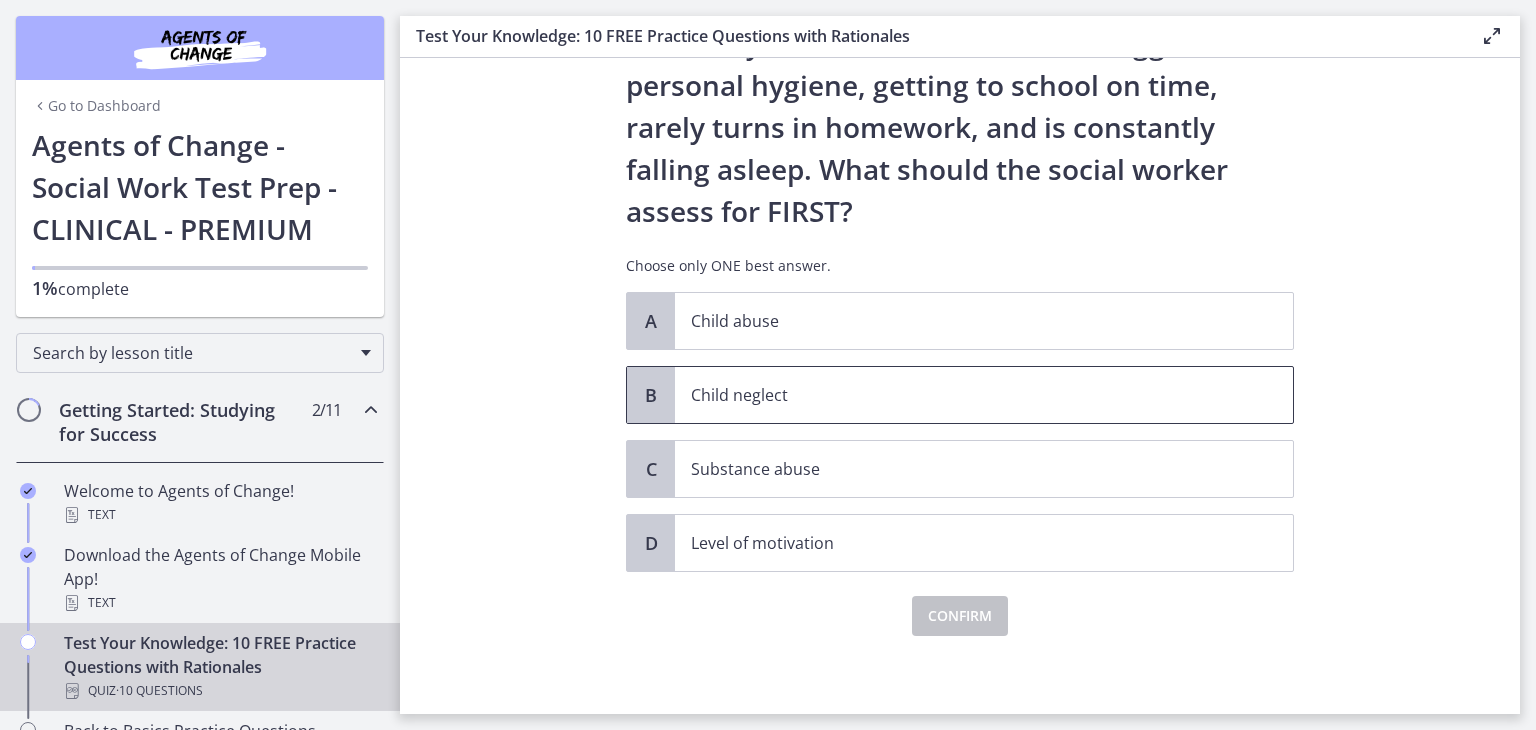 click on "Child neglect" at bounding box center [964, 395] 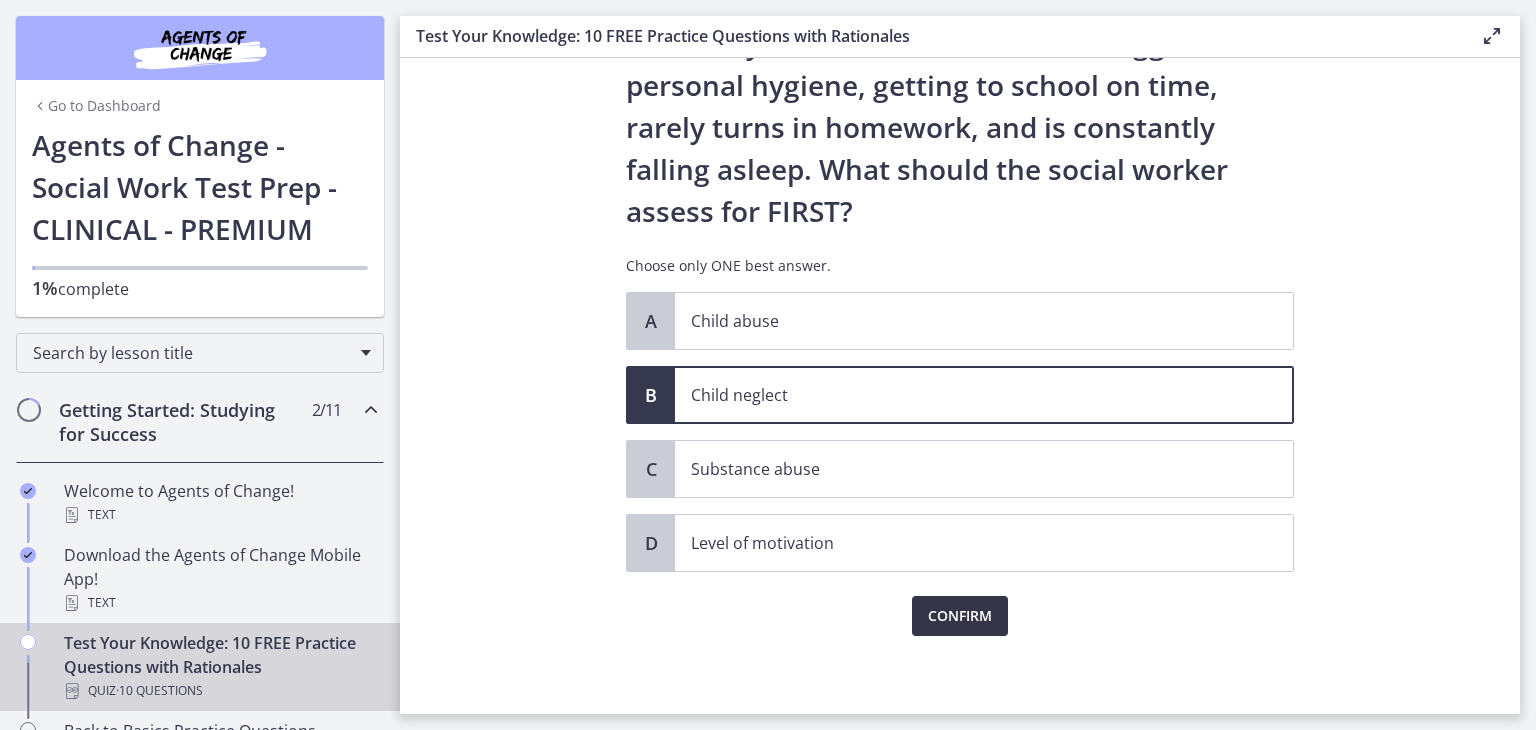 click on "Confirm" at bounding box center (960, 616) 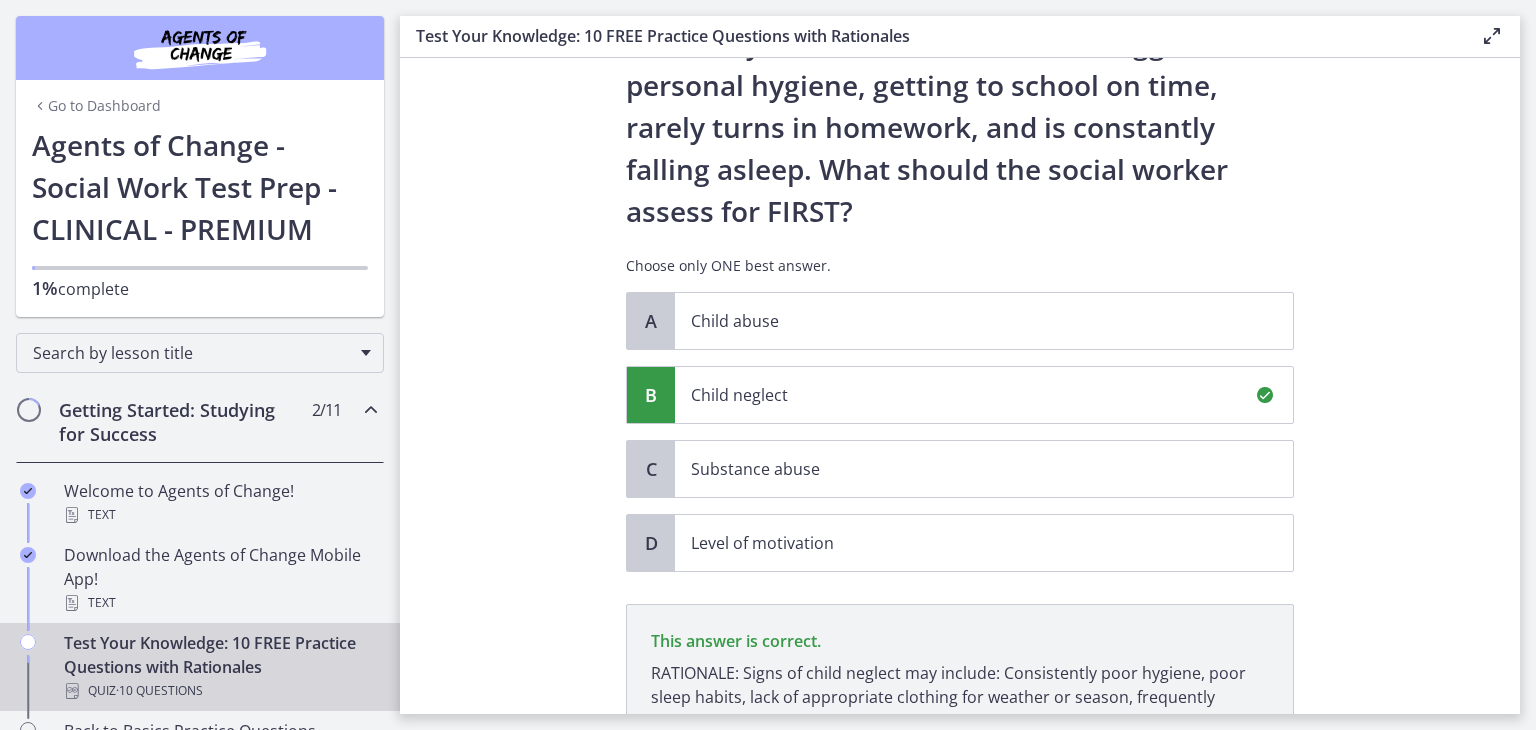 scroll, scrollTop: 376, scrollLeft: 0, axis: vertical 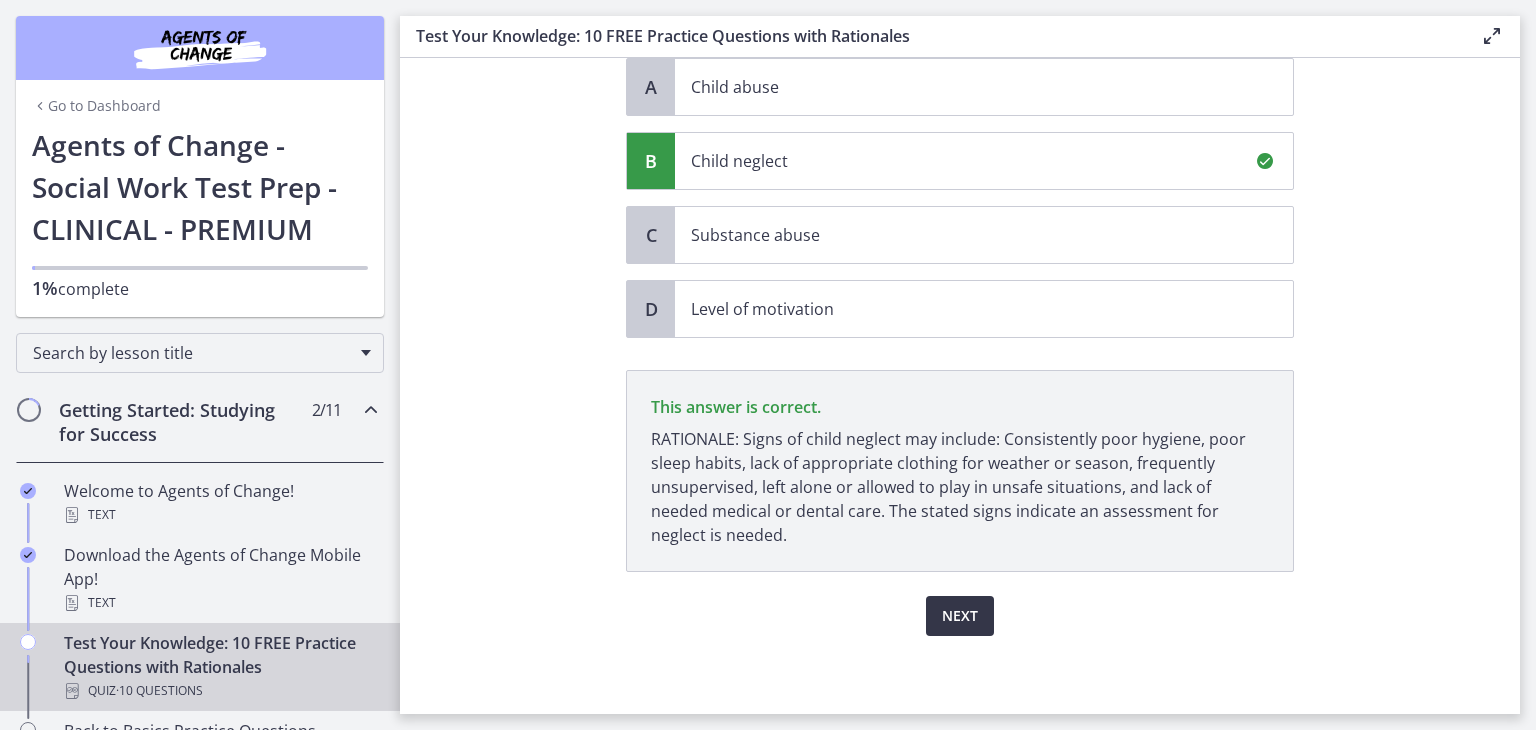 click on "Next" at bounding box center (960, 616) 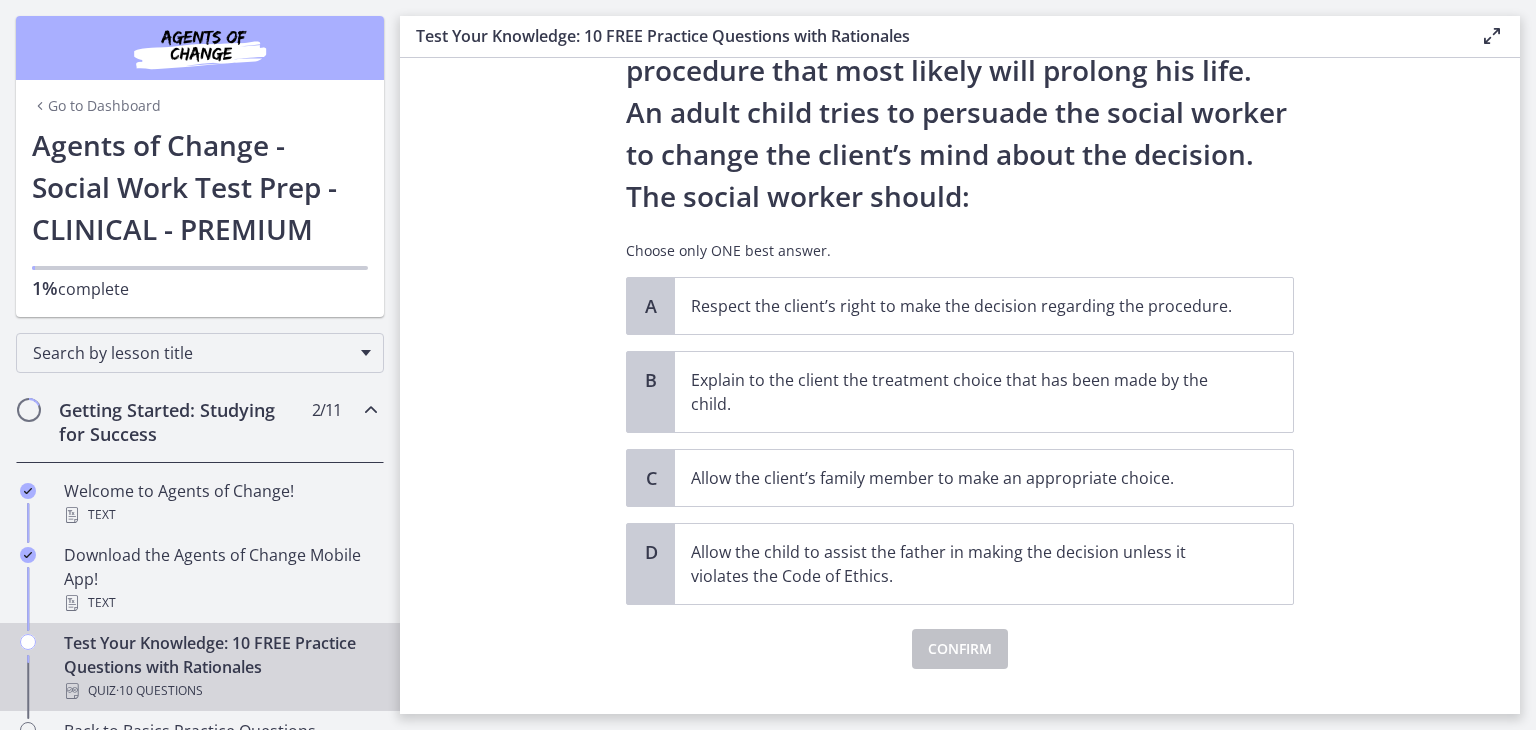 scroll, scrollTop: 200, scrollLeft: 0, axis: vertical 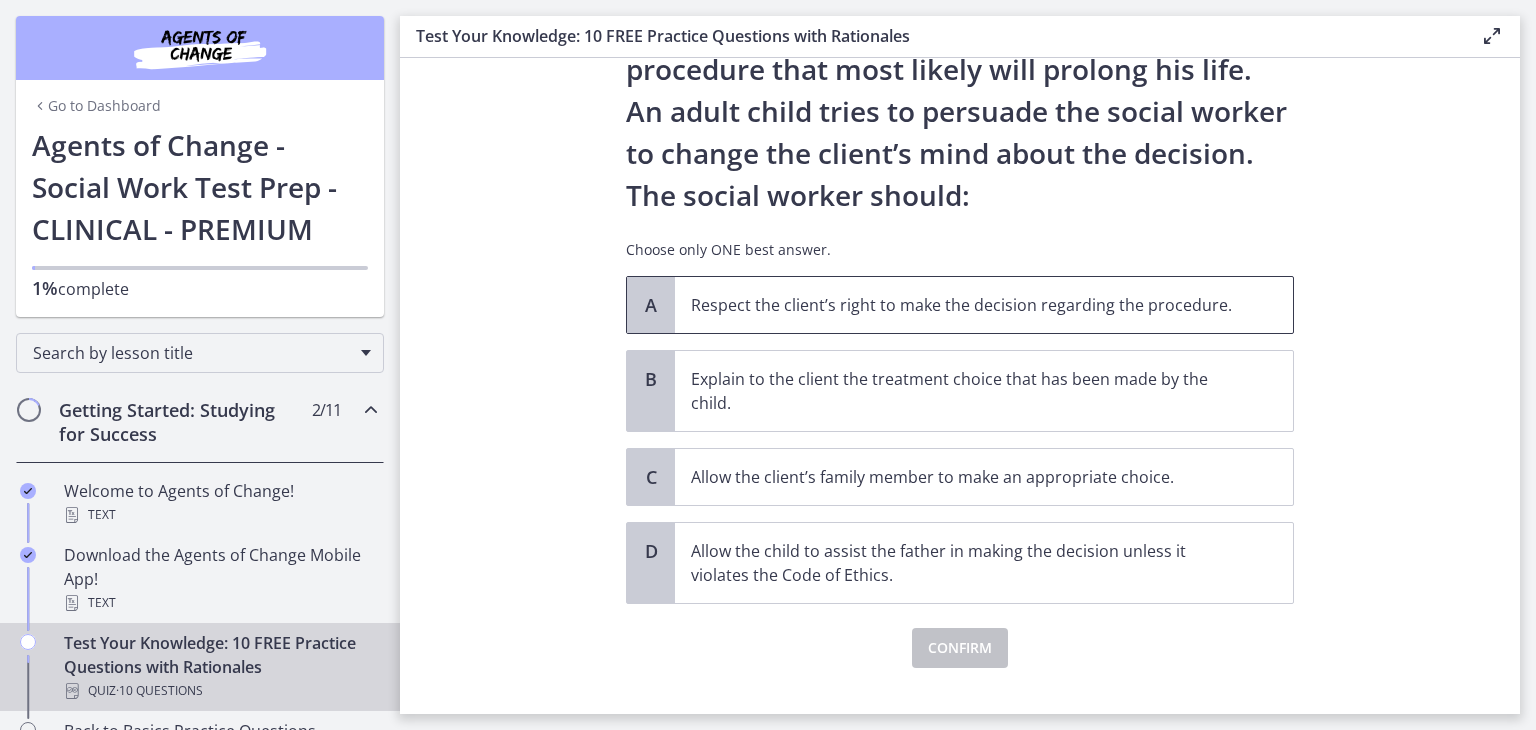 click on "A
Respect the client’s right to make the decision regarding the procedure." at bounding box center [960, 305] 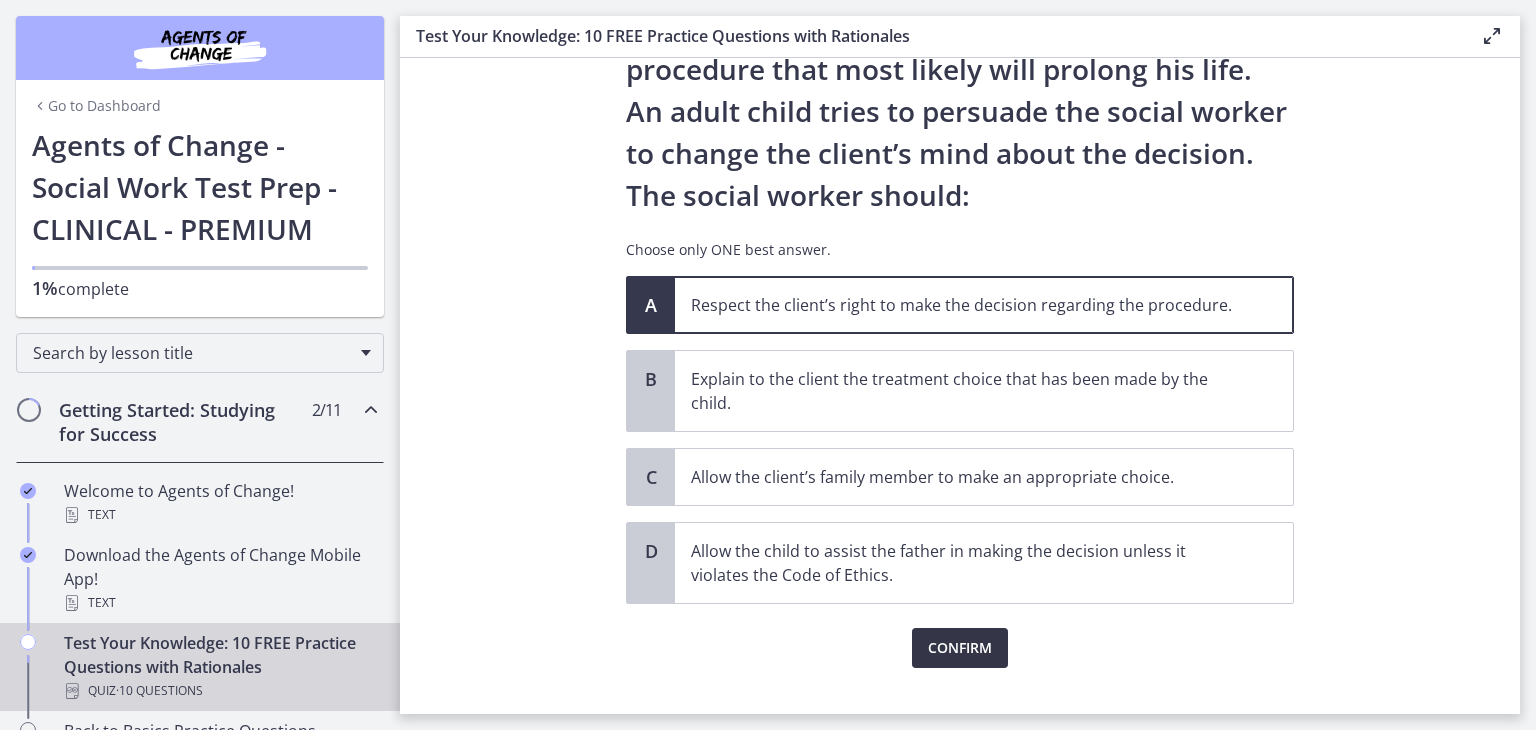 click on "Confirm" at bounding box center (960, 648) 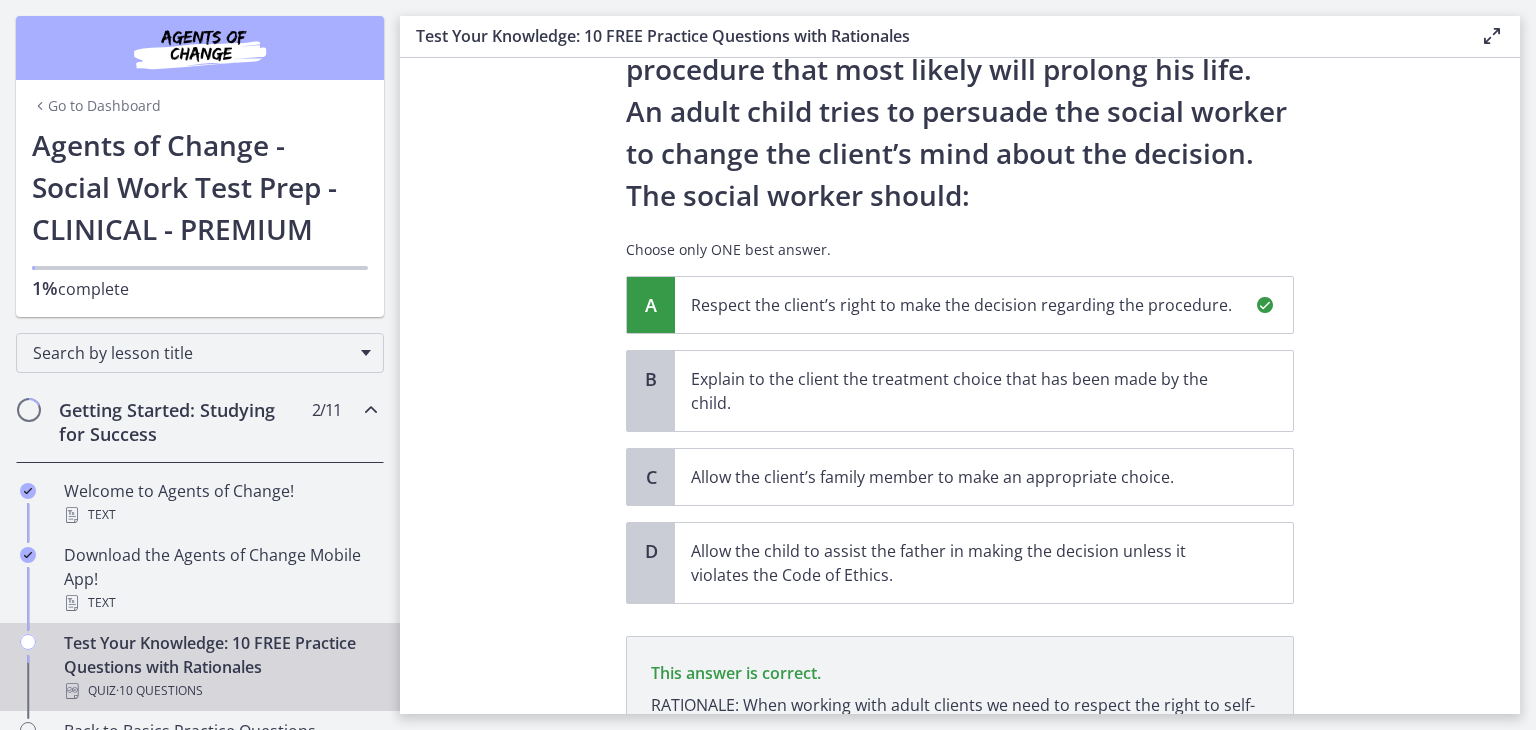 scroll, scrollTop: 442, scrollLeft: 0, axis: vertical 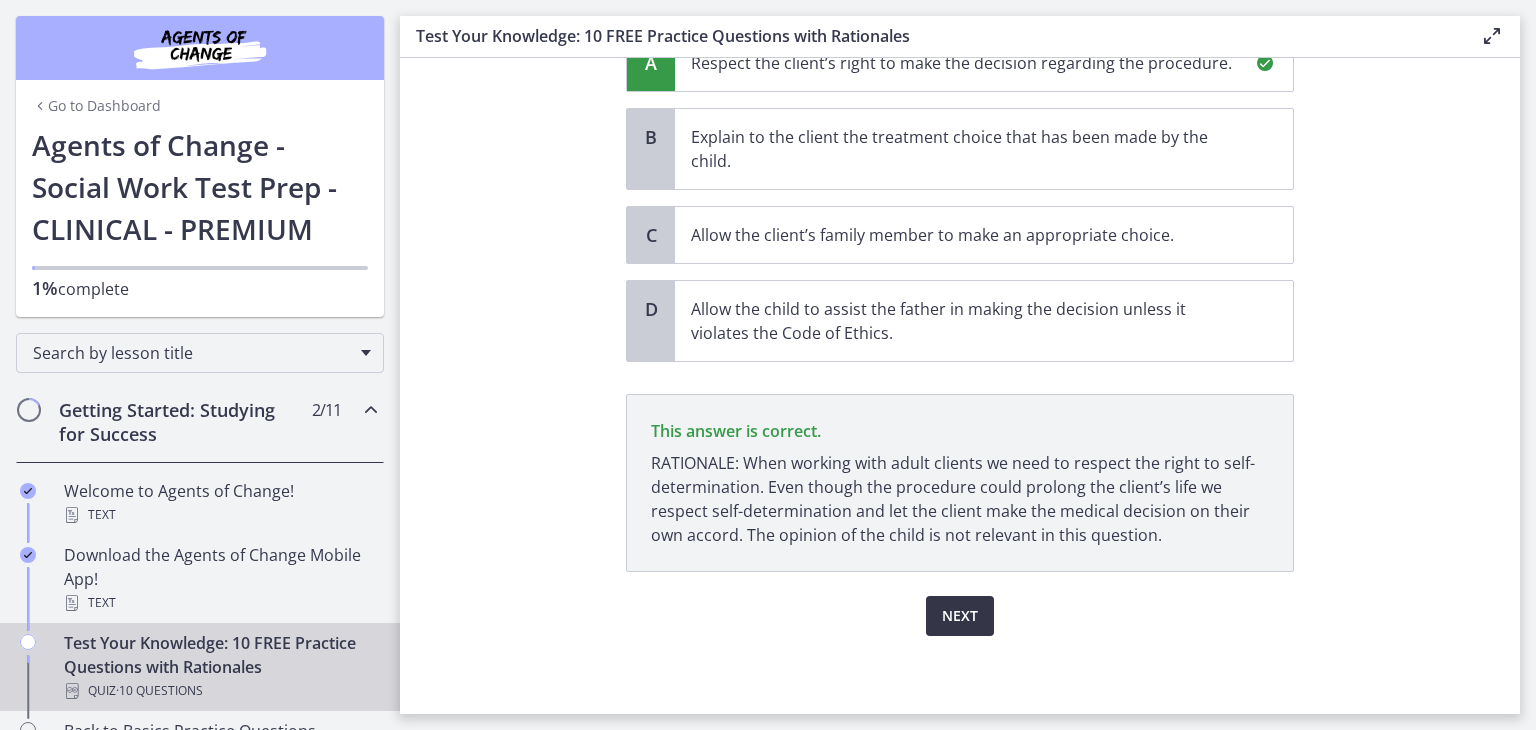 click on "Next" at bounding box center (960, 616) 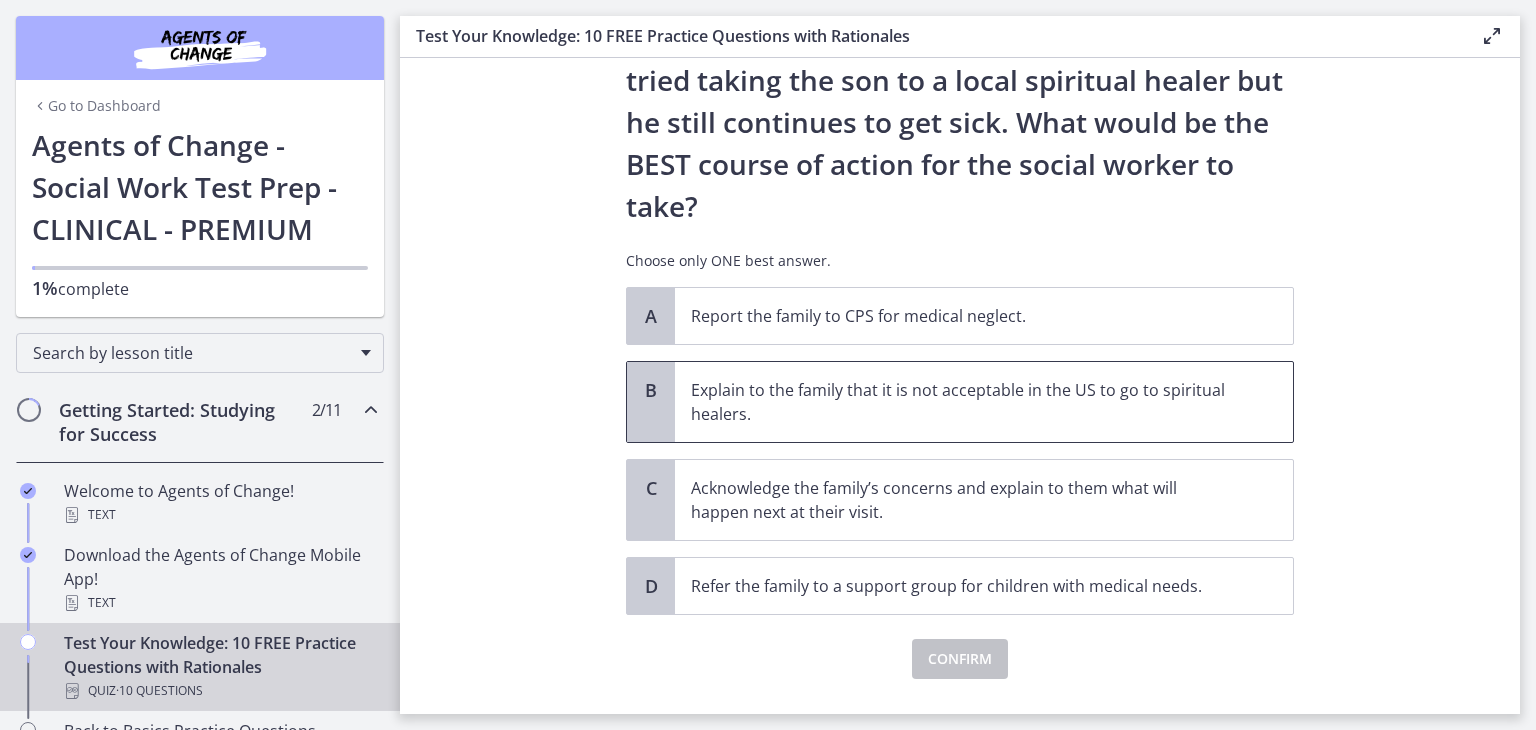 scroll, scrollTop: 358, scrollLeft: 0, axis: vertical 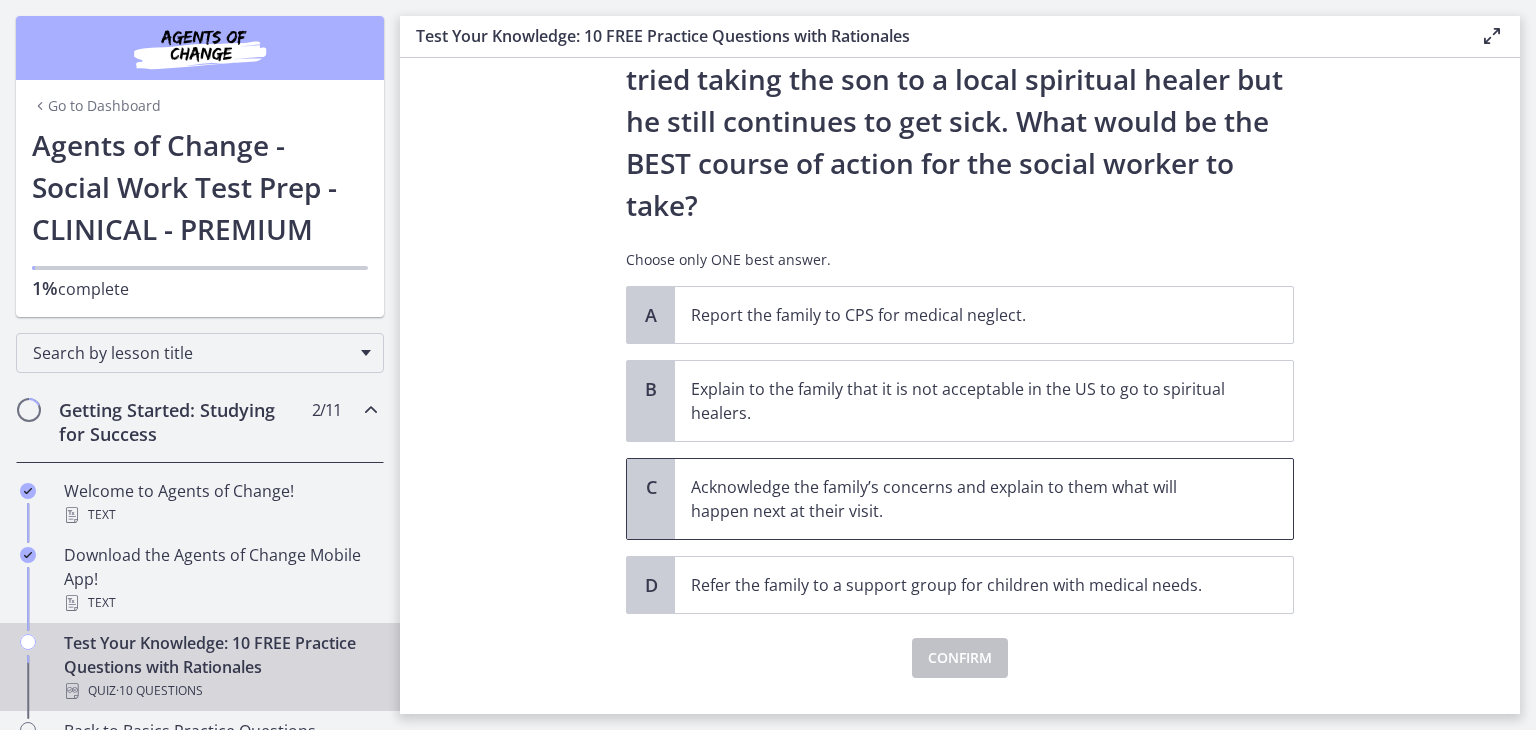 click on "Acknowledge the family’s concerns and explain to them what will happen next at their visit." at bounding box center [964, 499] 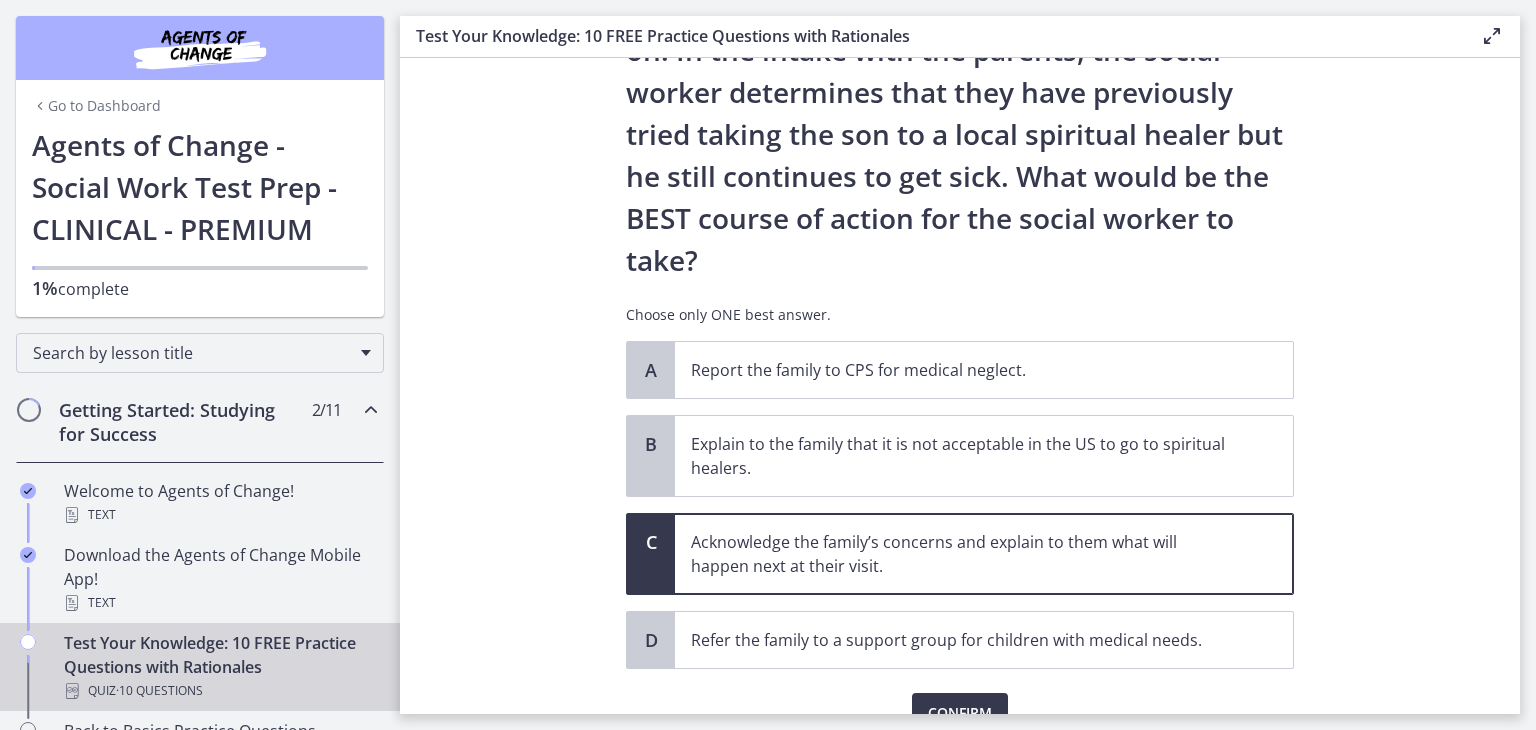 scroll, scrollTop: 400, scrollLeft: 0, axis: vertical 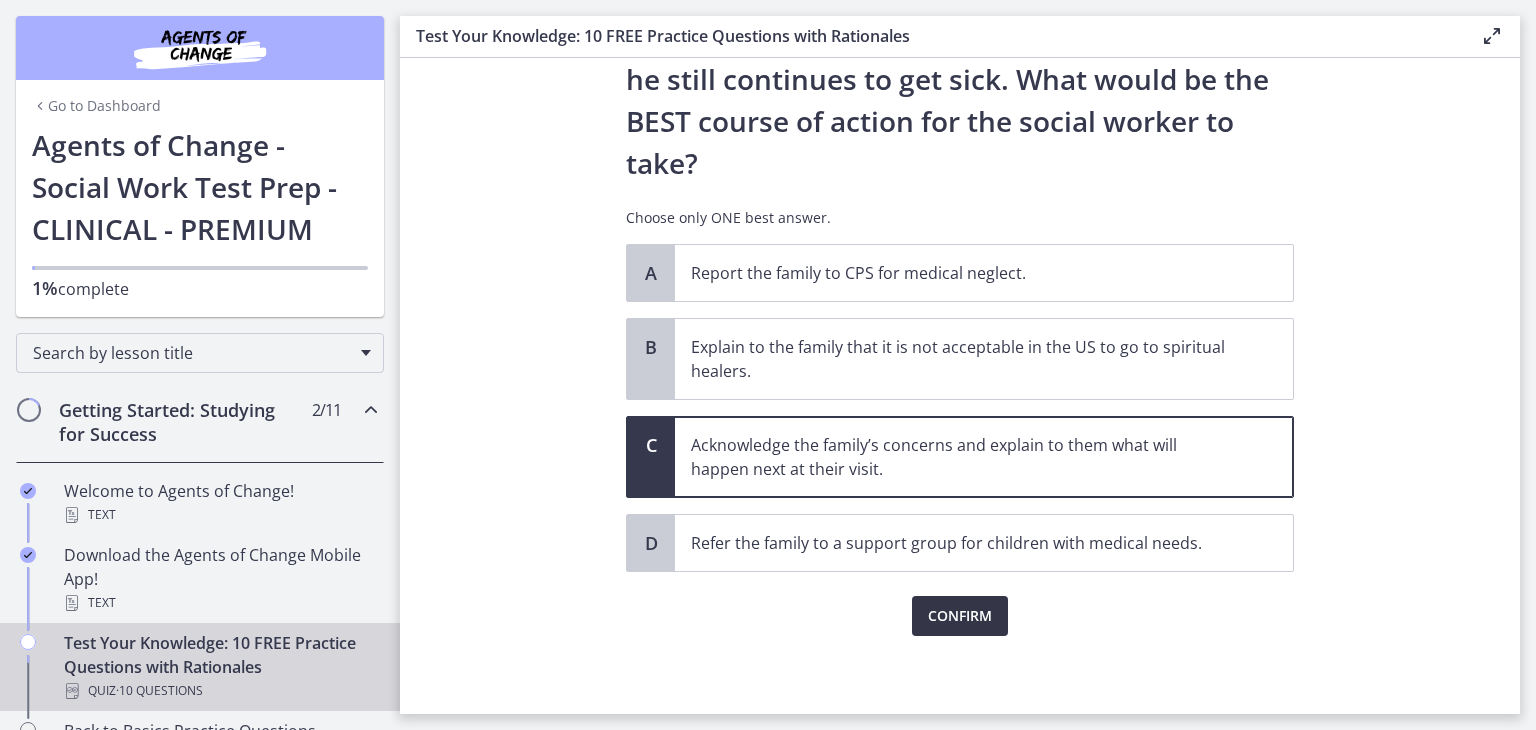 click on "Confirm" at bounding box center [960, 616] 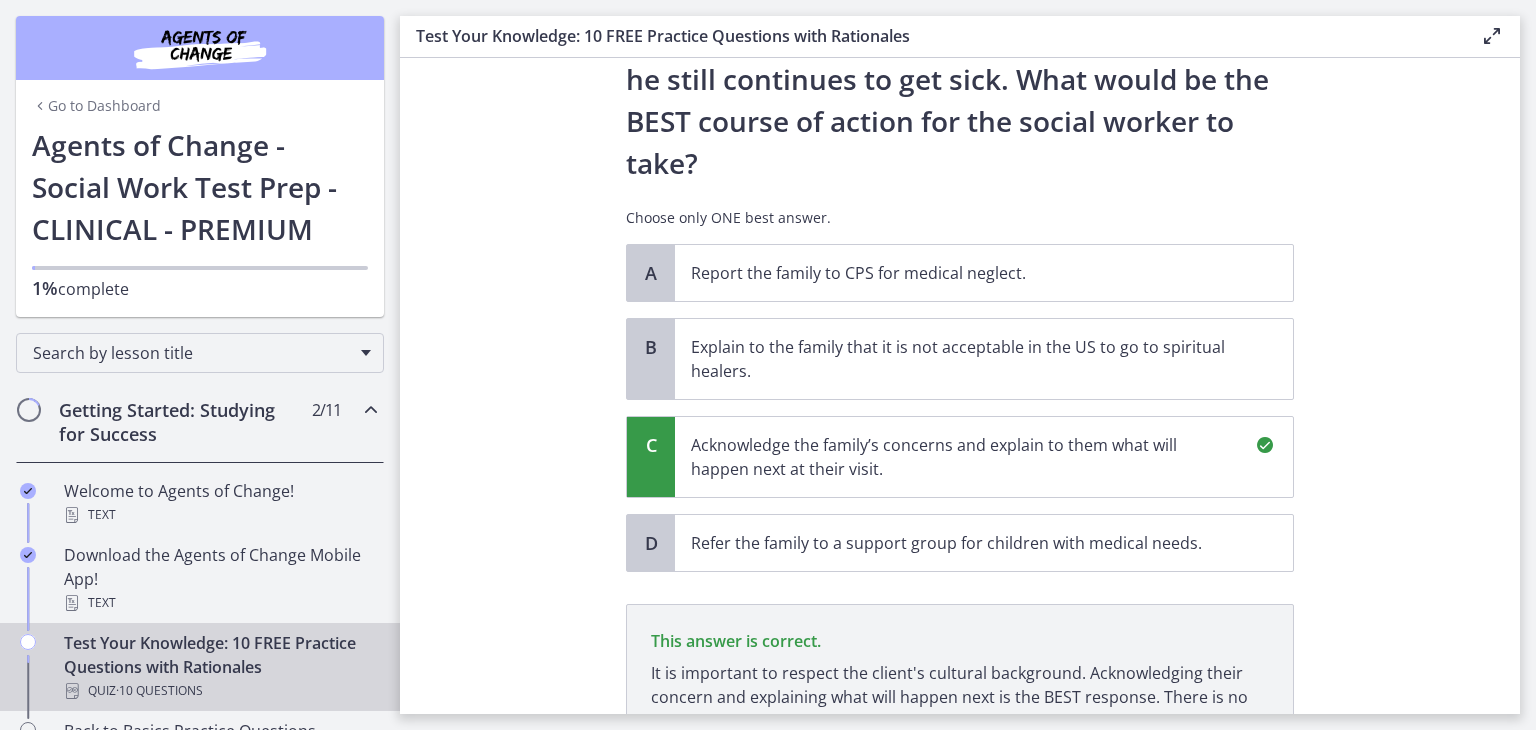 scroll, scrollTop: 634, scrollLeft: 0, axis: vertical 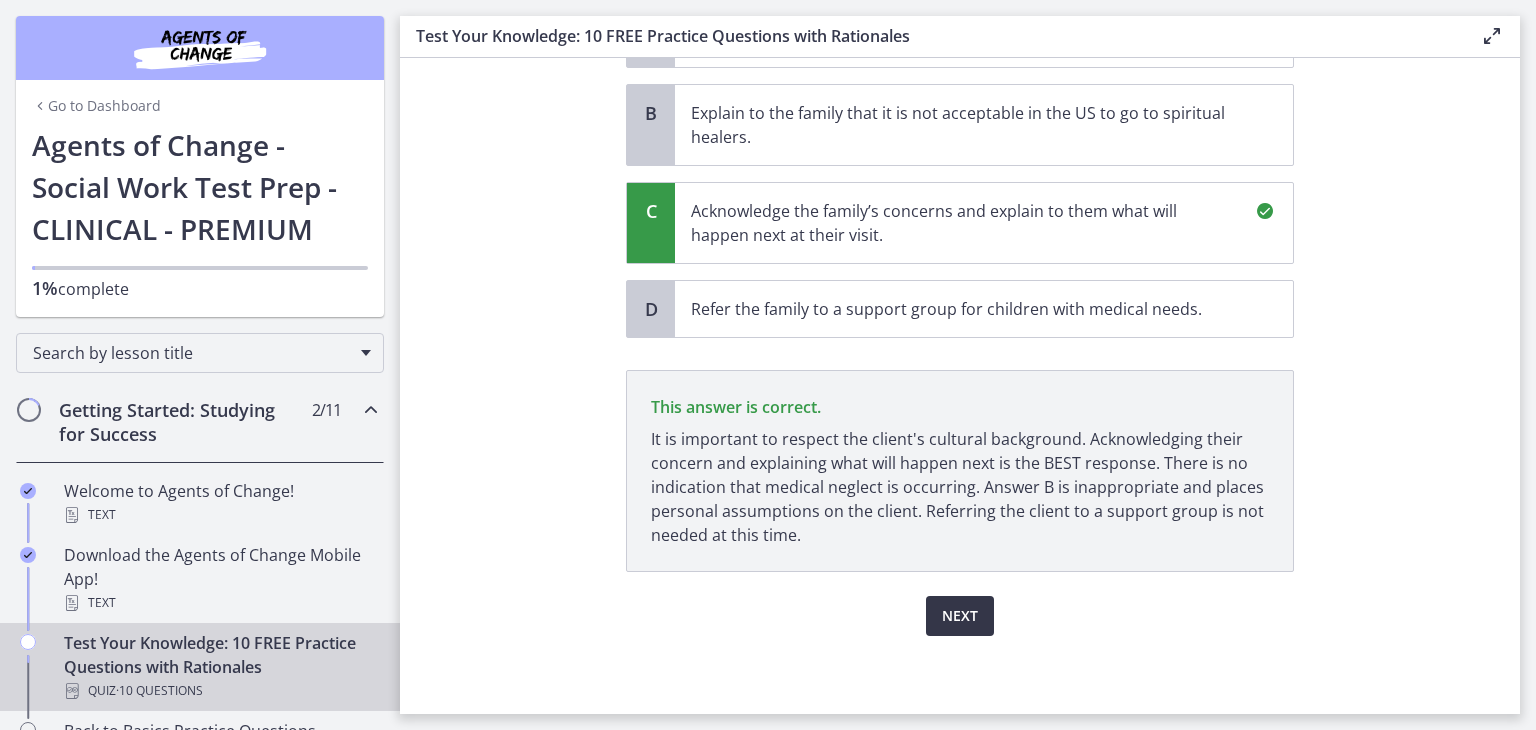 click on "Next" at bounding box center (960, 616) 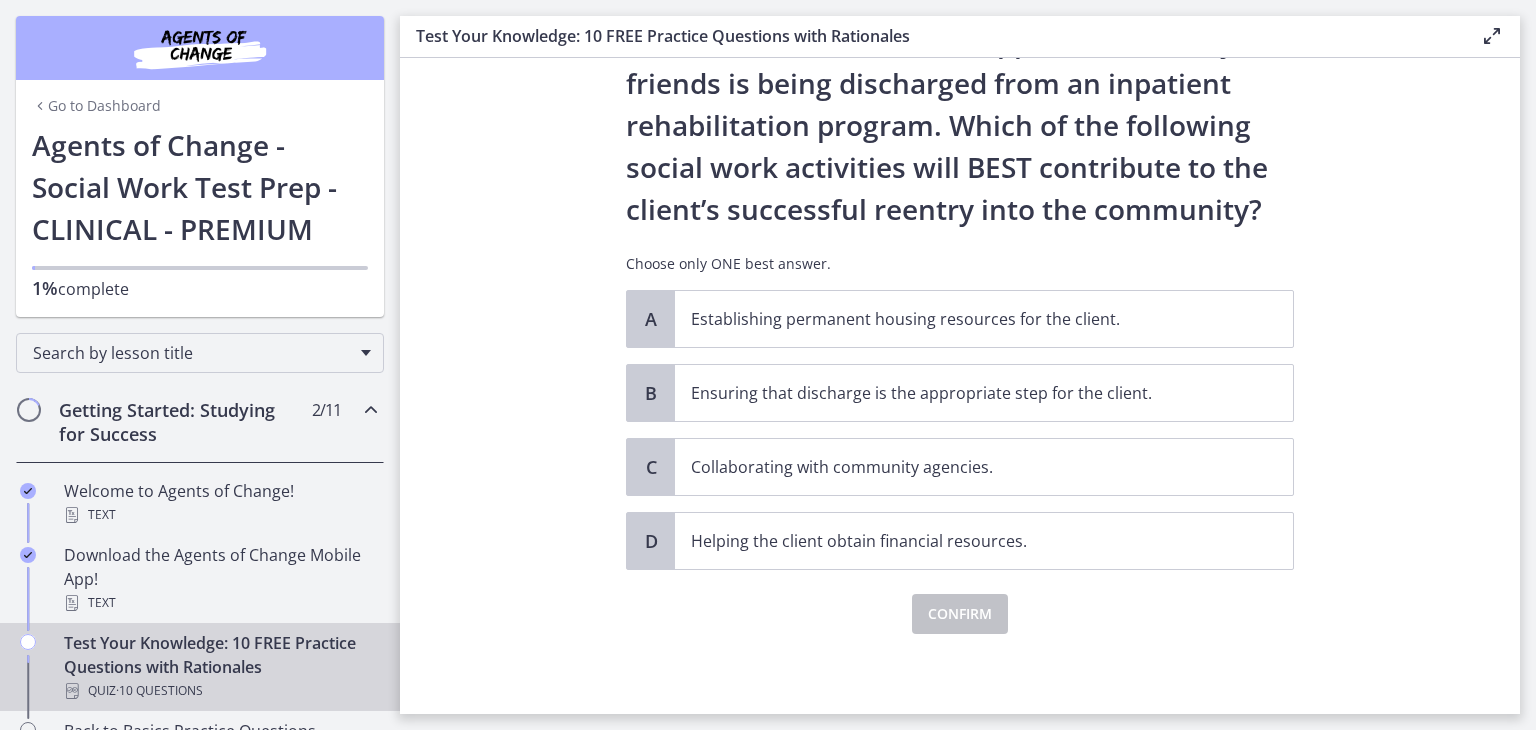 scroll, scrollTop: 0, scrollLeft: 0, axis: both 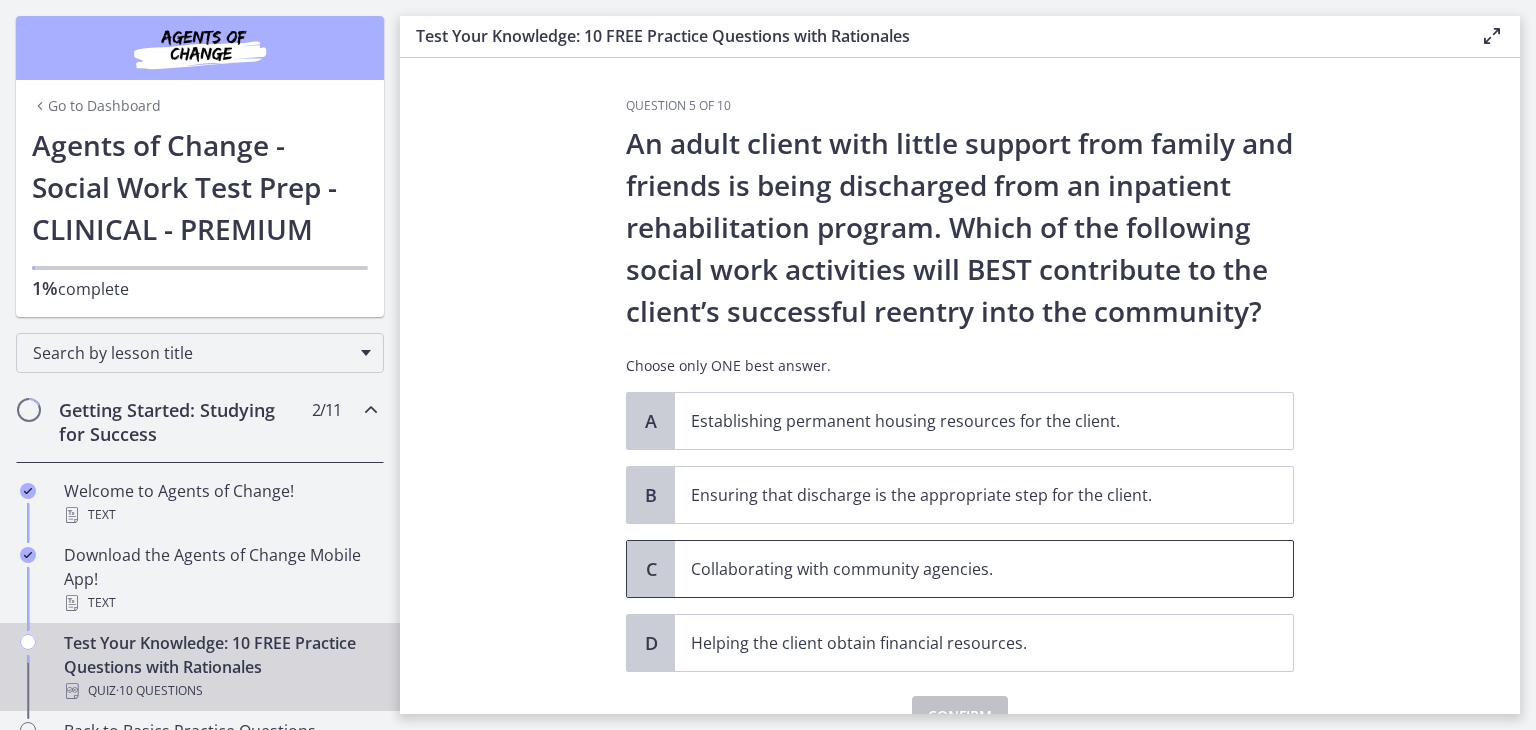 click on "Collaborating with community agencies." at bounding box center (964, 569) 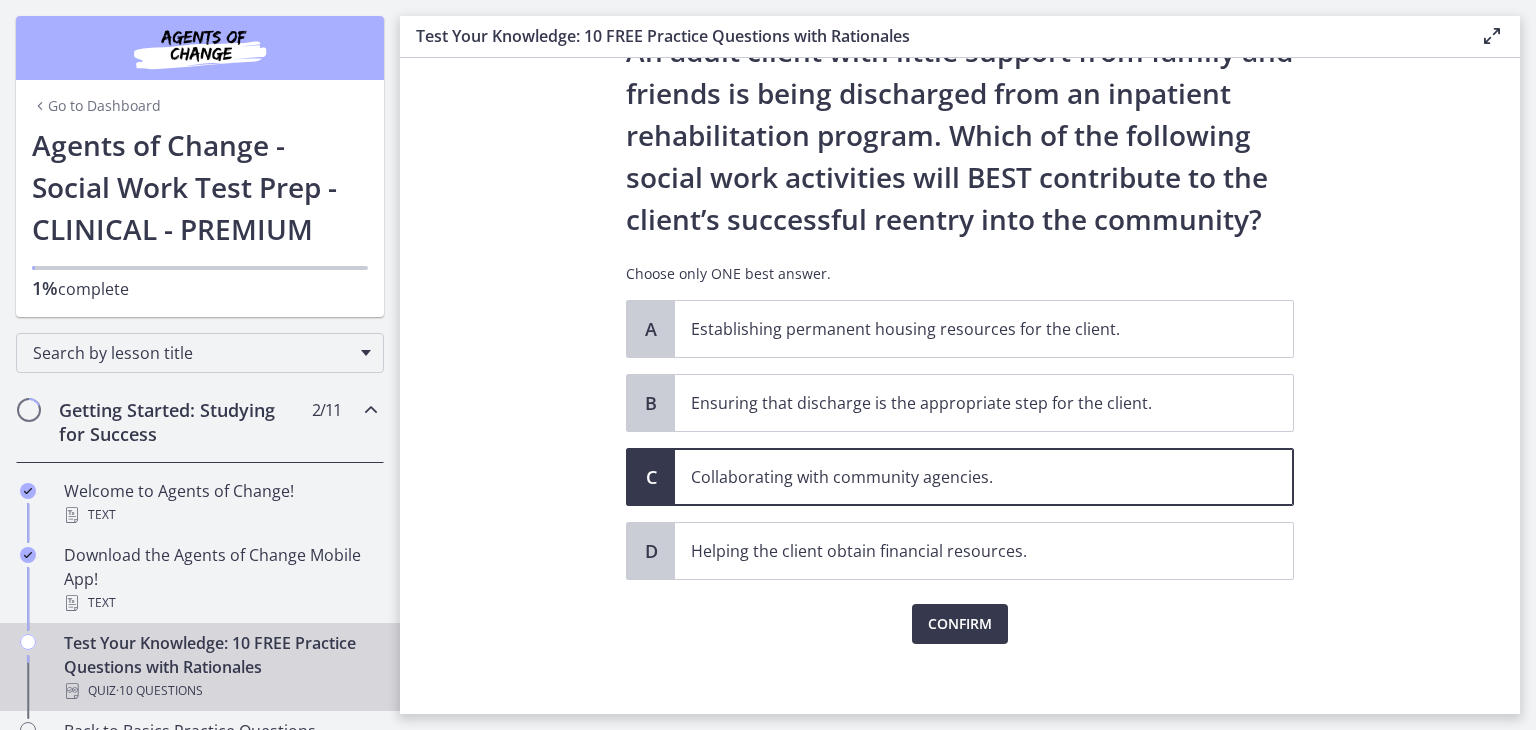 scroll, scrollTop: 100, scrollLeft: 0, axis: vertical 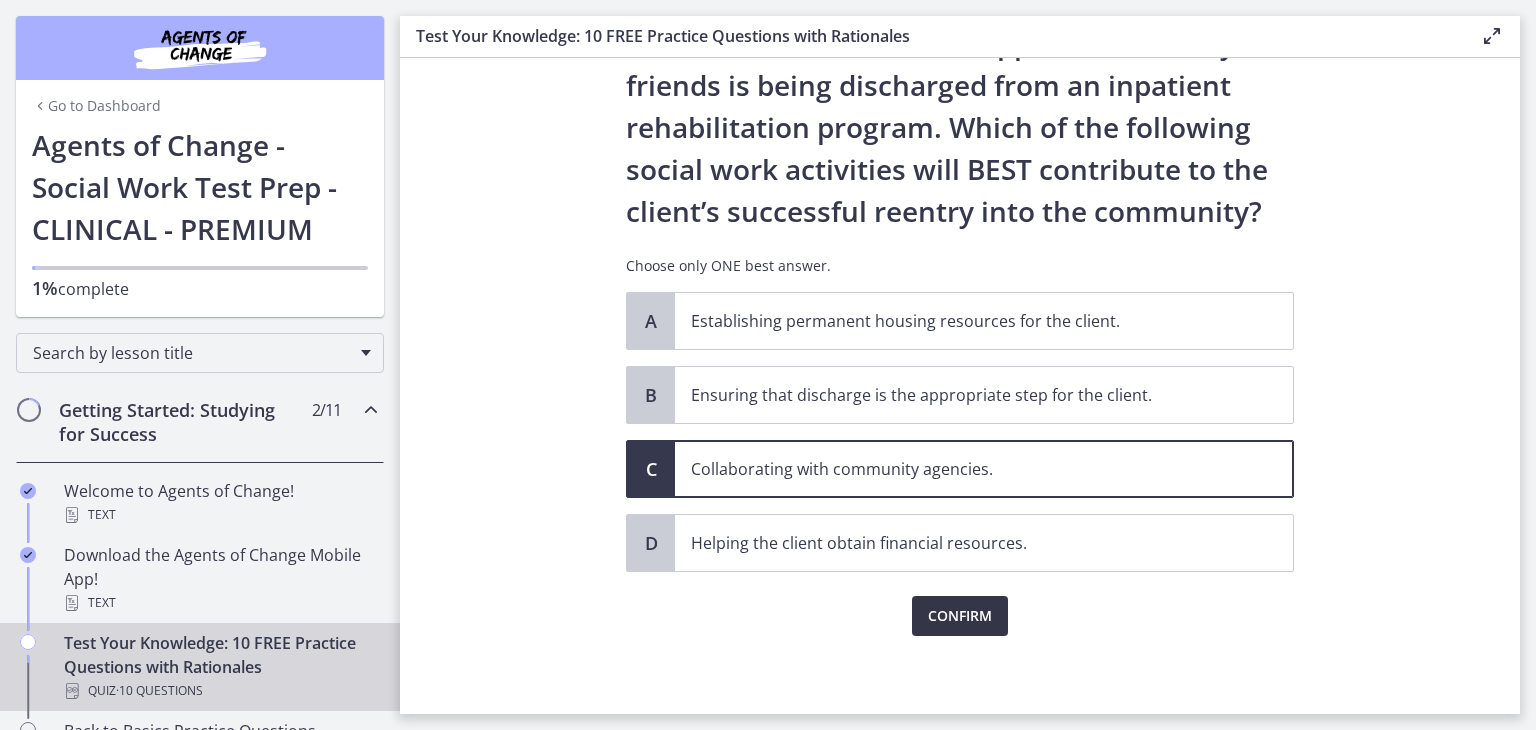 click on "Confirm" at bounding box center [960, 616] 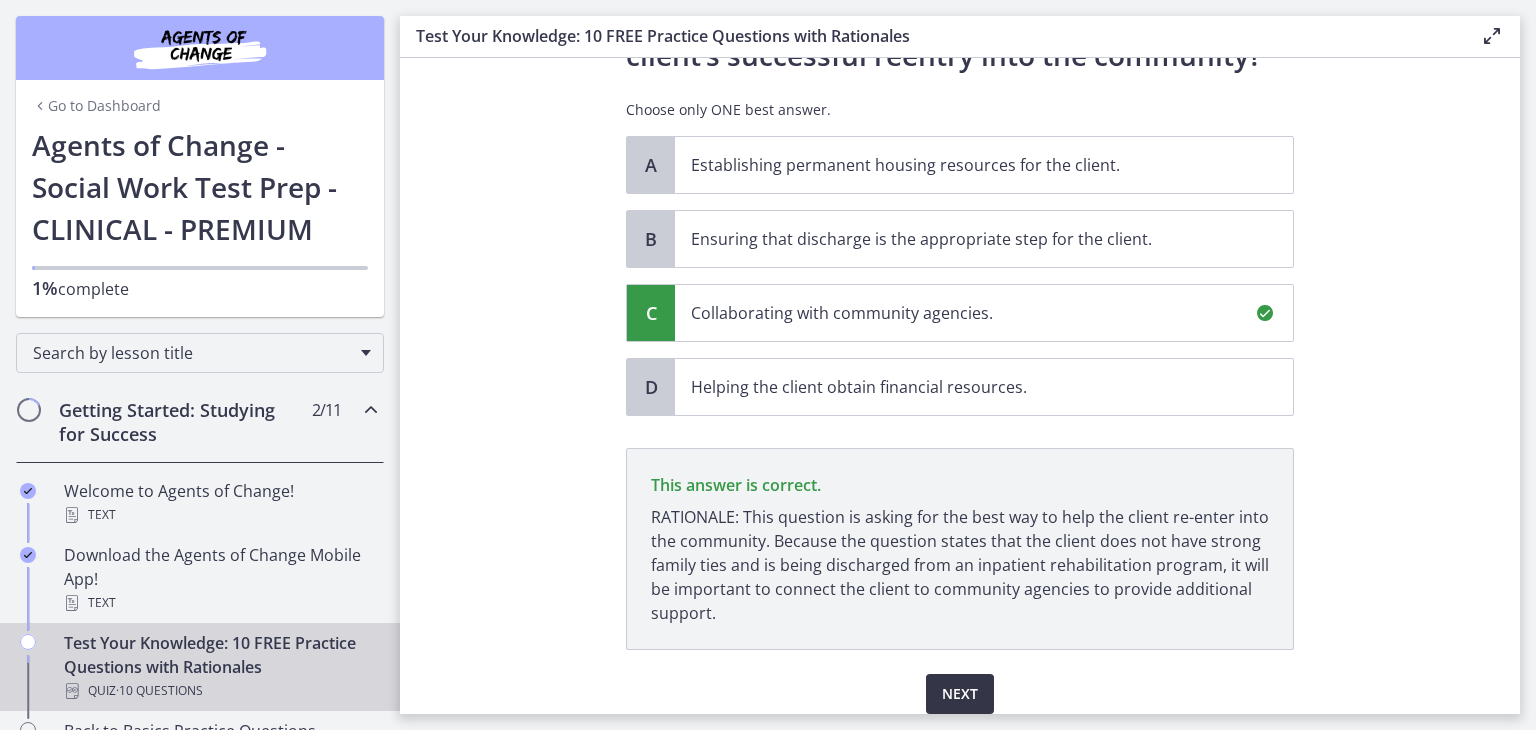 scroll, scrollTop: 334, scrollLeft: 0, axis: vertical 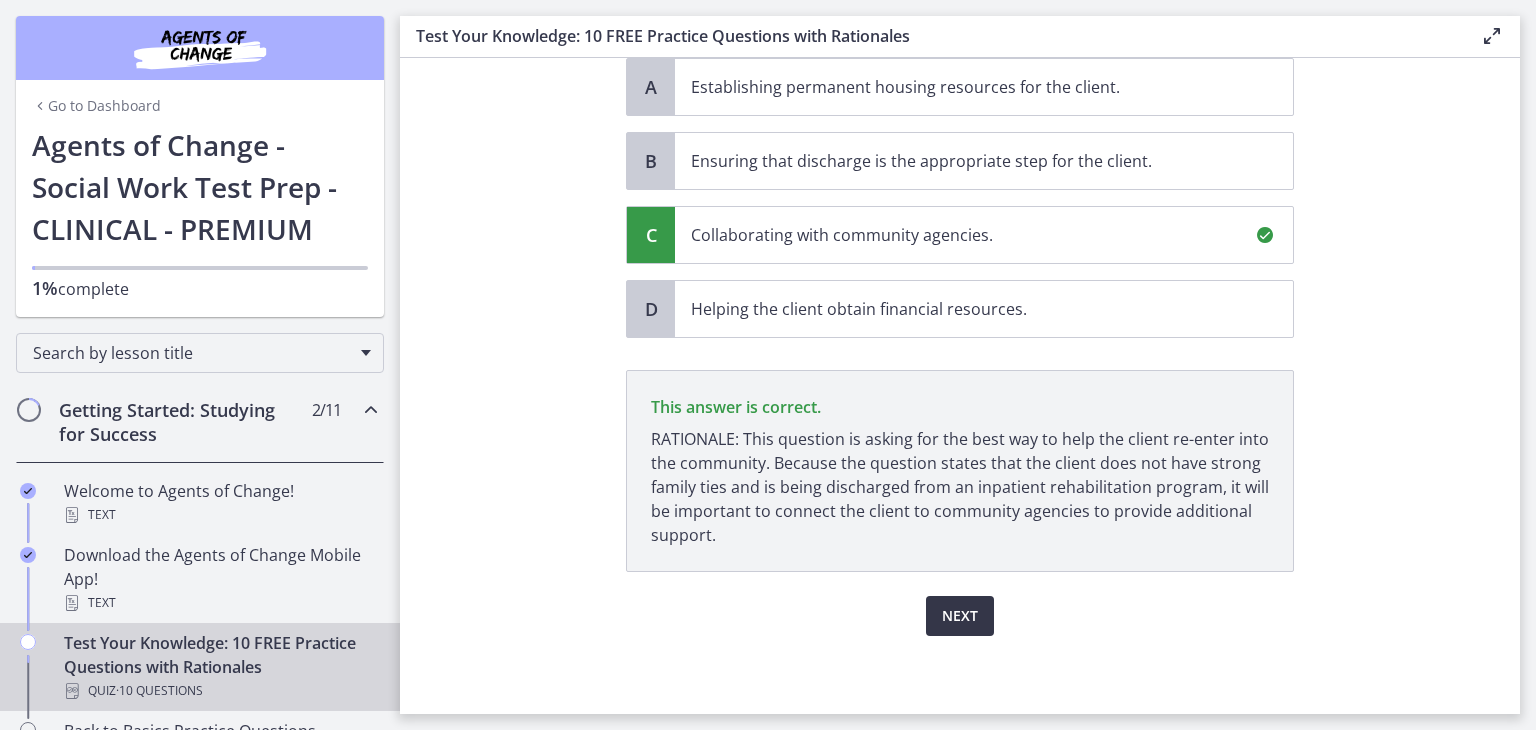 click on "Next" at bounding box center [960, 616] 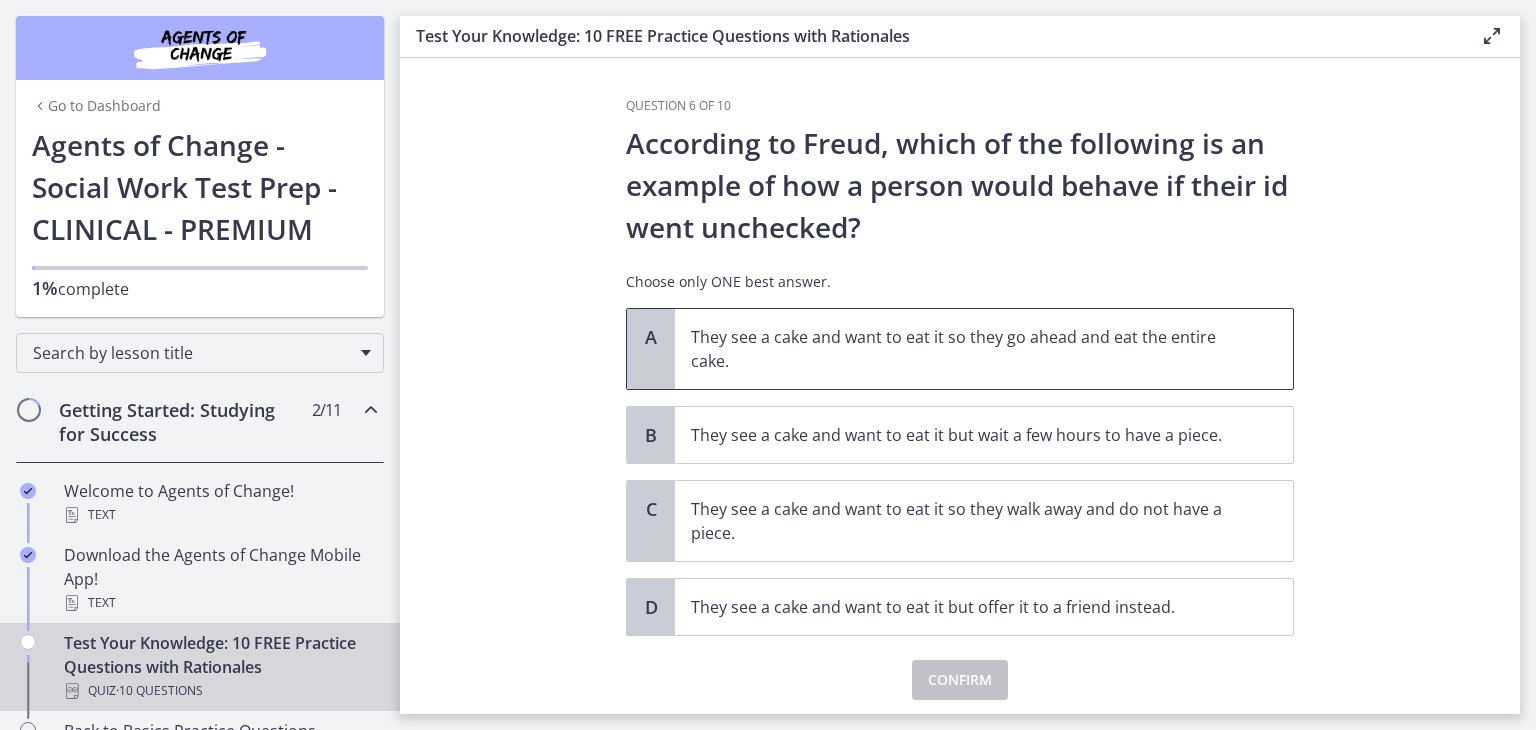 click on "They see a cake and want to eat it so they go ahead and eat the entire cake." at bounding box center (964, 349) 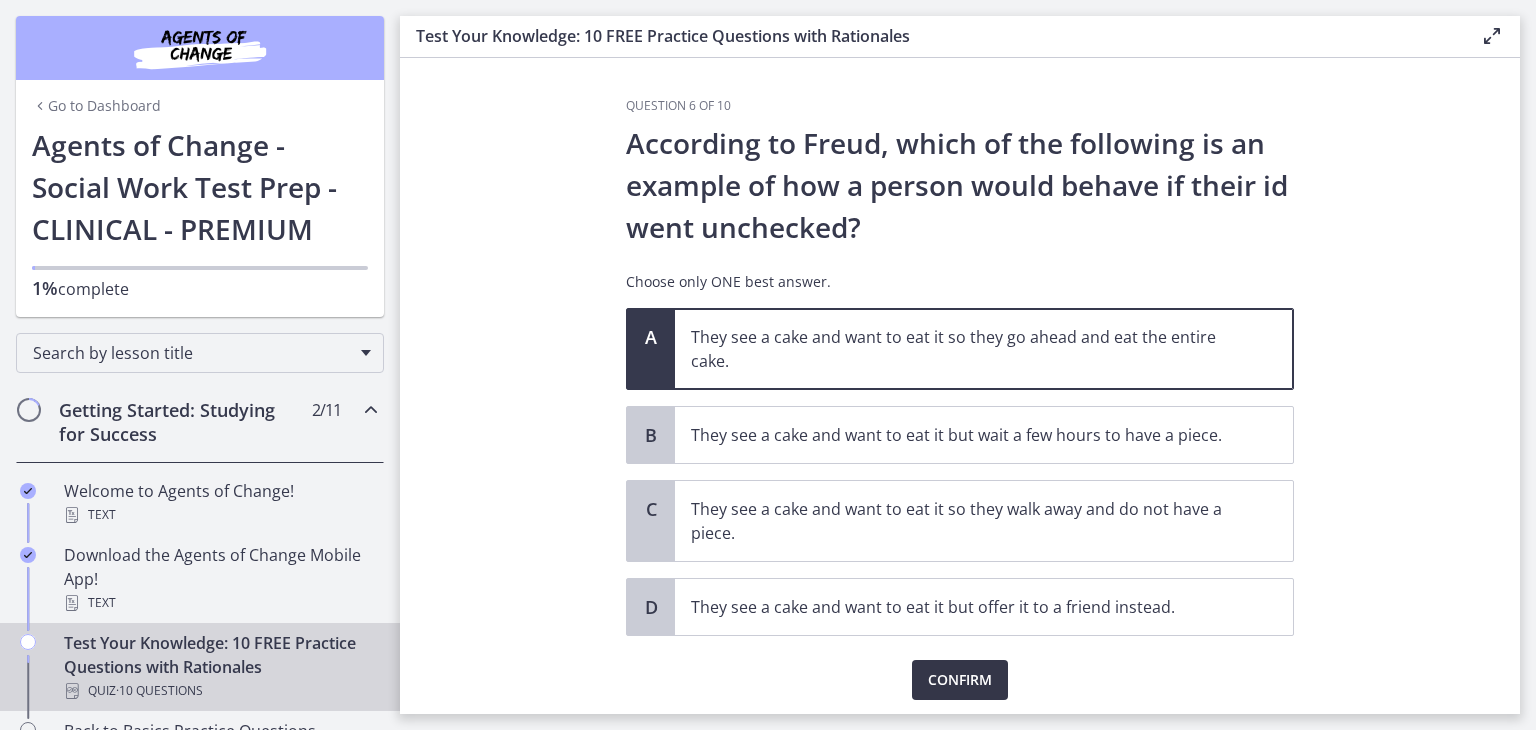 click on "Confirm" at bounding box center [960, 680] 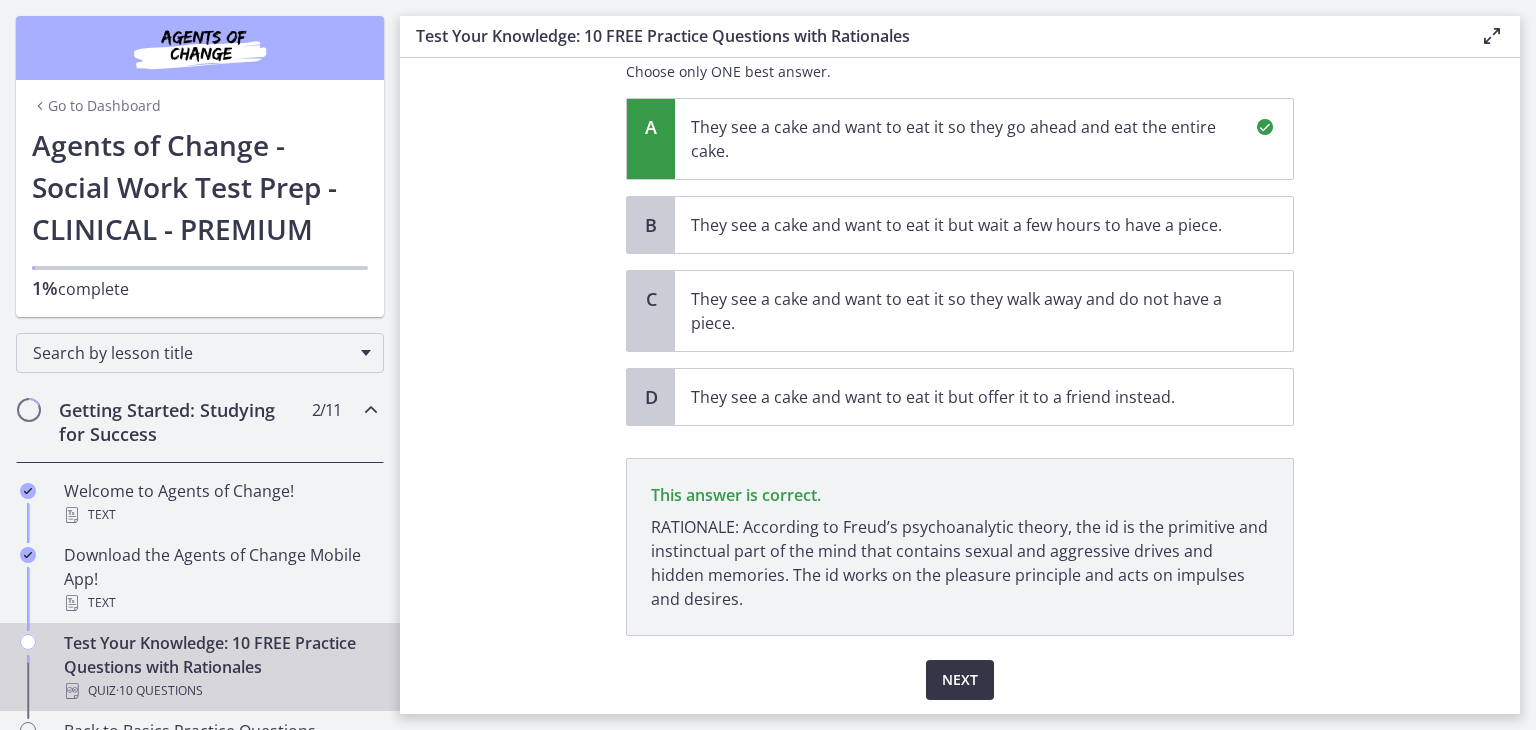 scroll, scrollTop: 274, scrollLeft: 0, axis: vertical 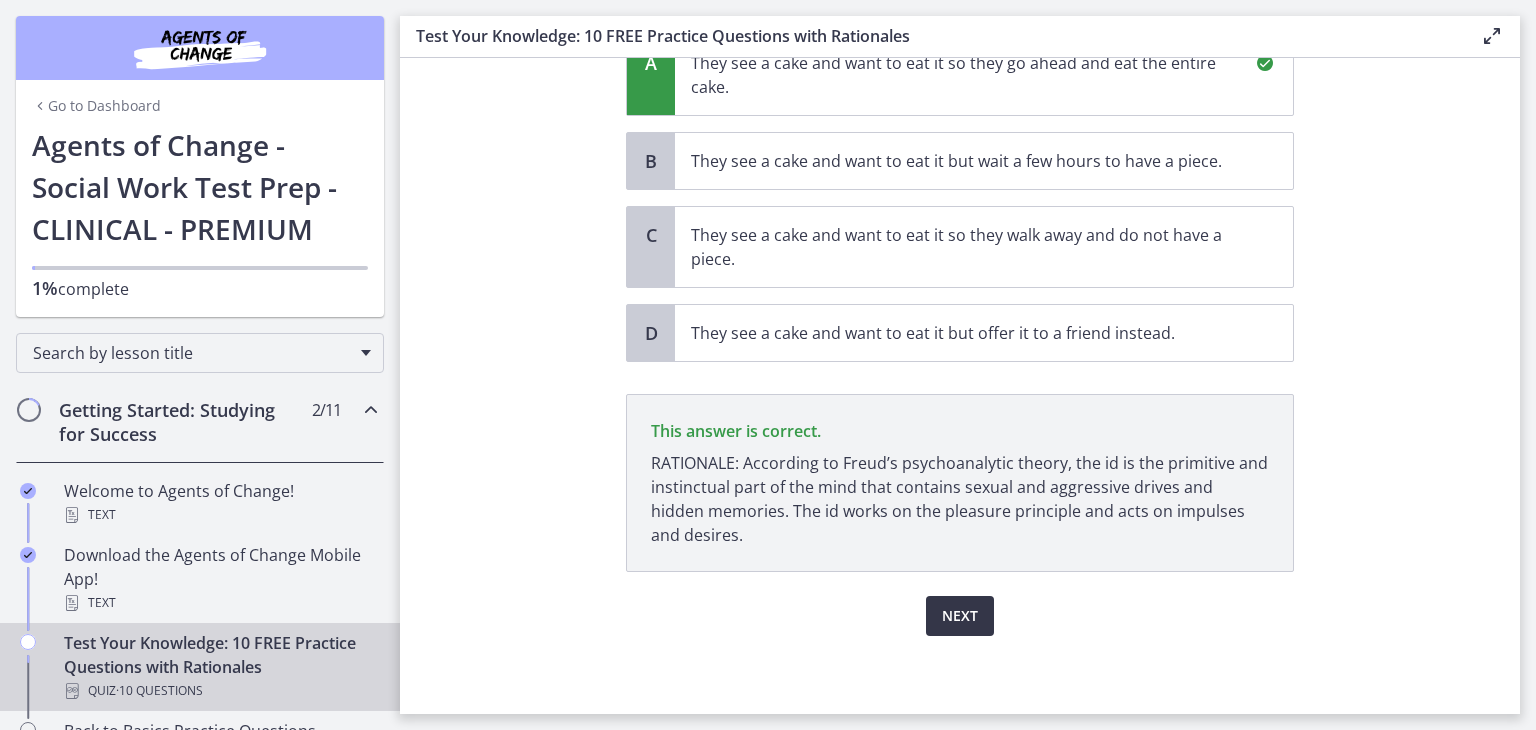 click on "Next" at bounding box center (960, 616) 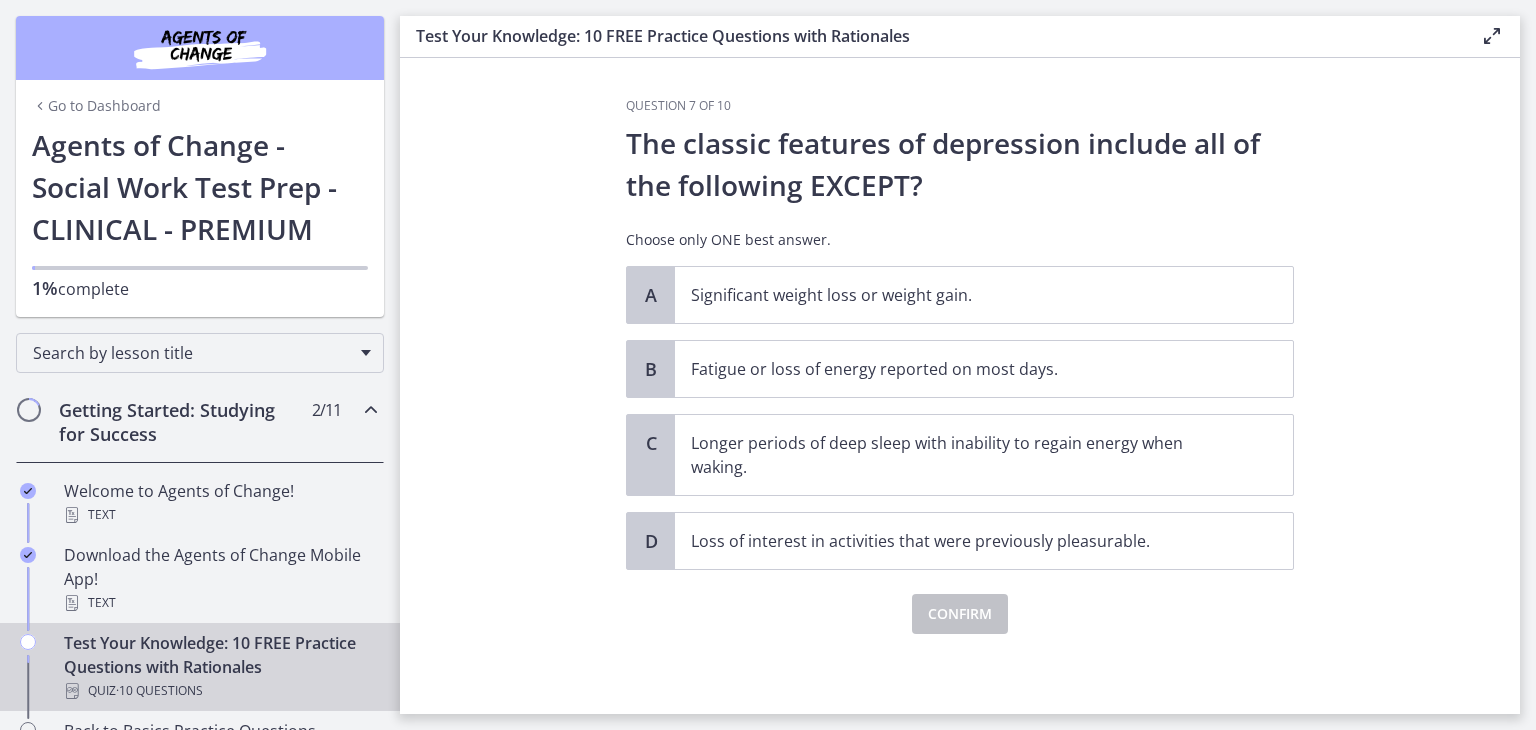 scroll, scrollTop: 0, scrollLeft: 0, axis: both 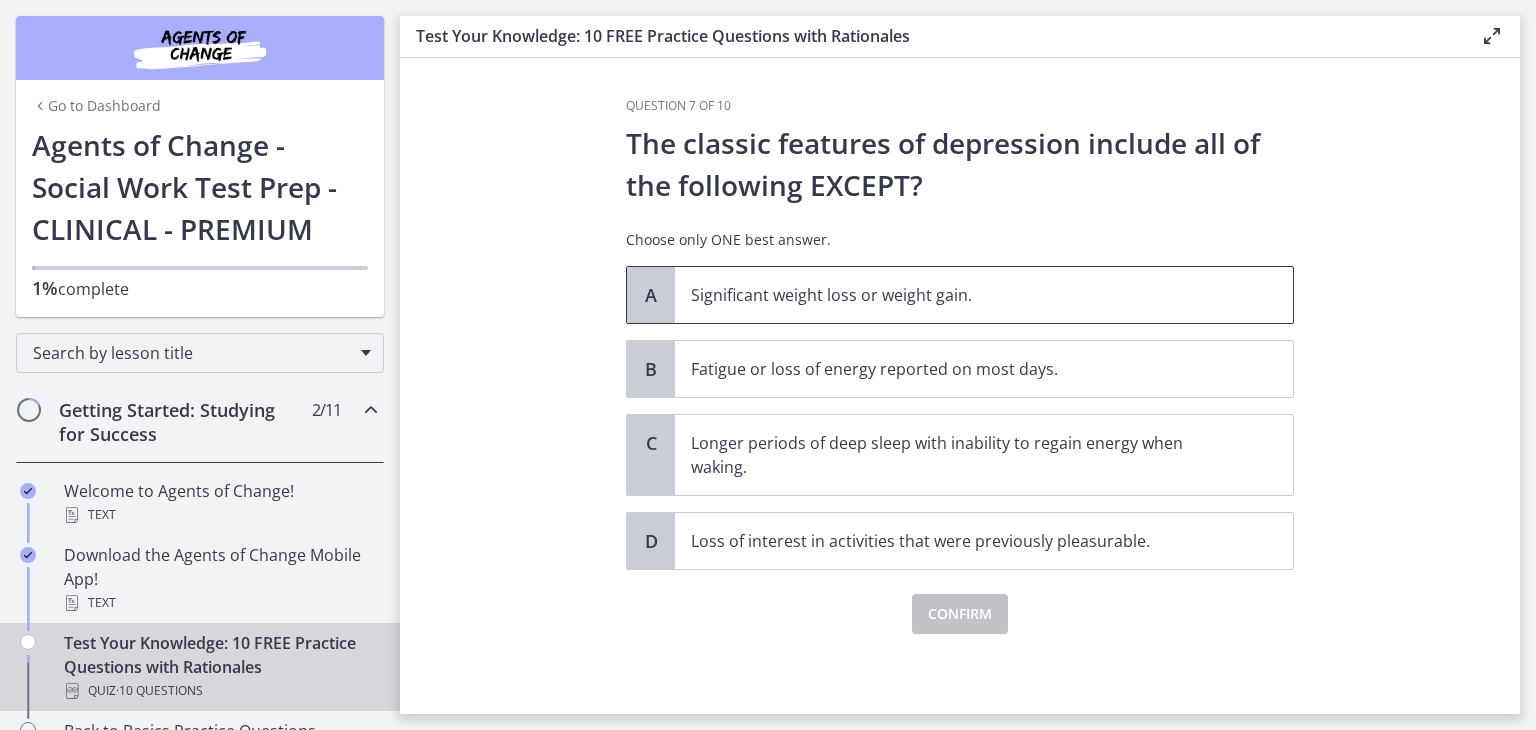 click on "Significant weight loss or weight gain." at bounding box center [984, 295] 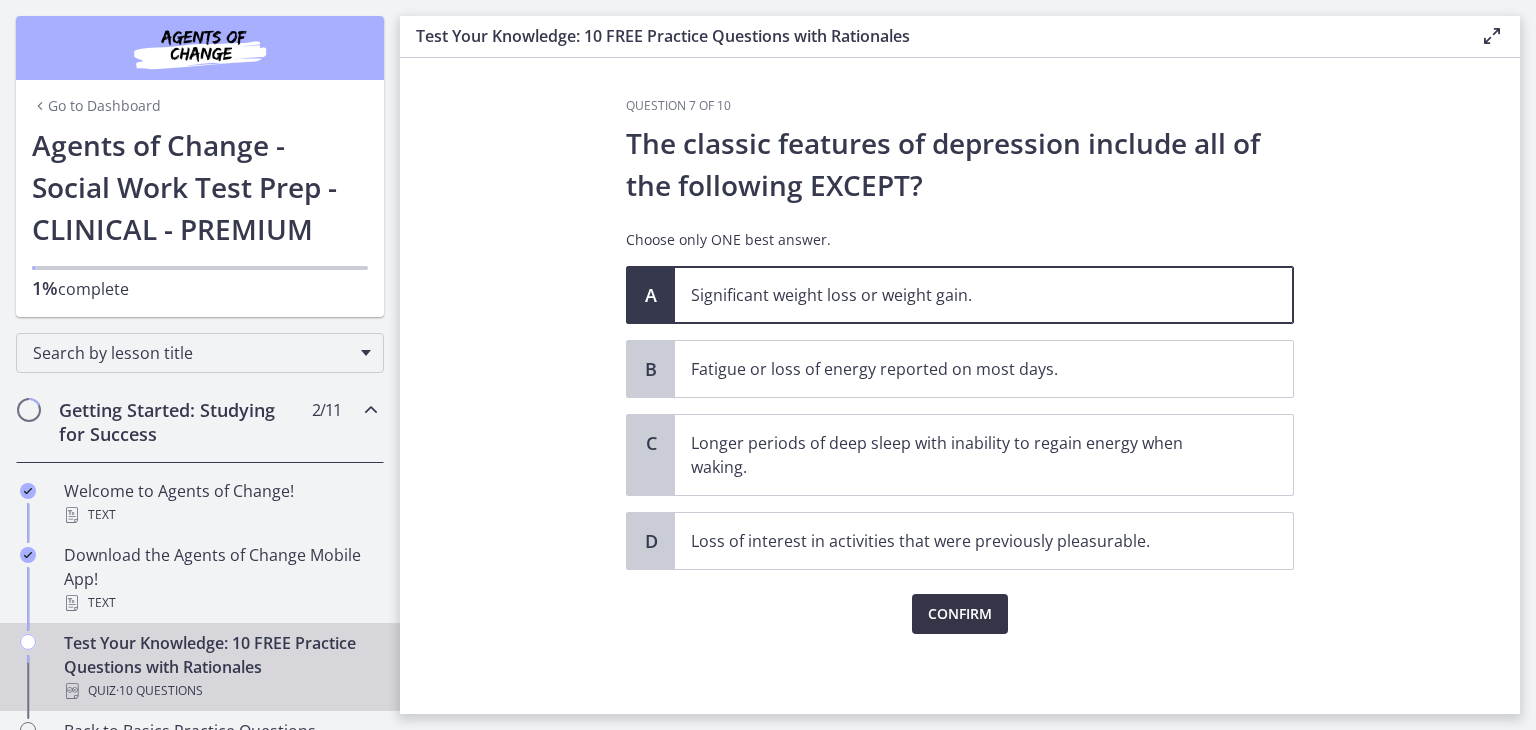 click on "Confirm" at bounding box center (960, 614) 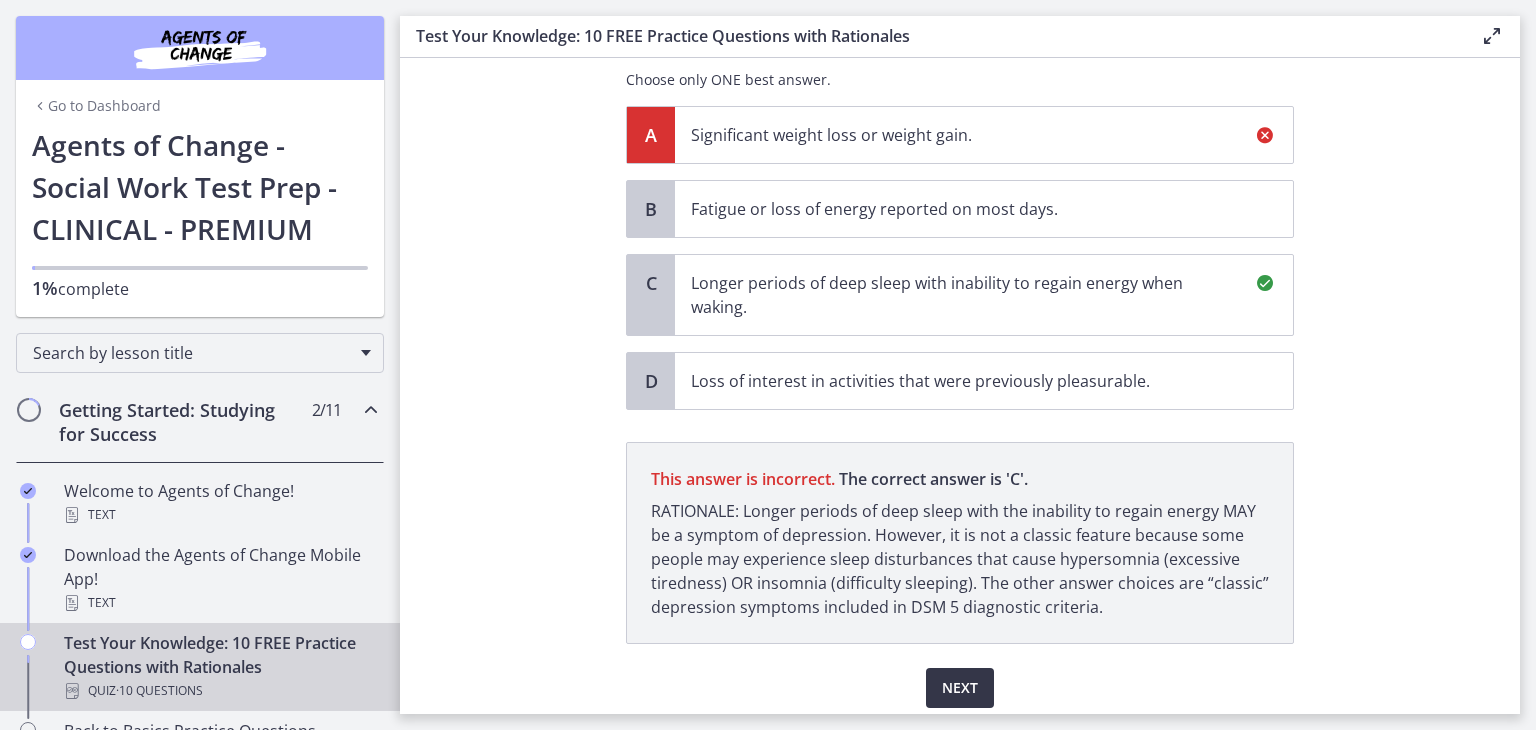 scroll, scrollTop: 232, scrollLeft: 0, axis: vertical 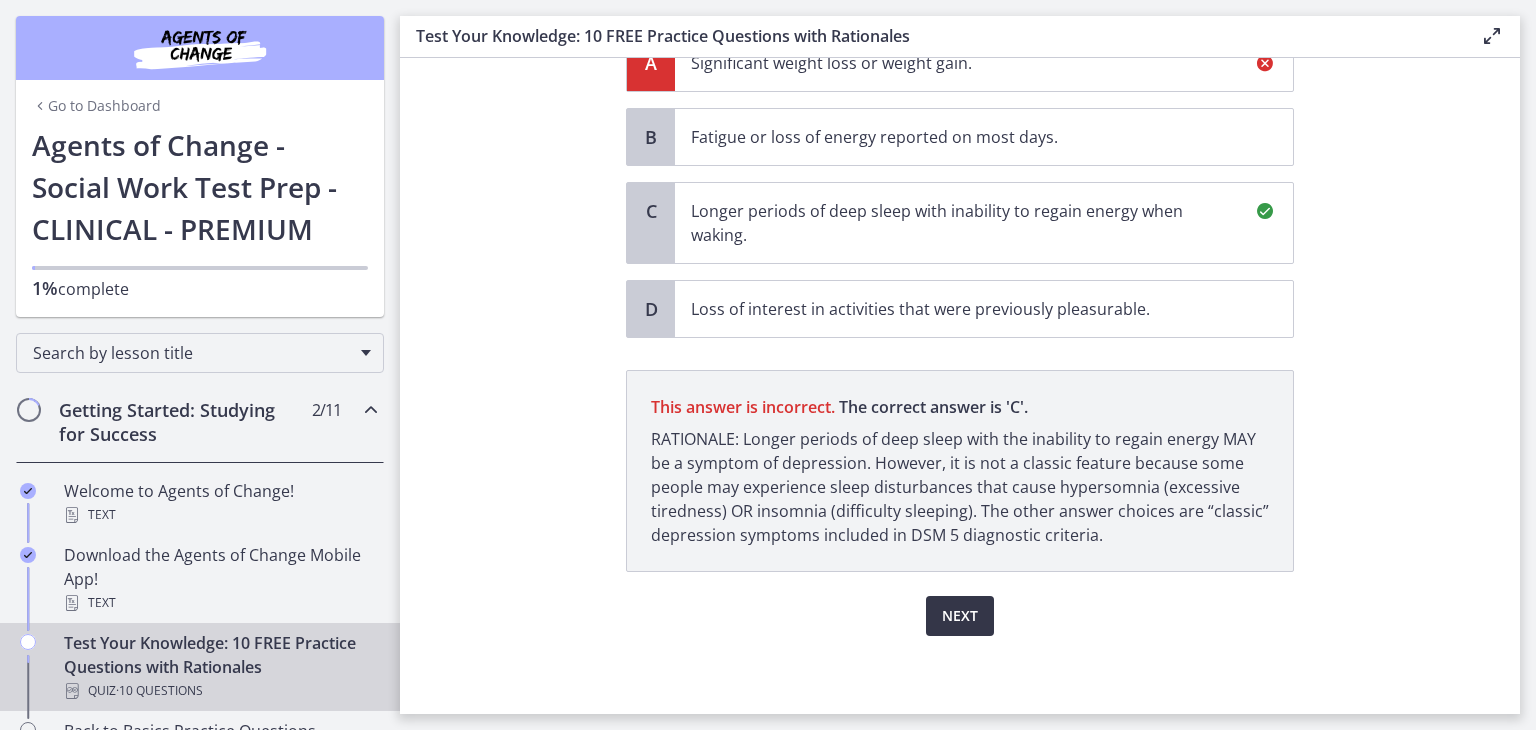 click on "Next" at bounding box center (960, 616) 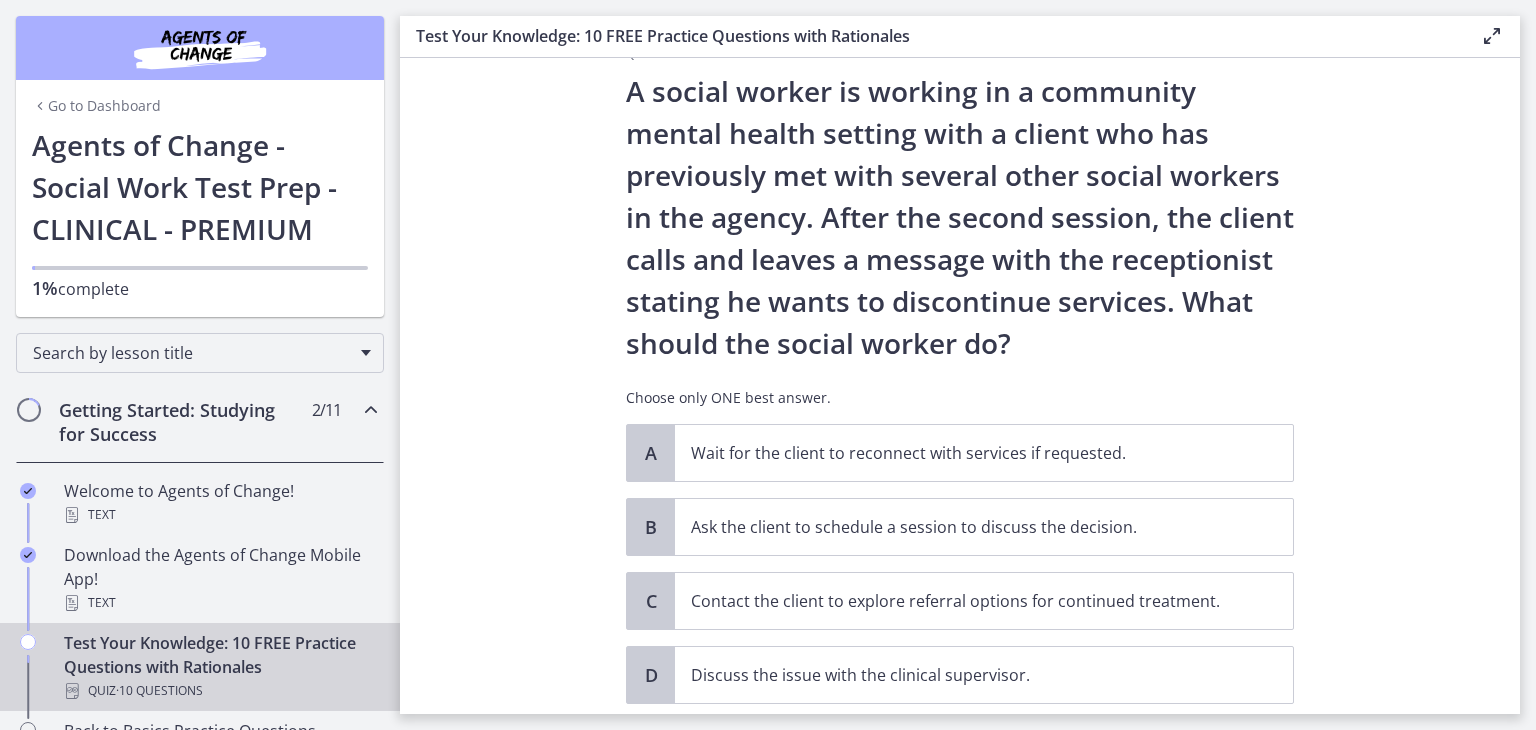 scroll, scrollTop: 56, scrollLeft: 0, axis: vertical 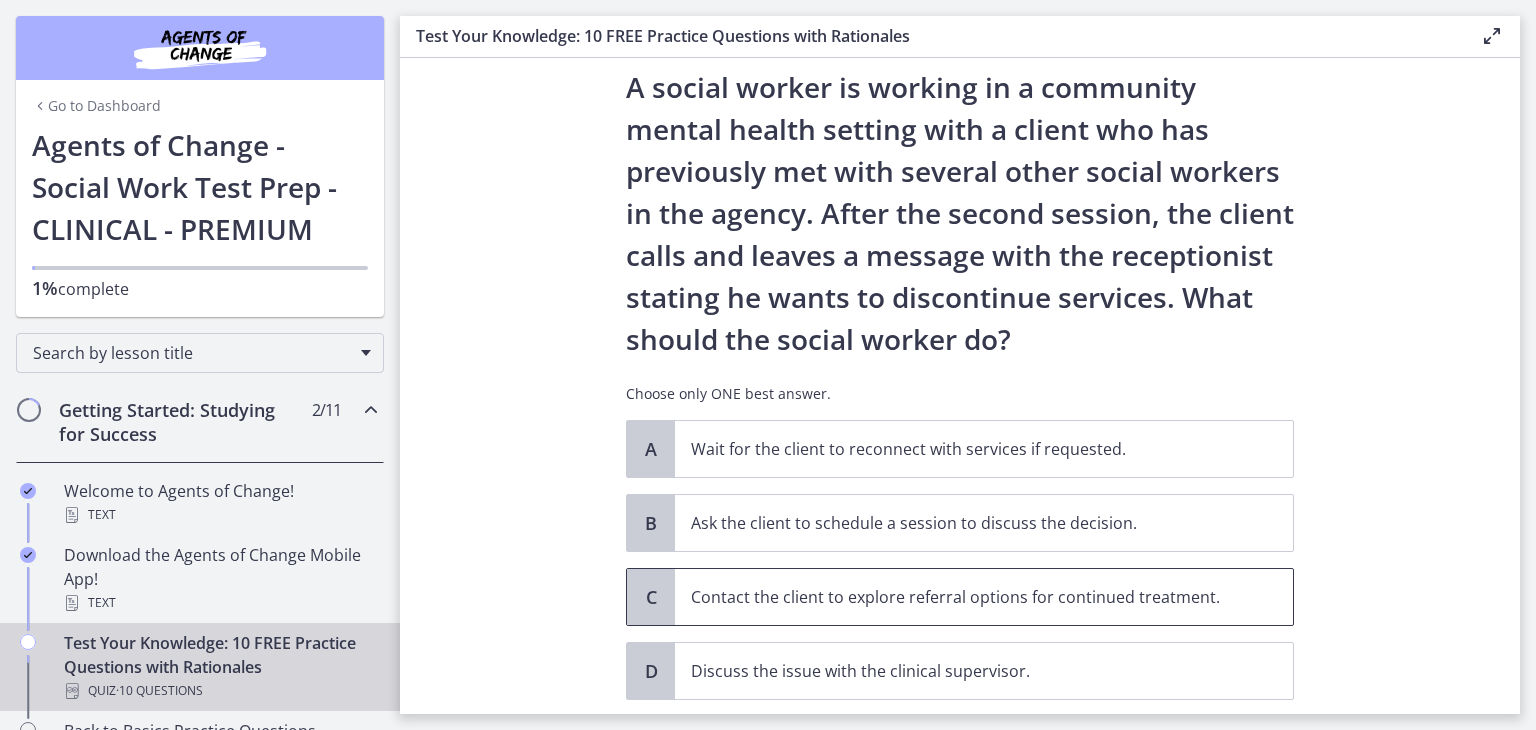 click on "Contact the client to explore referral options for continued treatment." at bounding box center [964, 597] 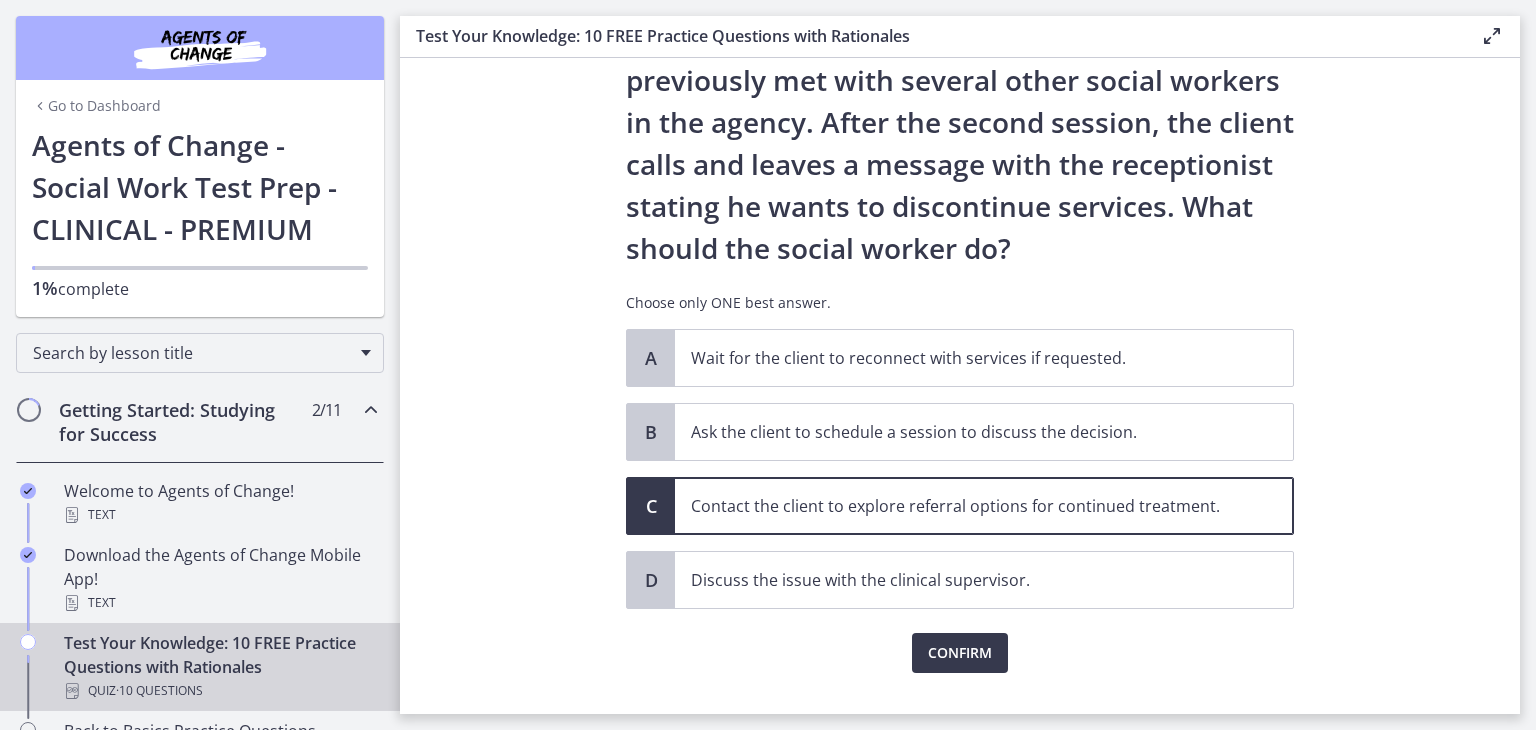 scroll, scrollTop: 184, scrollLeft: 0, axis: vertical 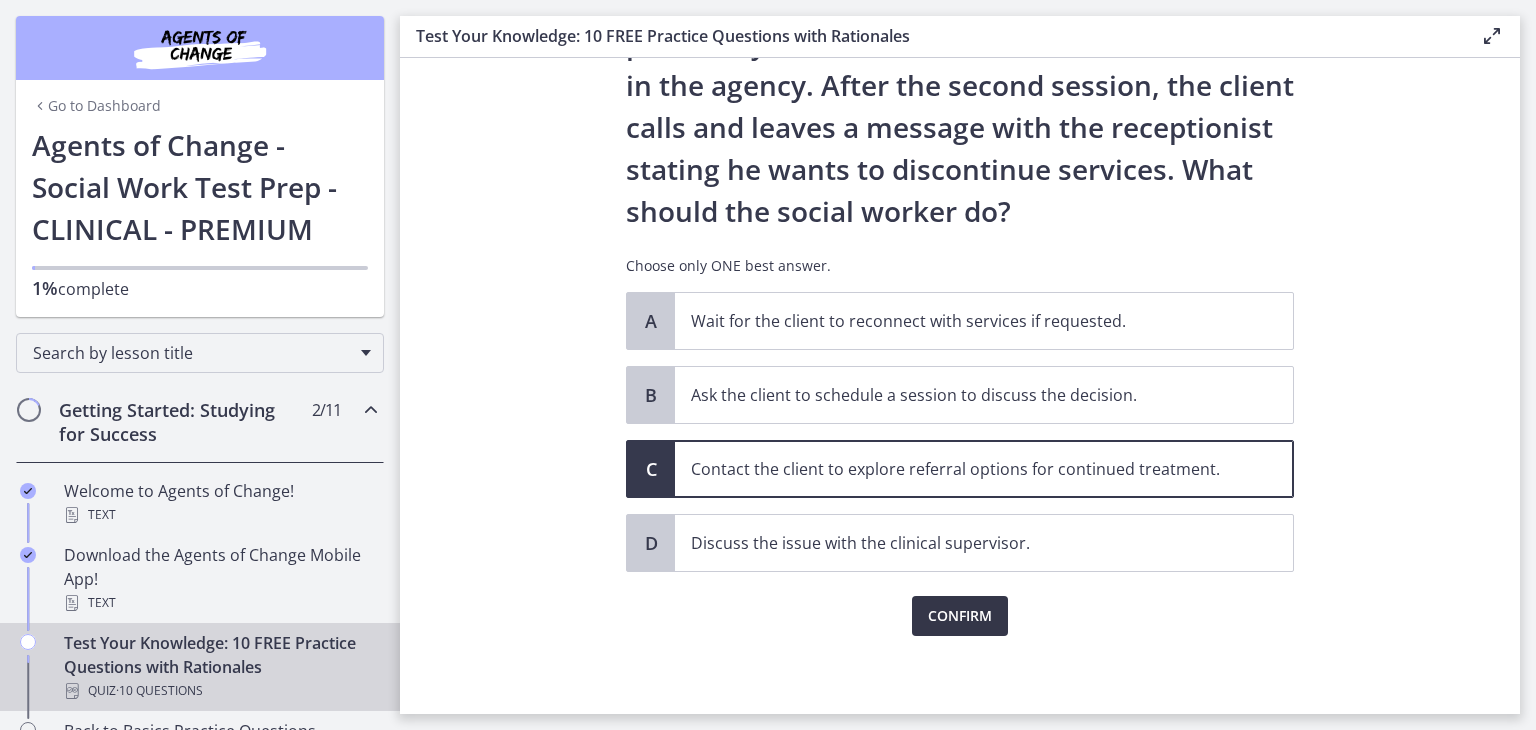 click on "Confirm" at bounding box center (960, 616) 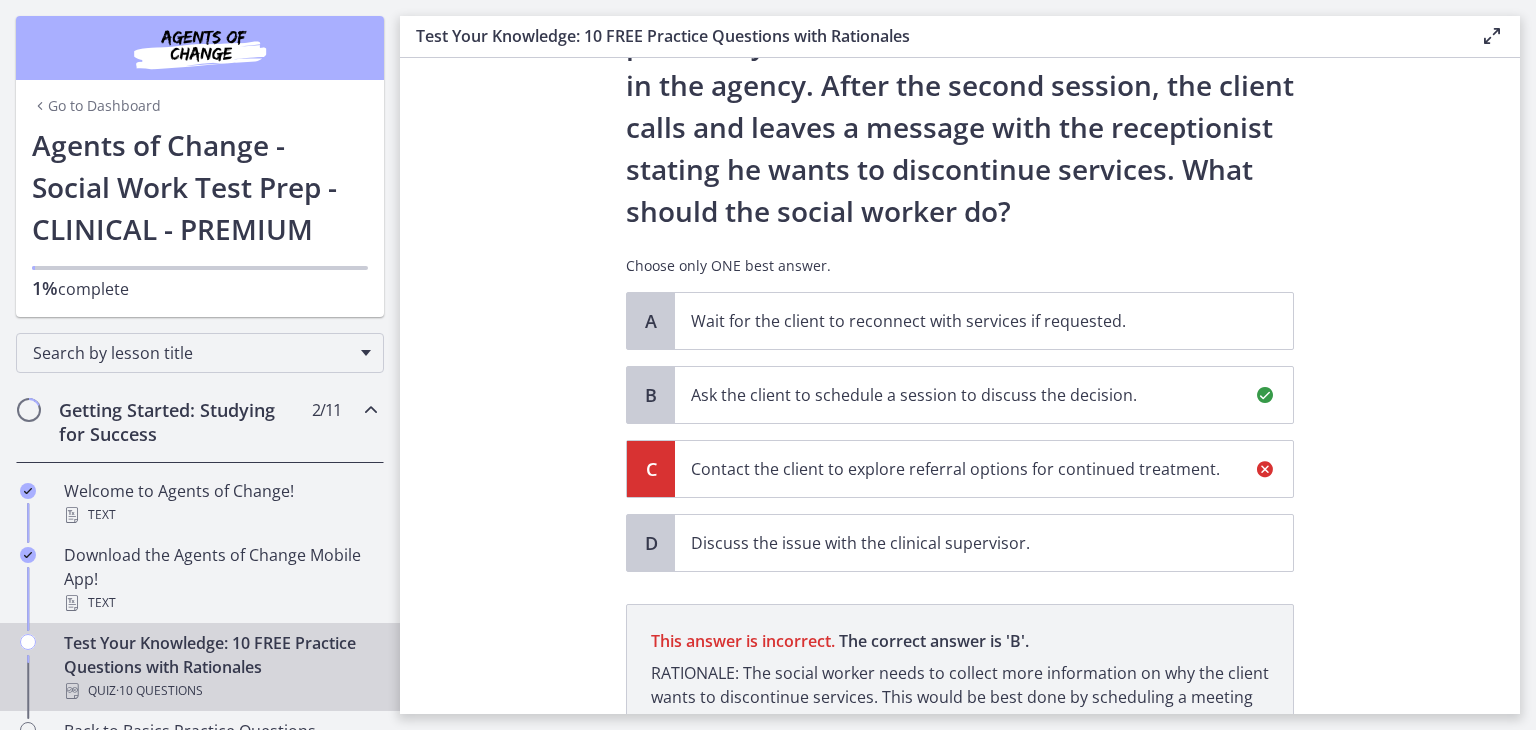 scroll, scrollTop: 418, scrollLeft: 0, axis: vertical 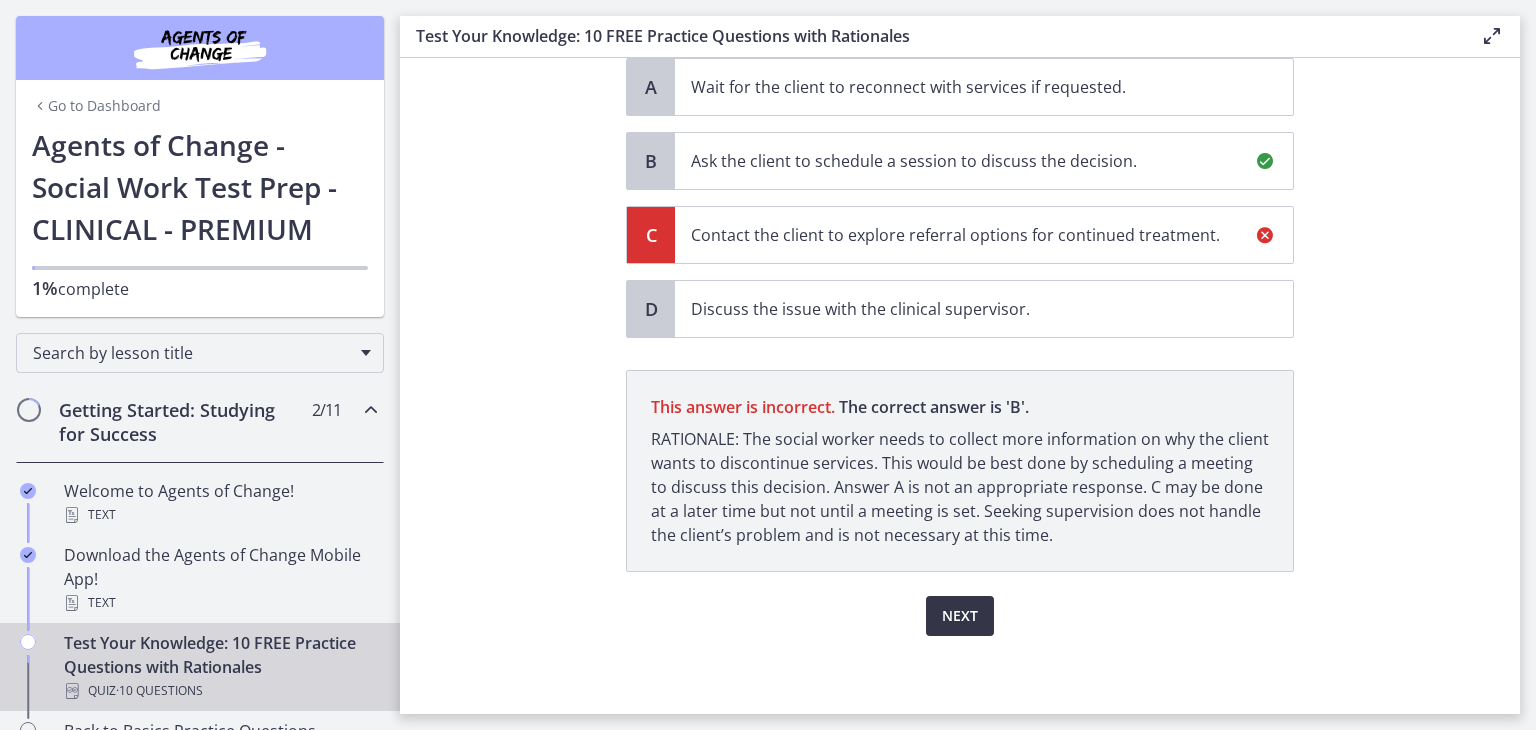 click on "Next" at bounding box center [960, 616] 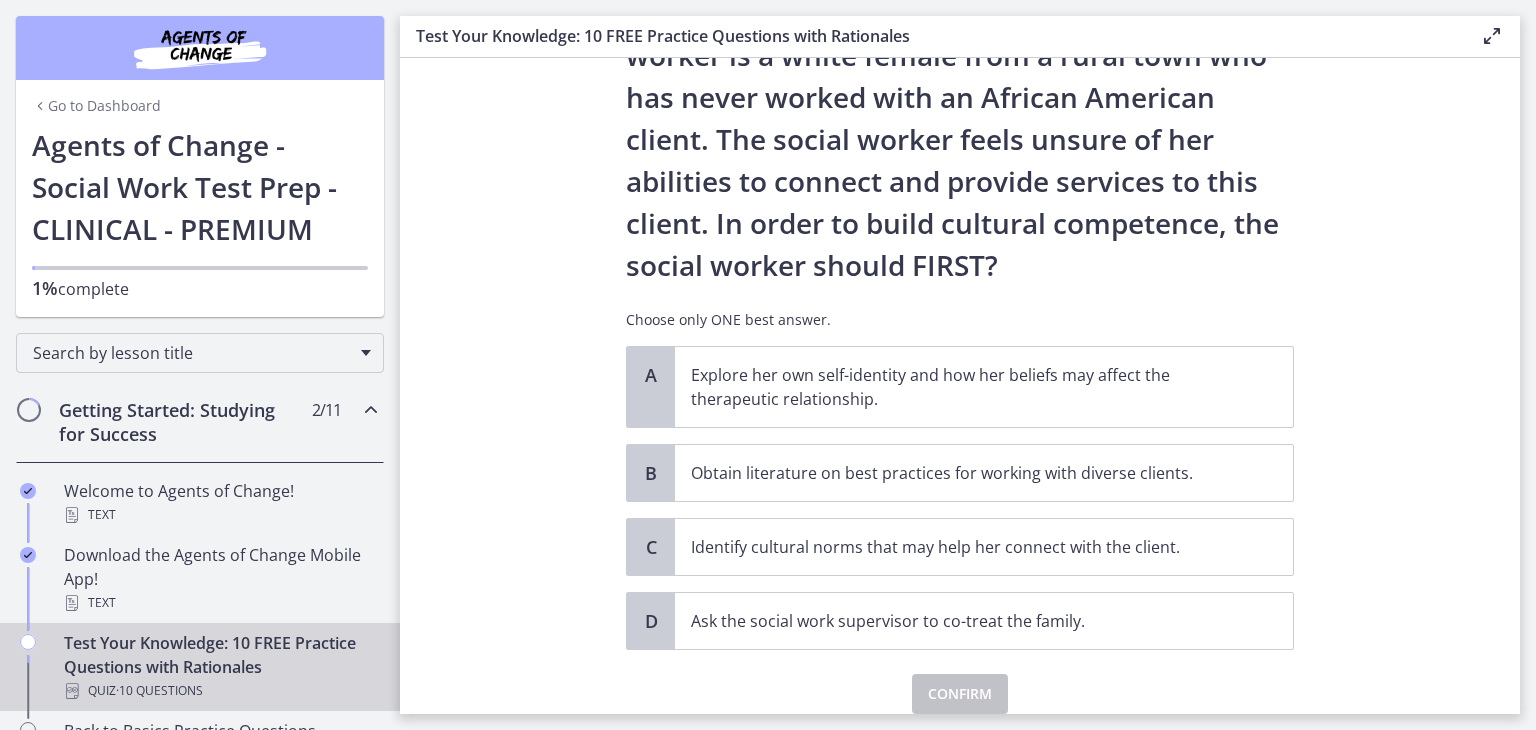 scroll, scrollTop: 215, scrollLeft: 0, axis: vertical 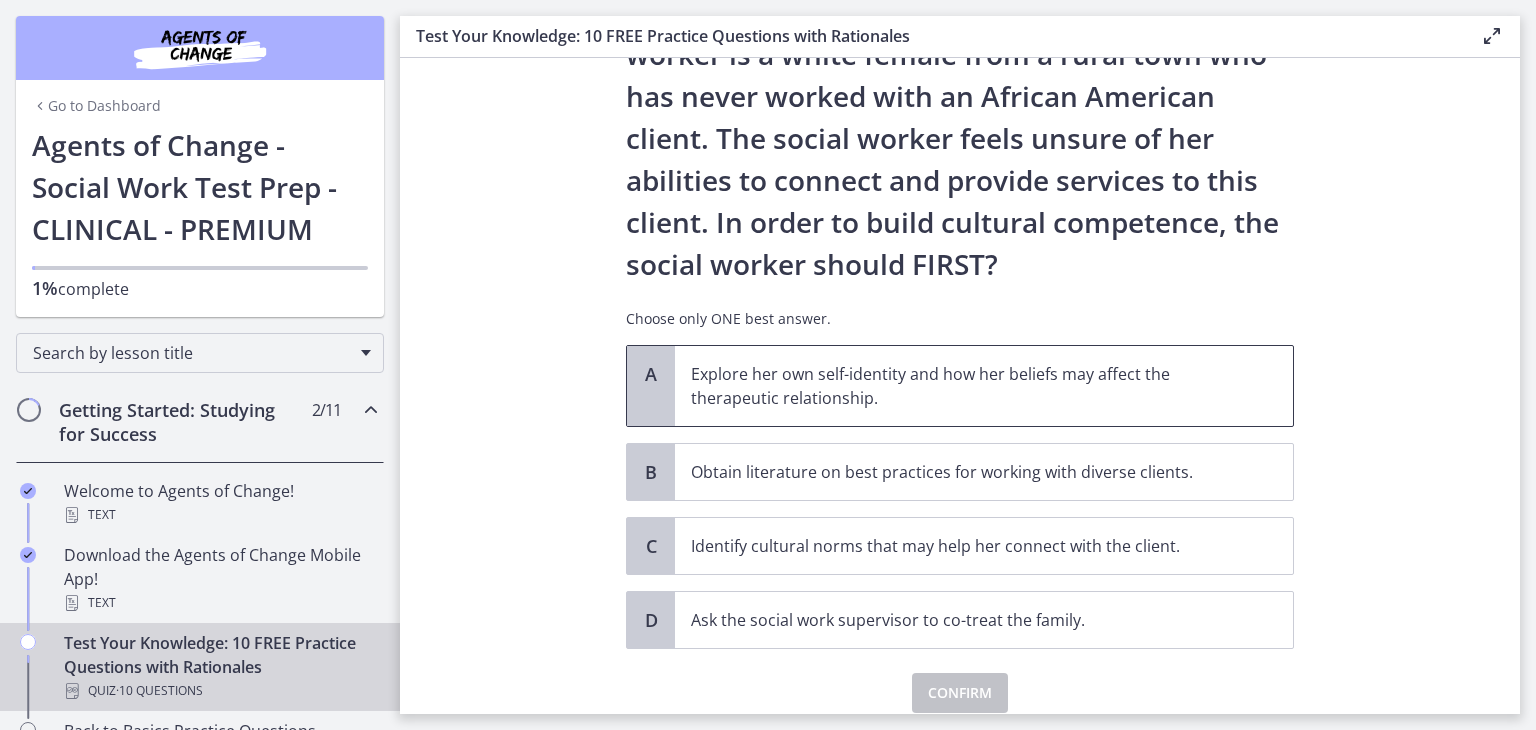 click on "Explore her own self-identity and how her beliefs may affect the therapeutic relationship." at bounding box center [964, 386] 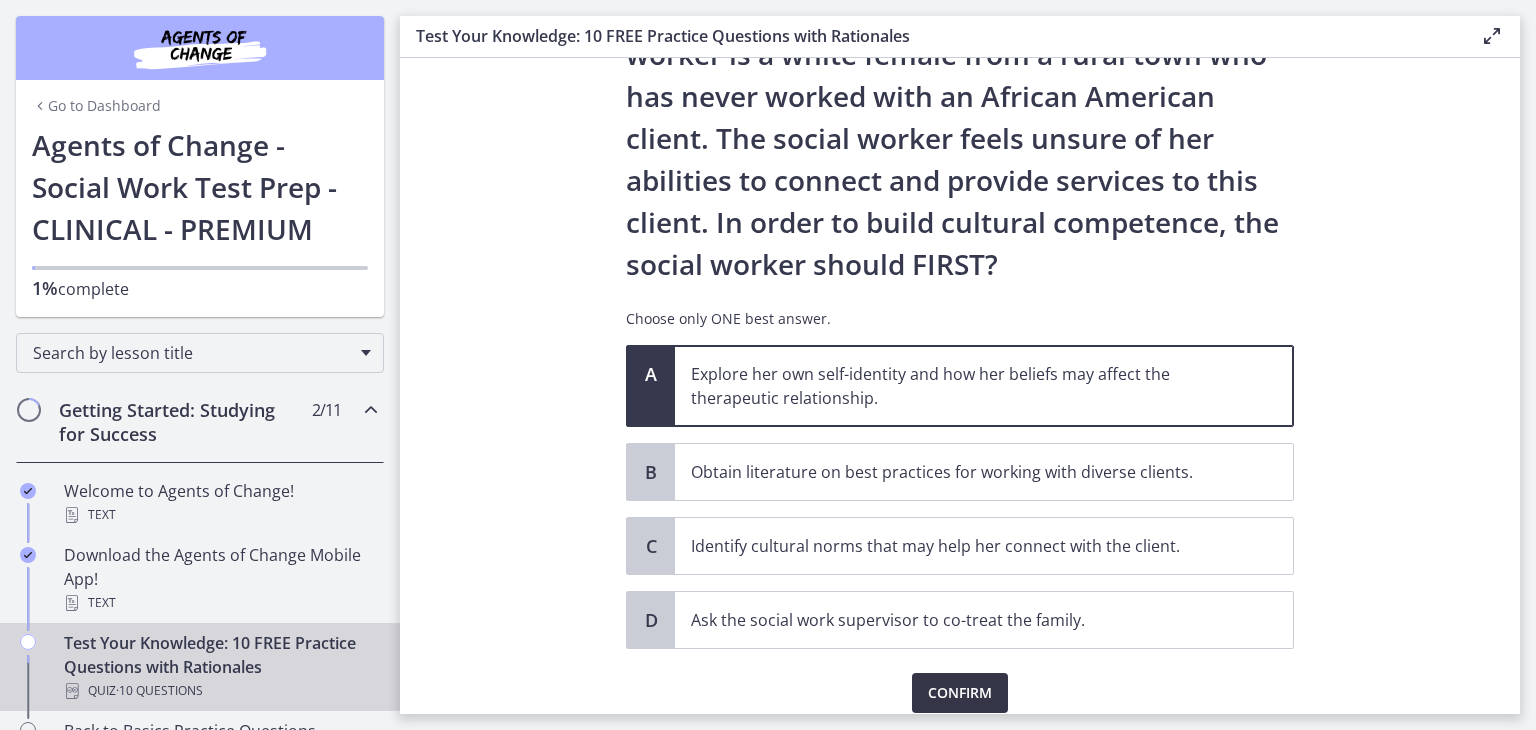 click on "Confirm" at bounding box center [960, 693] 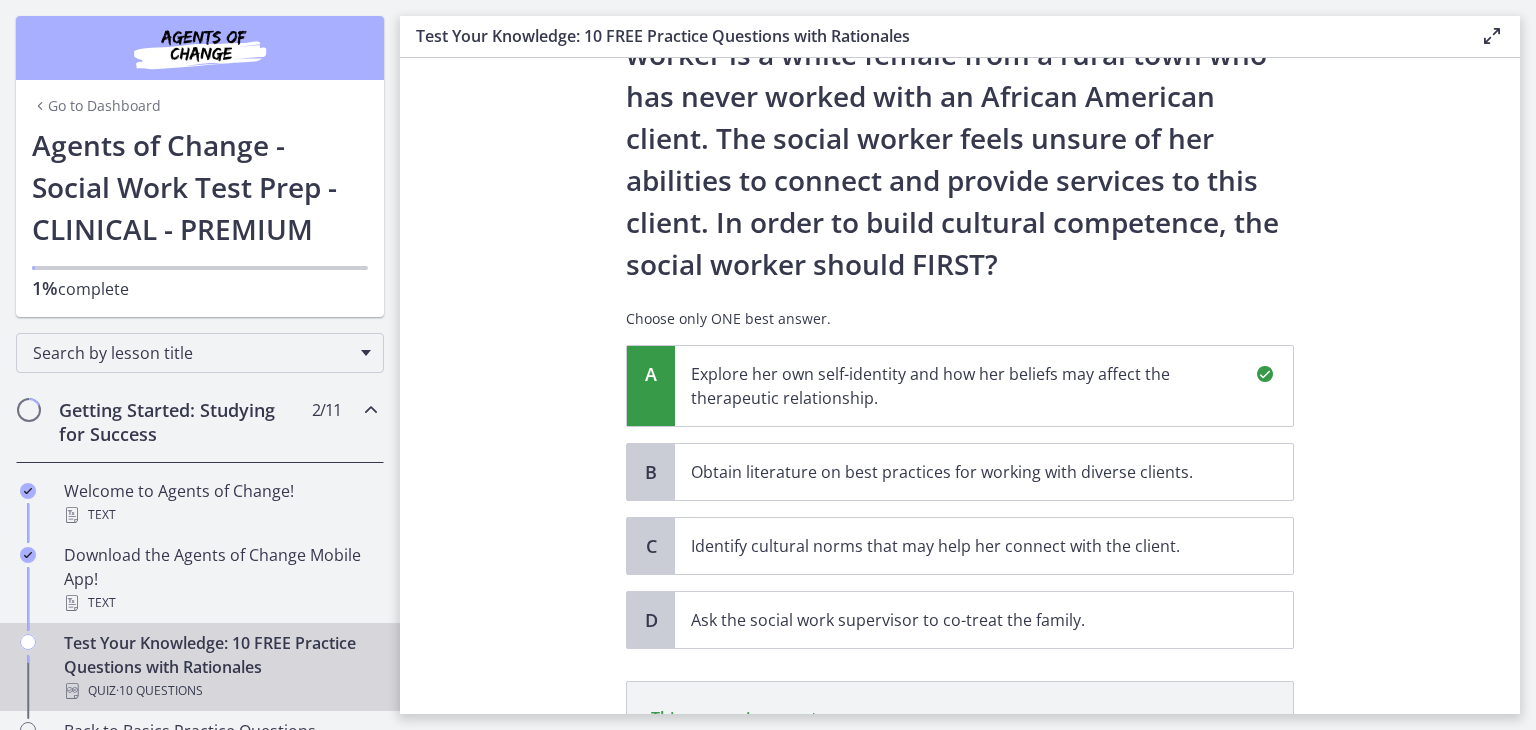 scroll, scrollTop: 526, scrollLeft: 0, axis: vertical 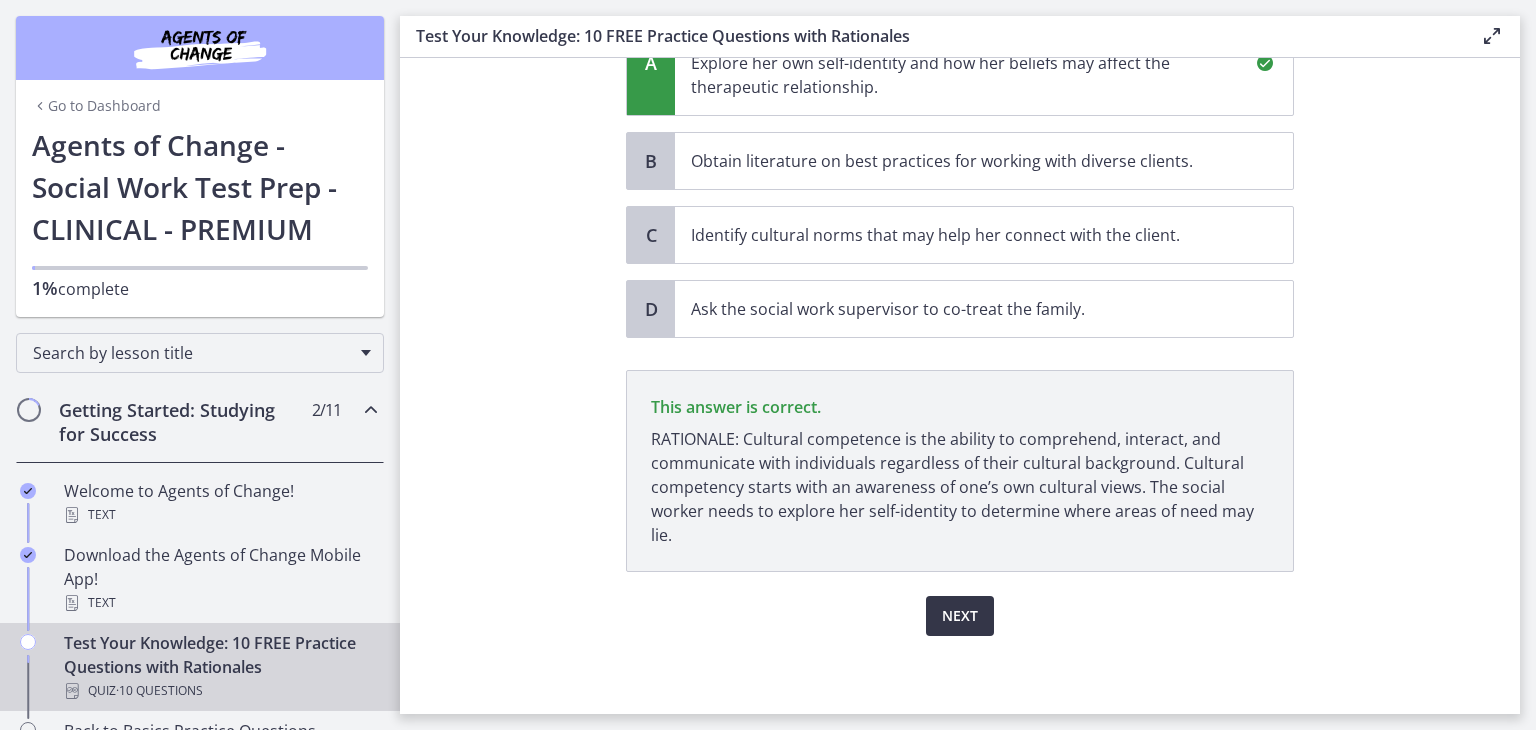 click on "Next" at bounding box center (960, 616) 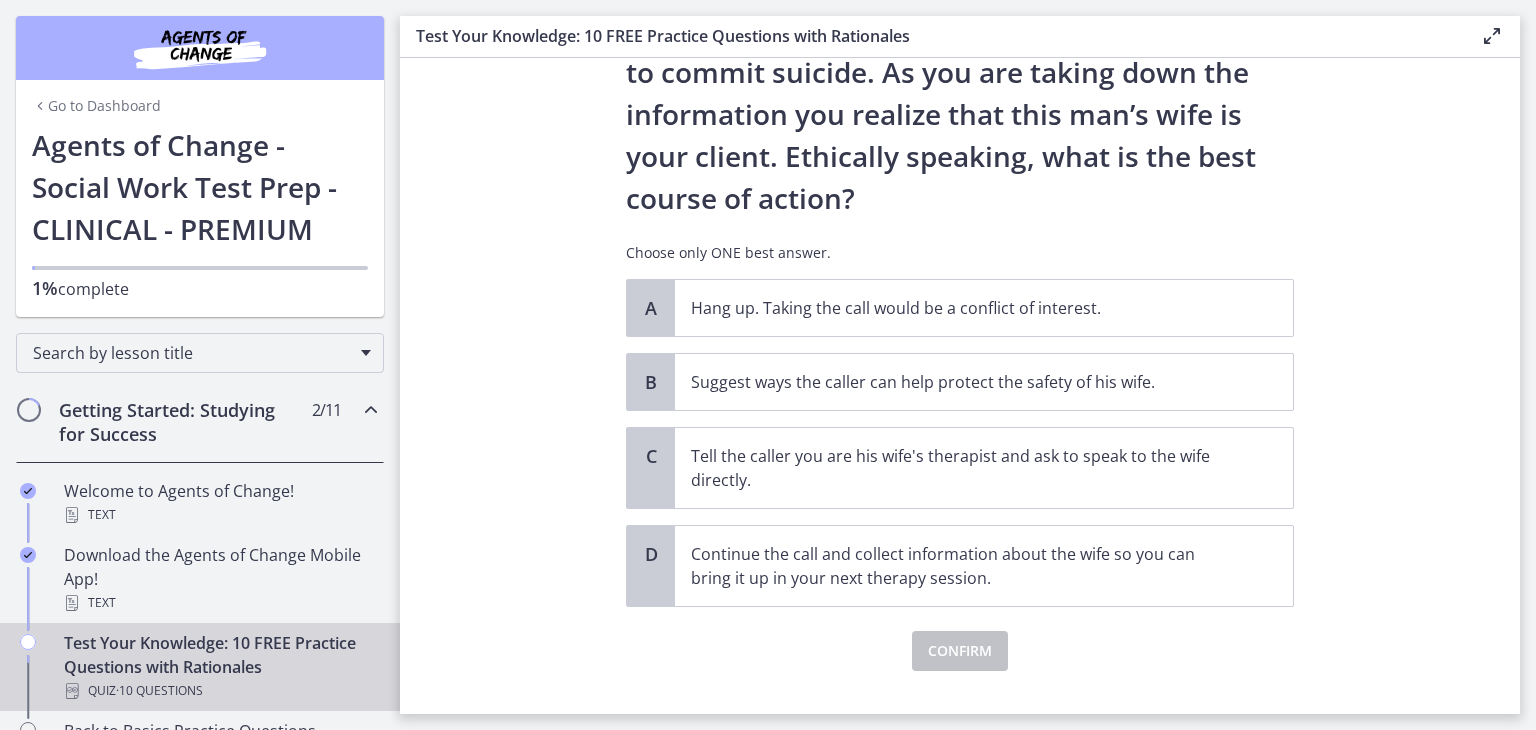 scroll, scrollTop: 240, scrollLeft: 0, axis: vertical 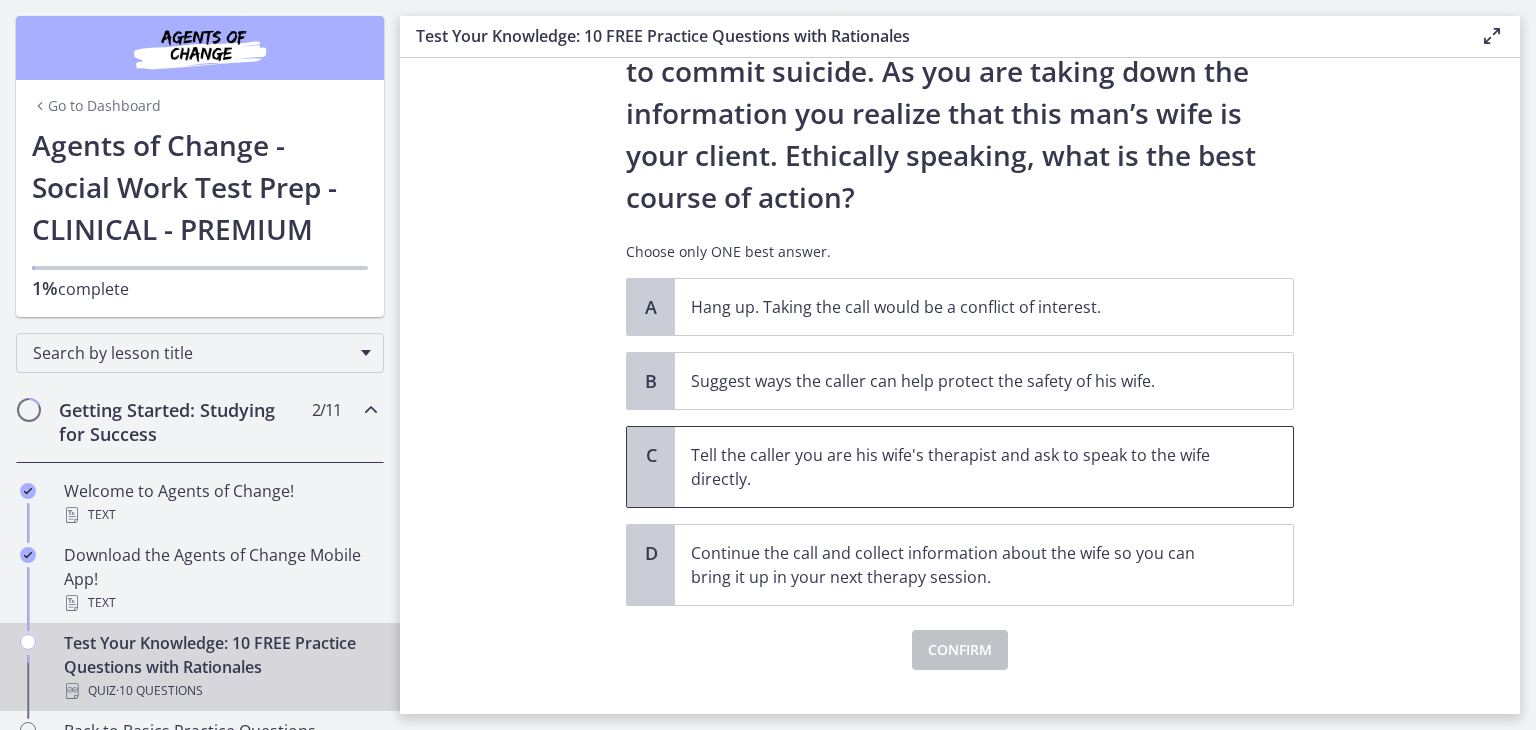 click on "Tell the caller you are his wife's therapist and ask to speak to the wife directly." at bounding box center [964, 467] 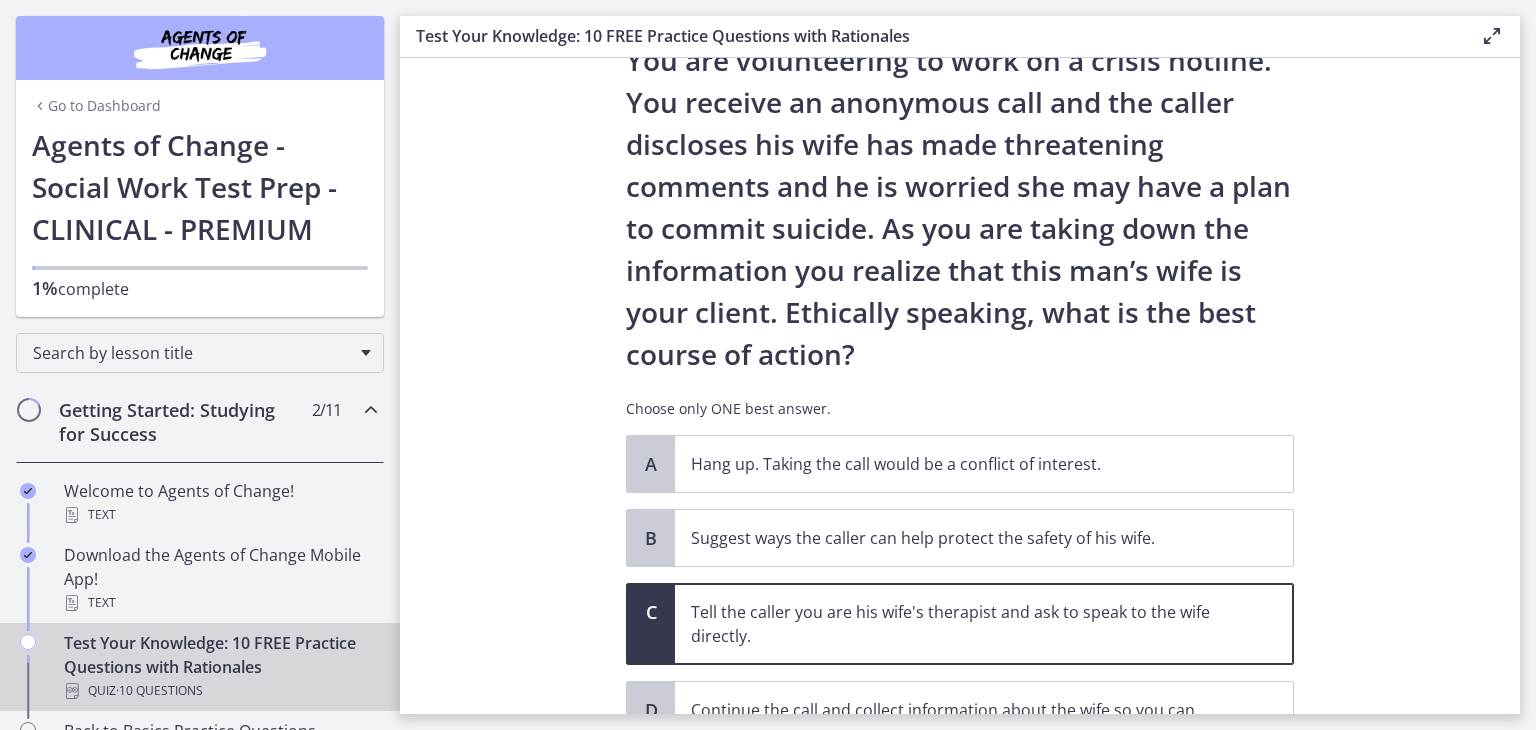 scroll, scrollTop: 274, scrollLeft: 0, axis: vertical 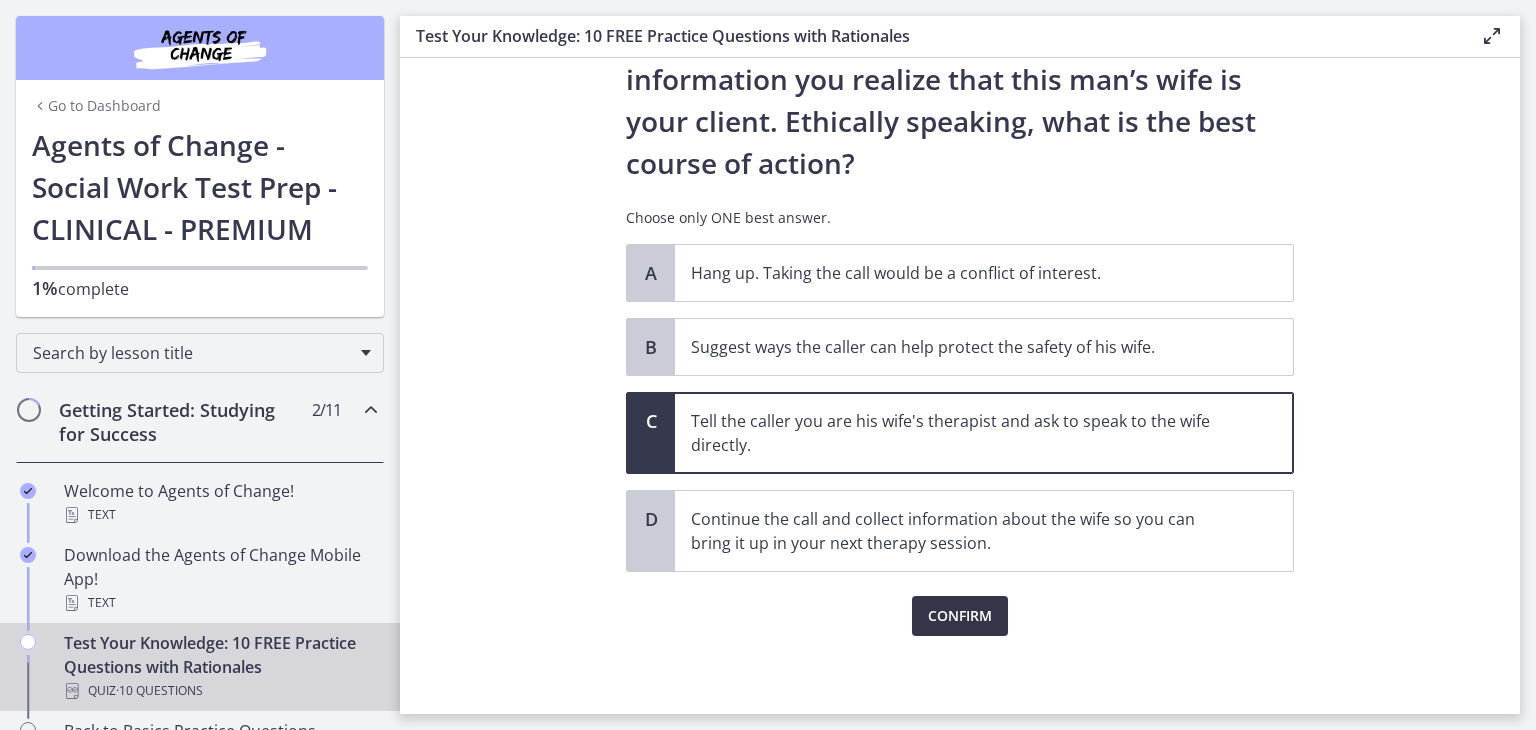click on "Confirm" at bounding box center (960, 616) 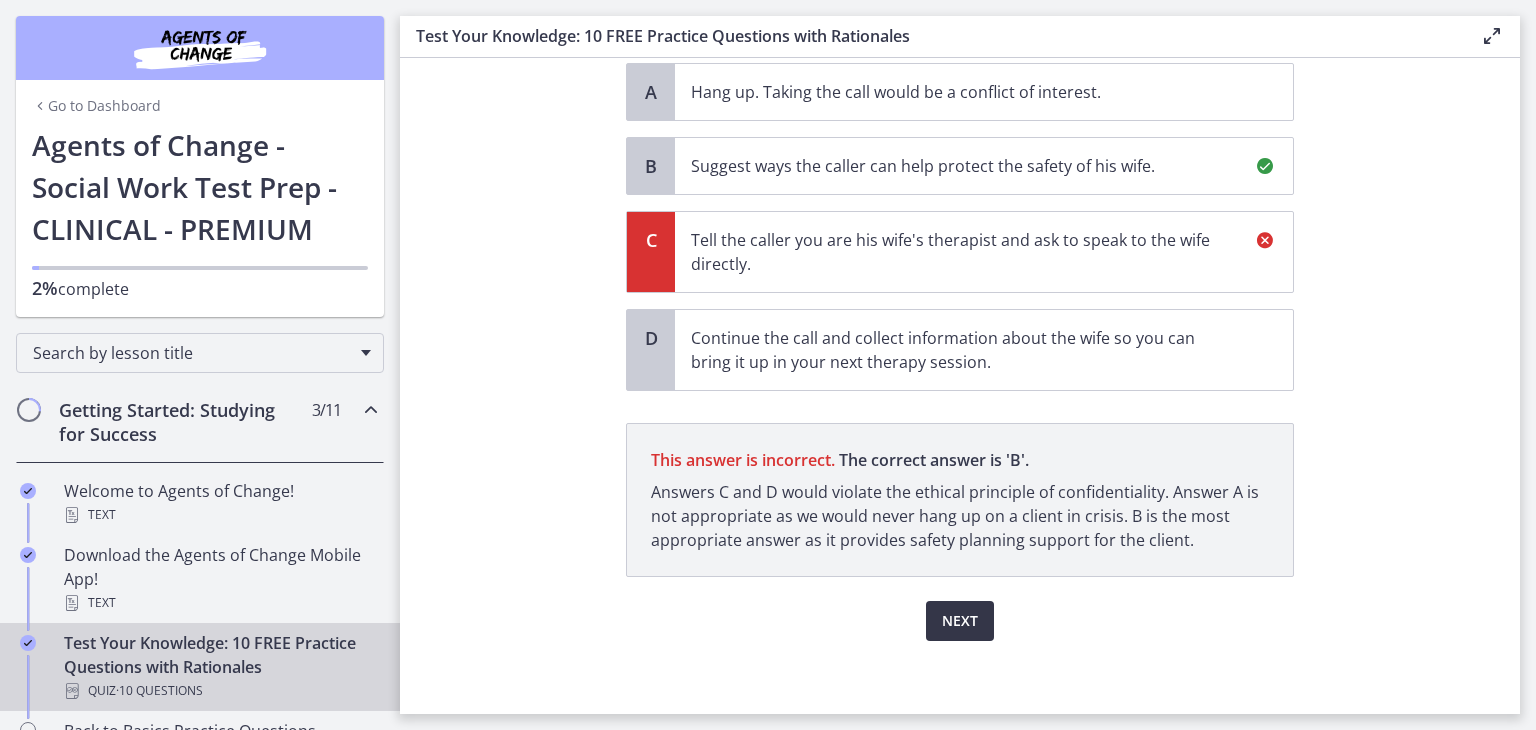 scroll, scrollTop: 456, scrollLeft: 0, axis: vertical 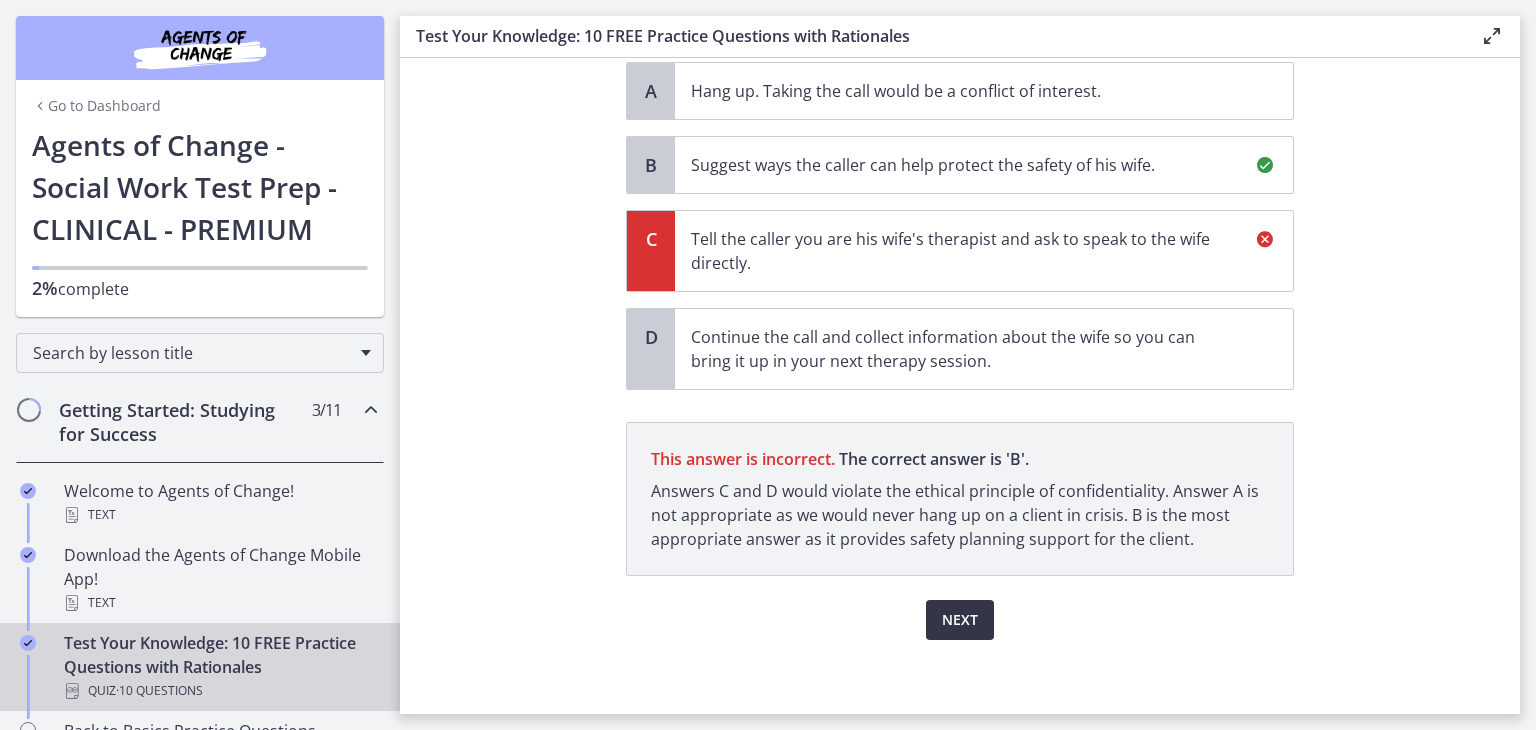 click on "Next" at bounding box center [960, 620] 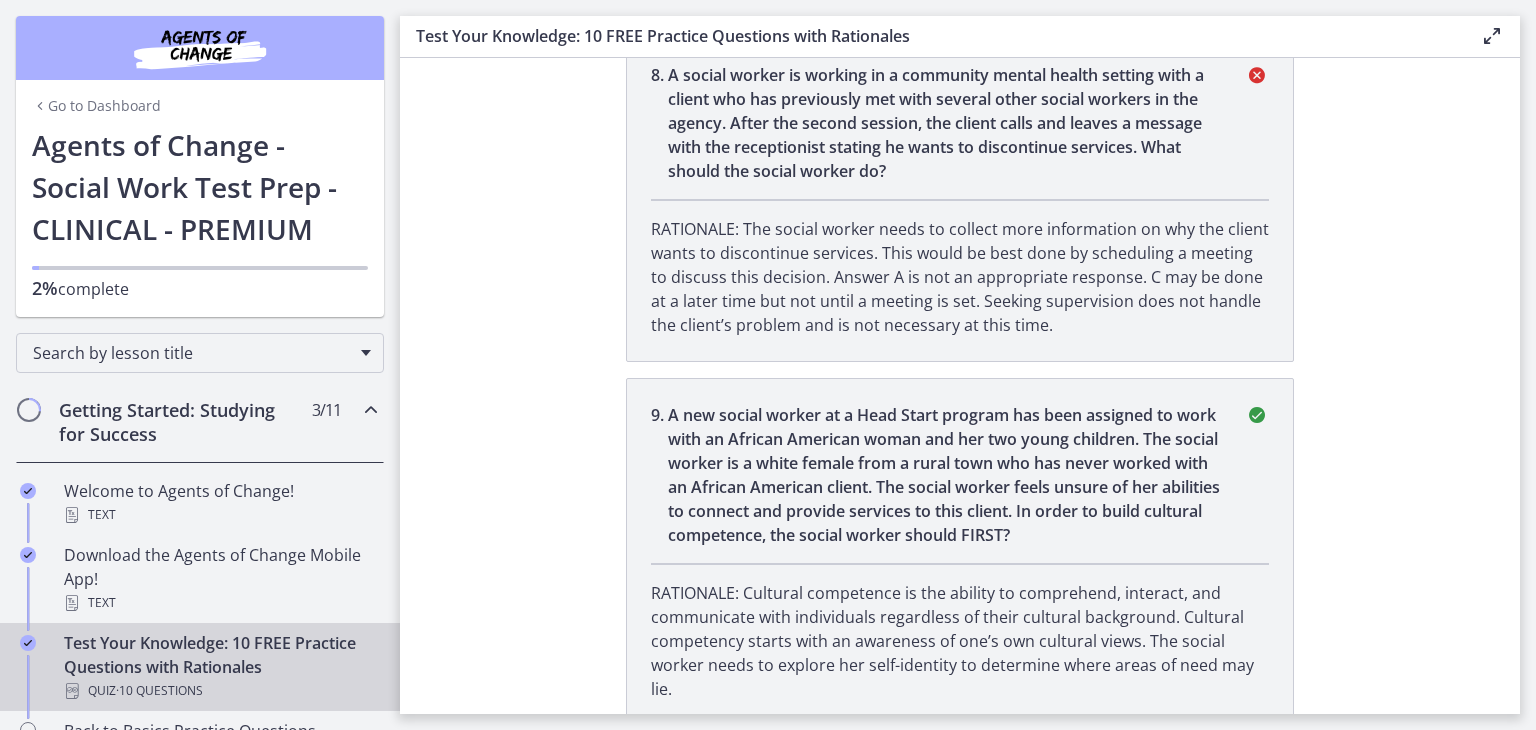 scroll, scrollTop: 2920, scrollLeft: 0, axis: vertical 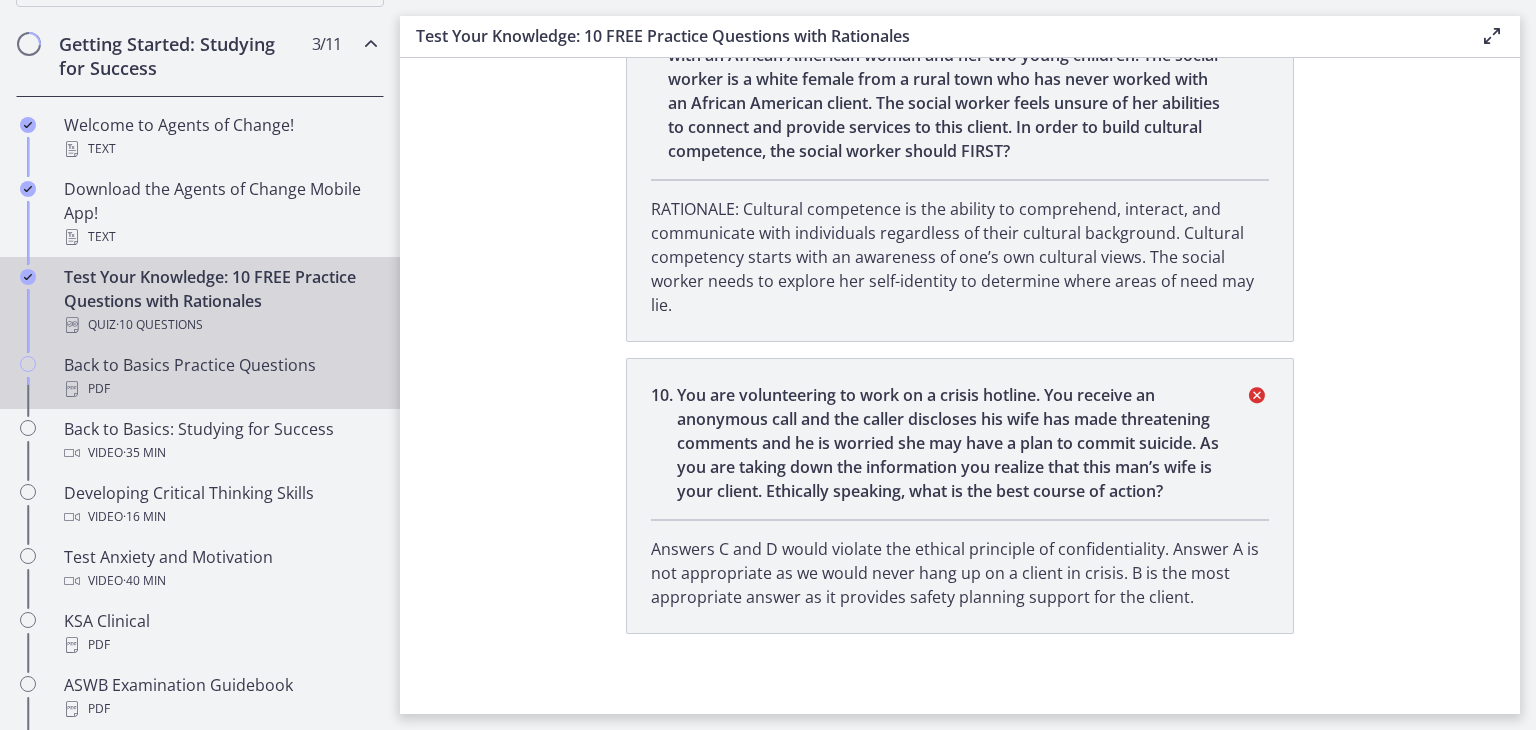 click on "Back to Basics Practice Questions
PDF" at bounding box center [220, 377] 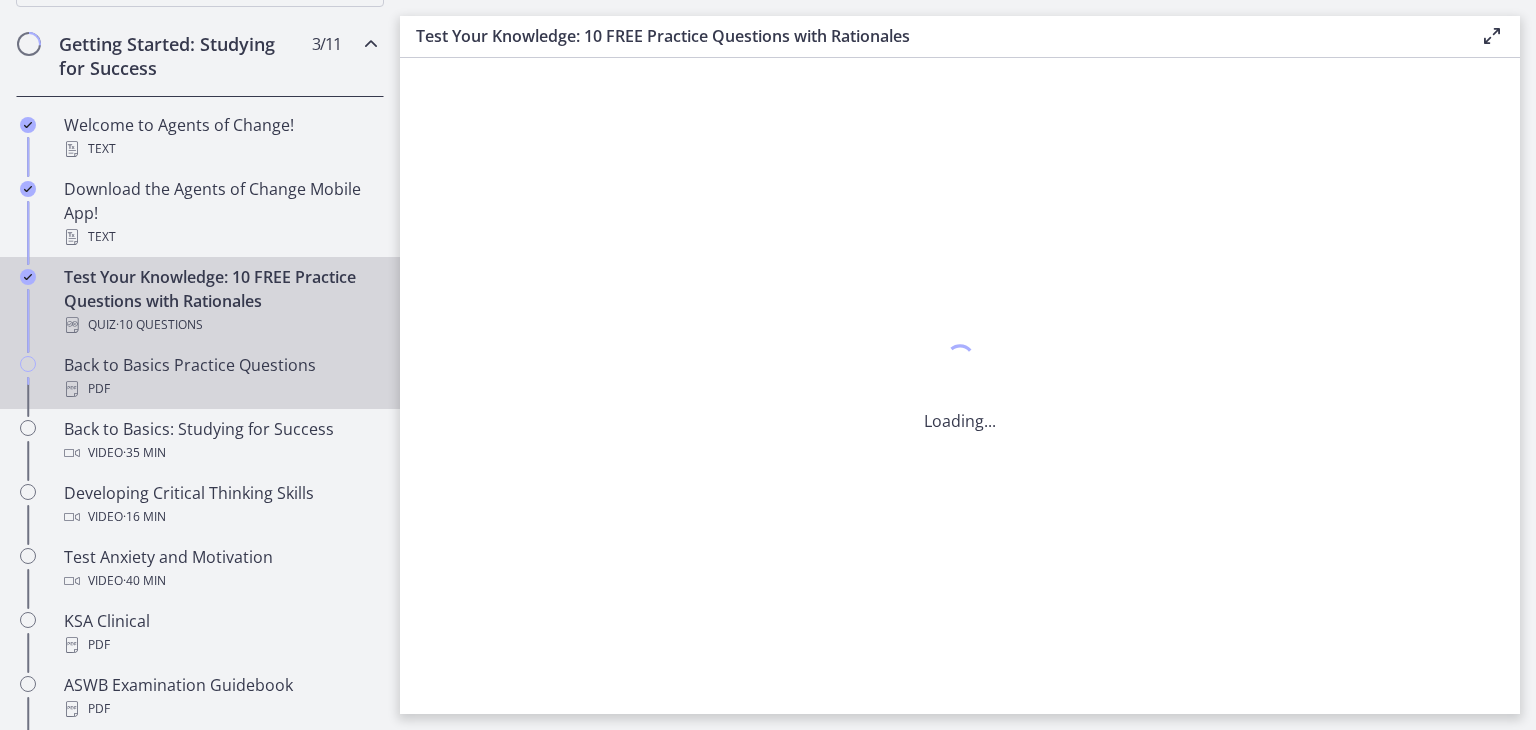 scroll, scrollTop: 0, scrollLeft: 0, axis: both 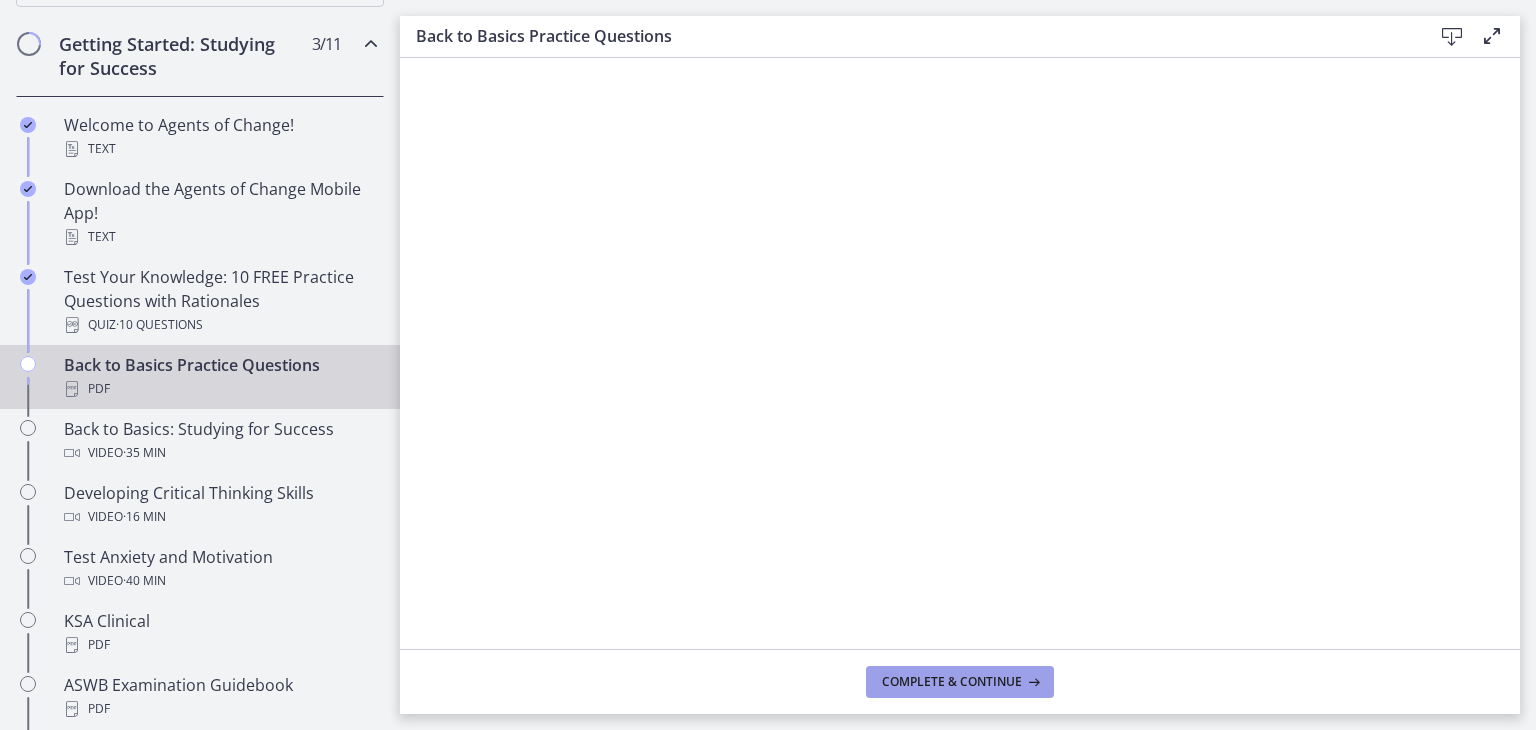 click on "Complete & continue" at bounding box center (952, 682) 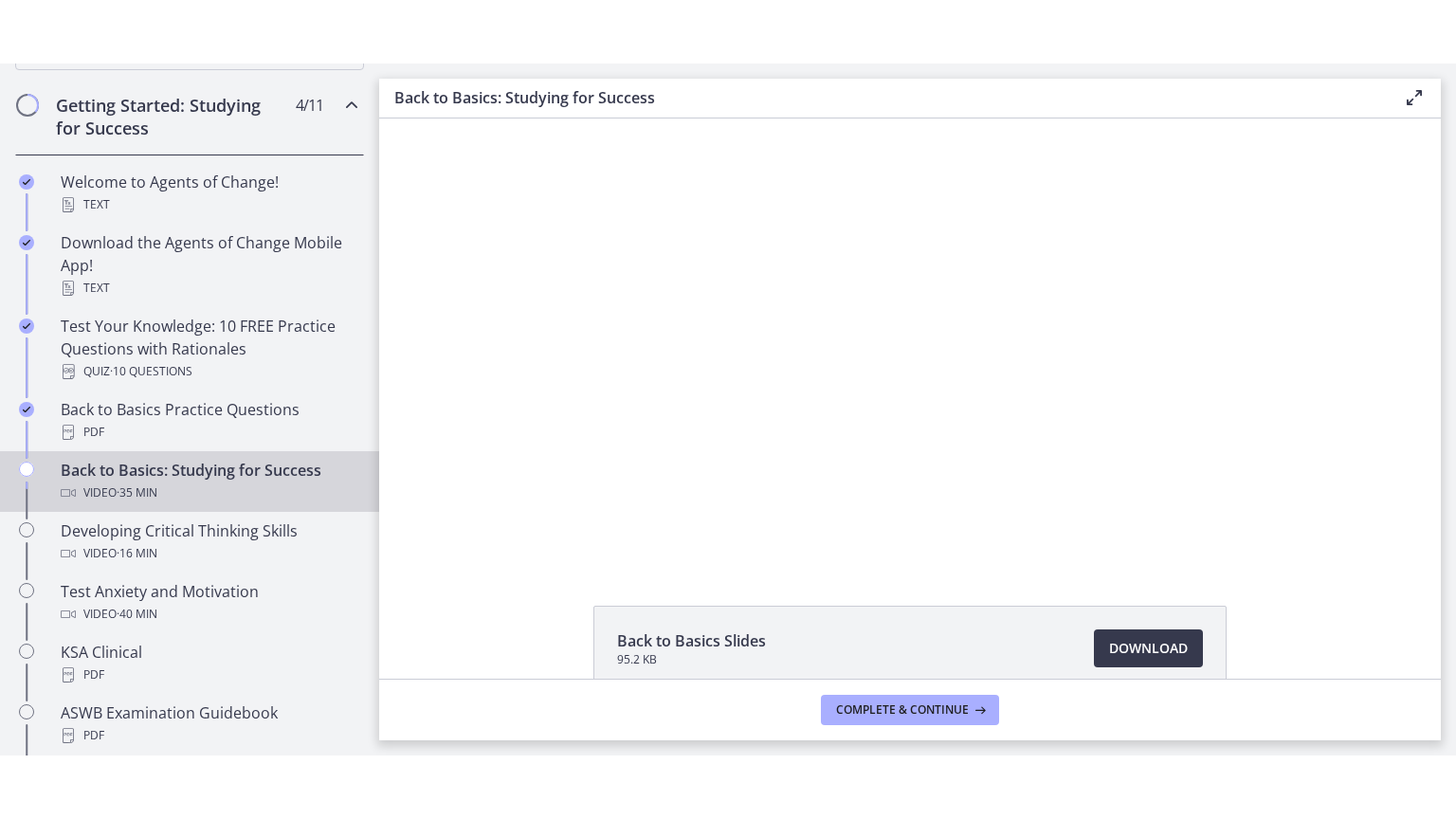 scroll, scrollTop: 0, scrollLeft: 0, axis: both 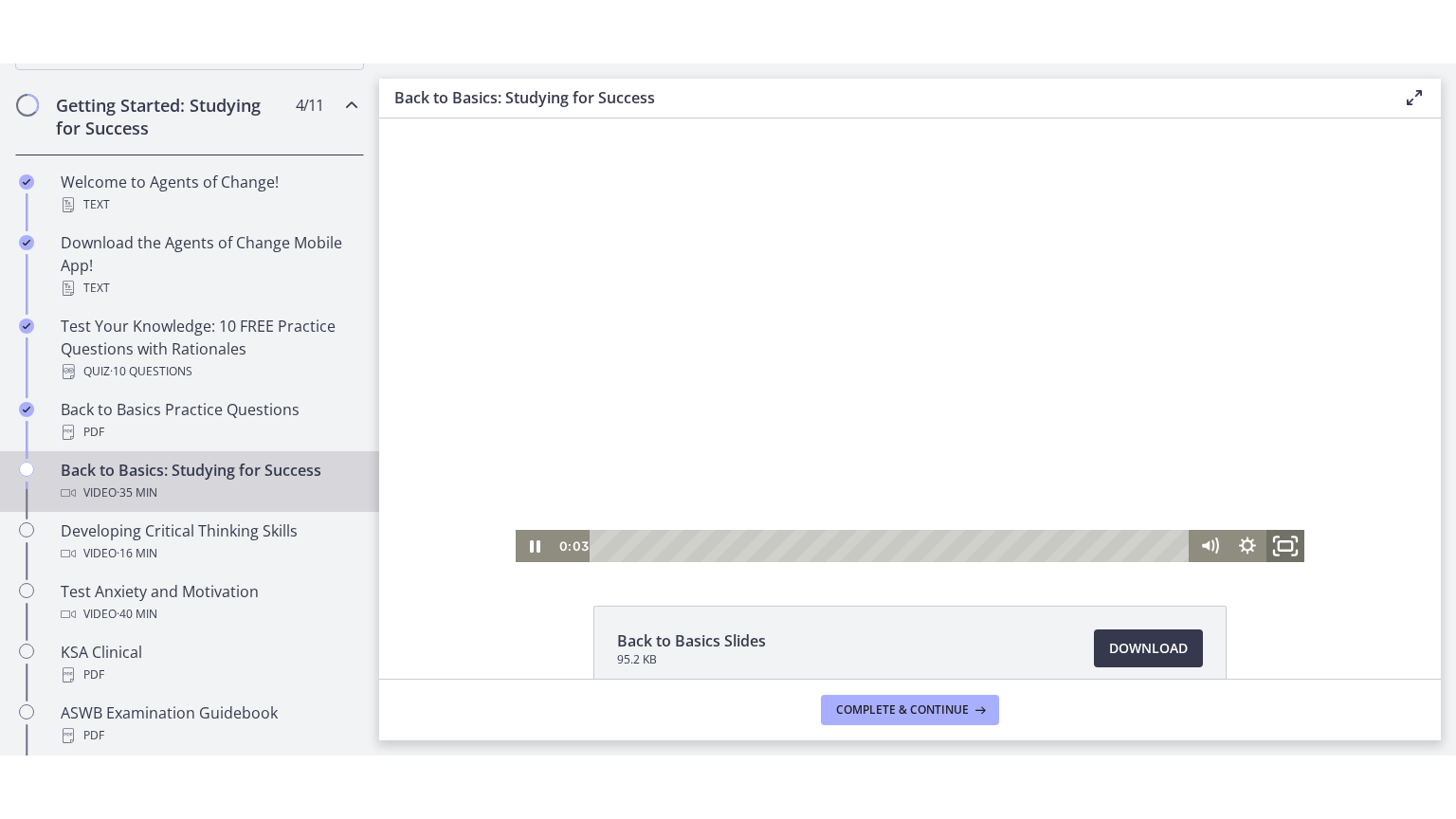 click 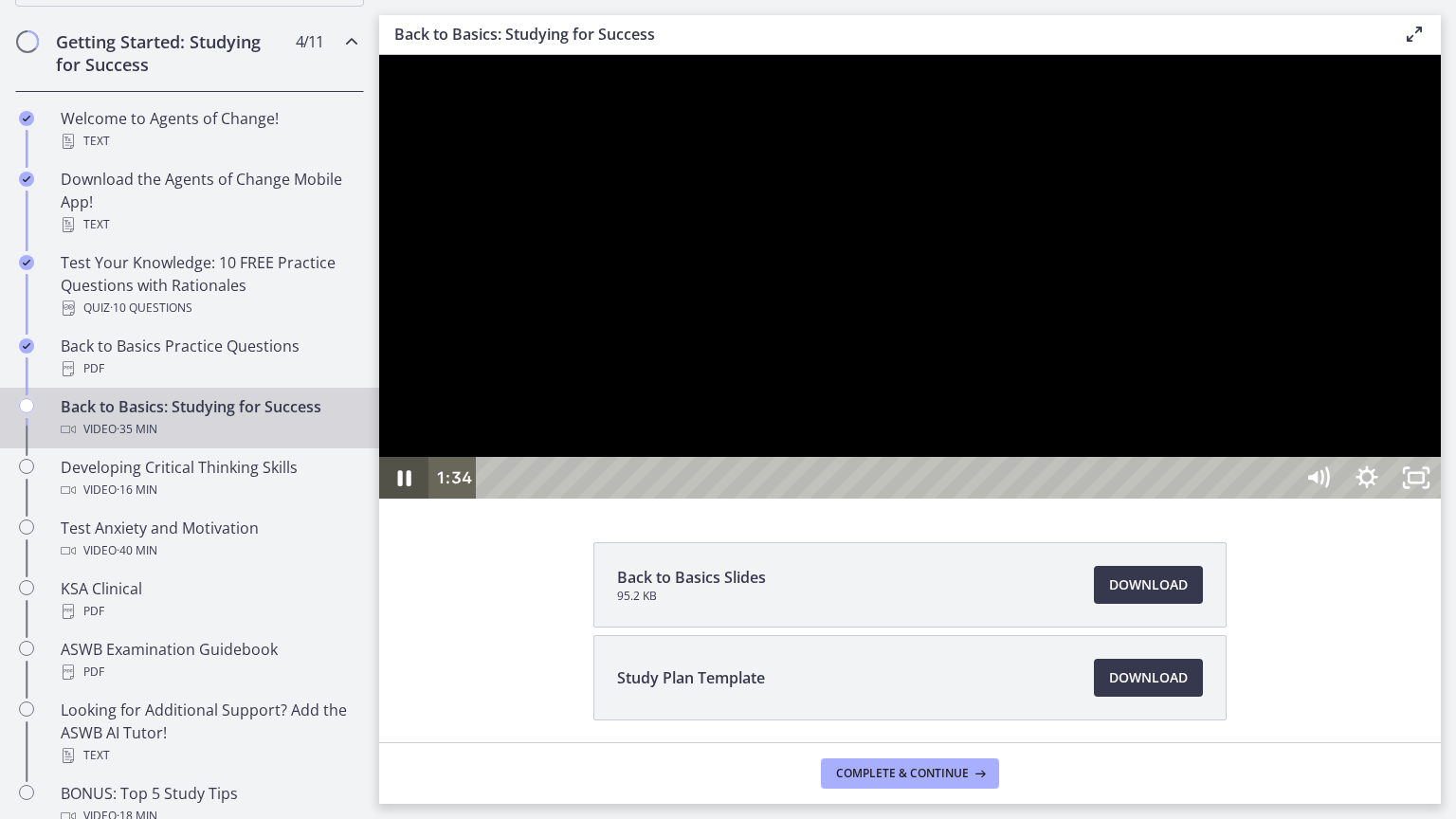 click 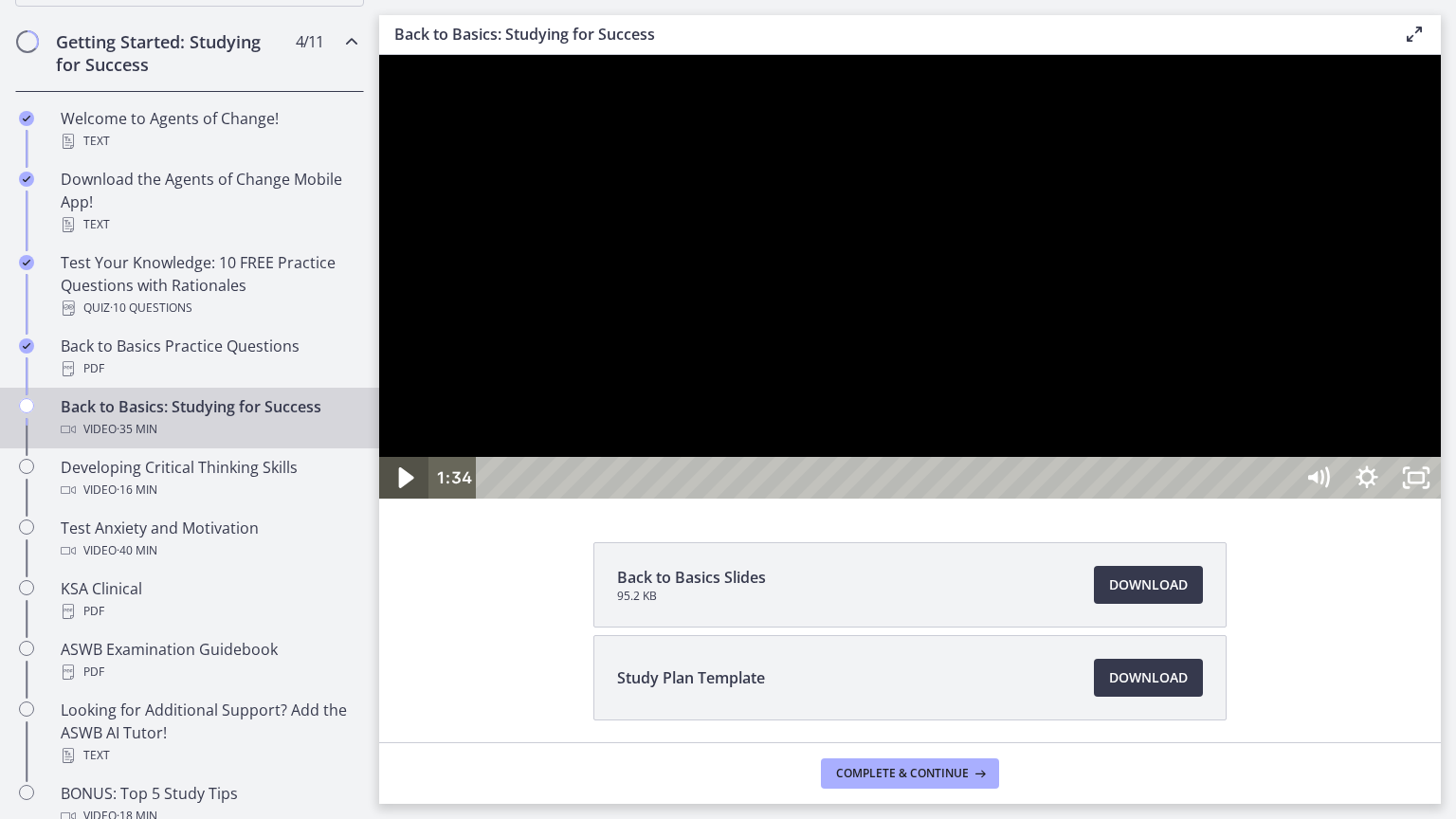 click 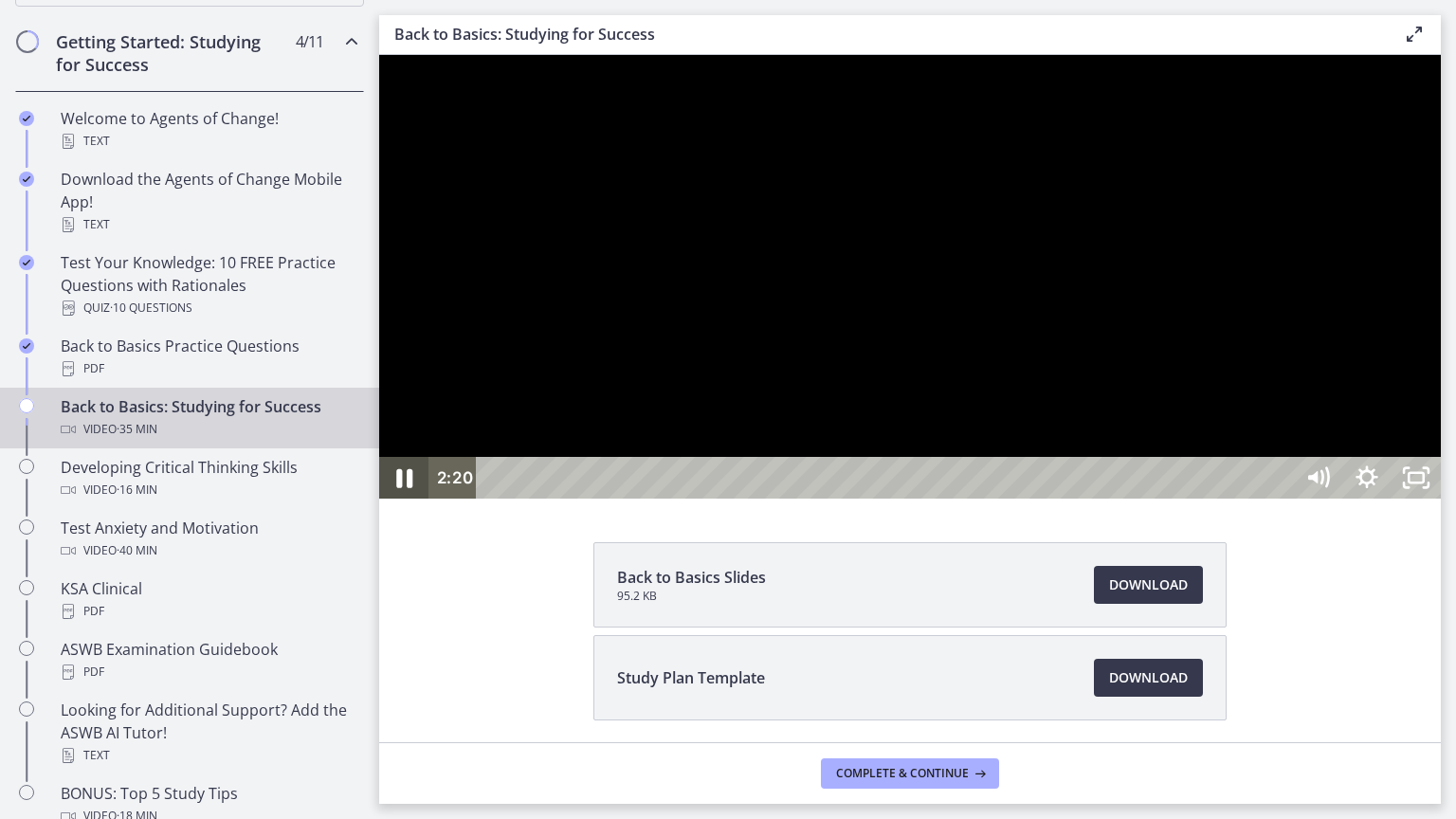 click 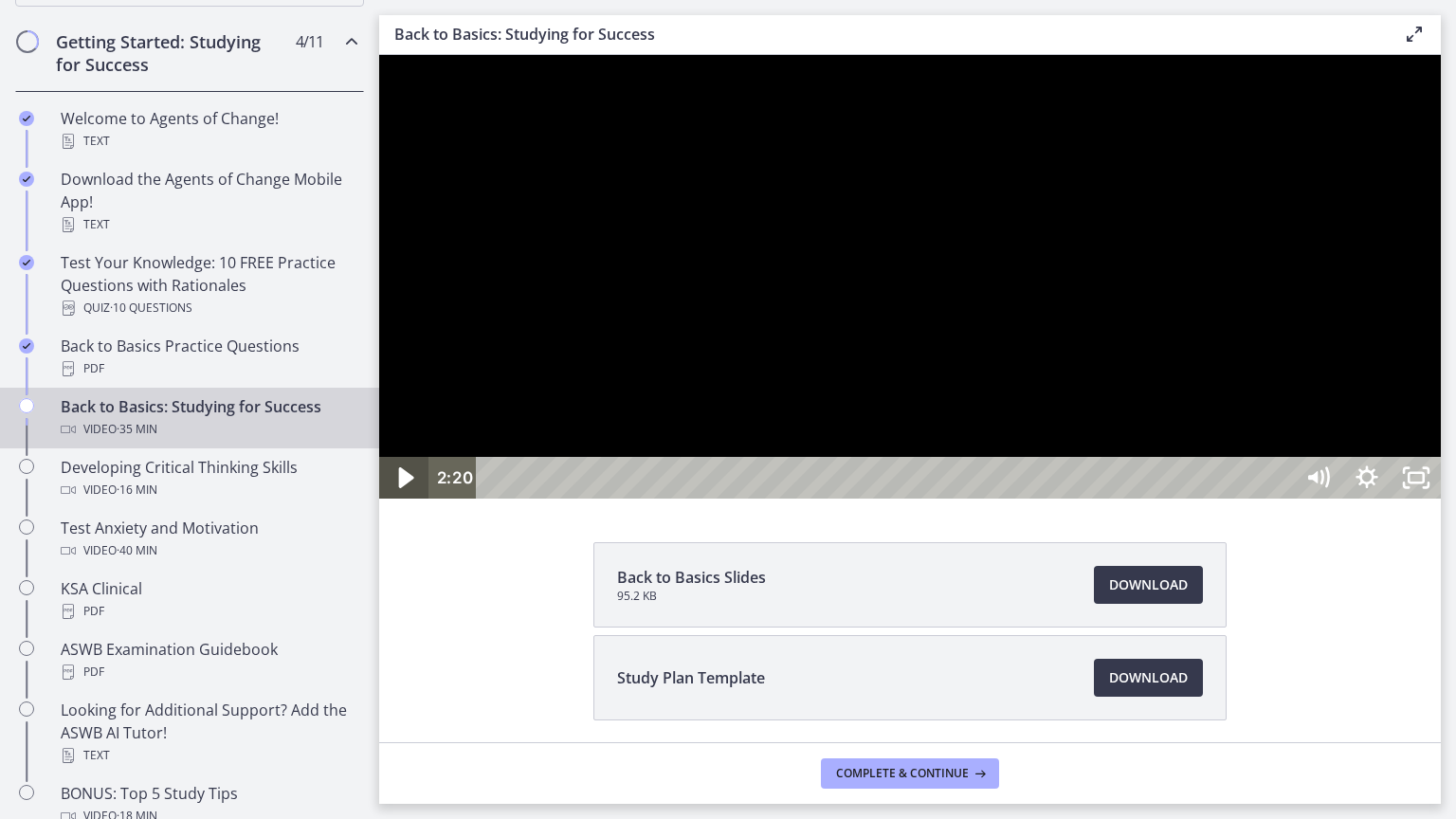 click 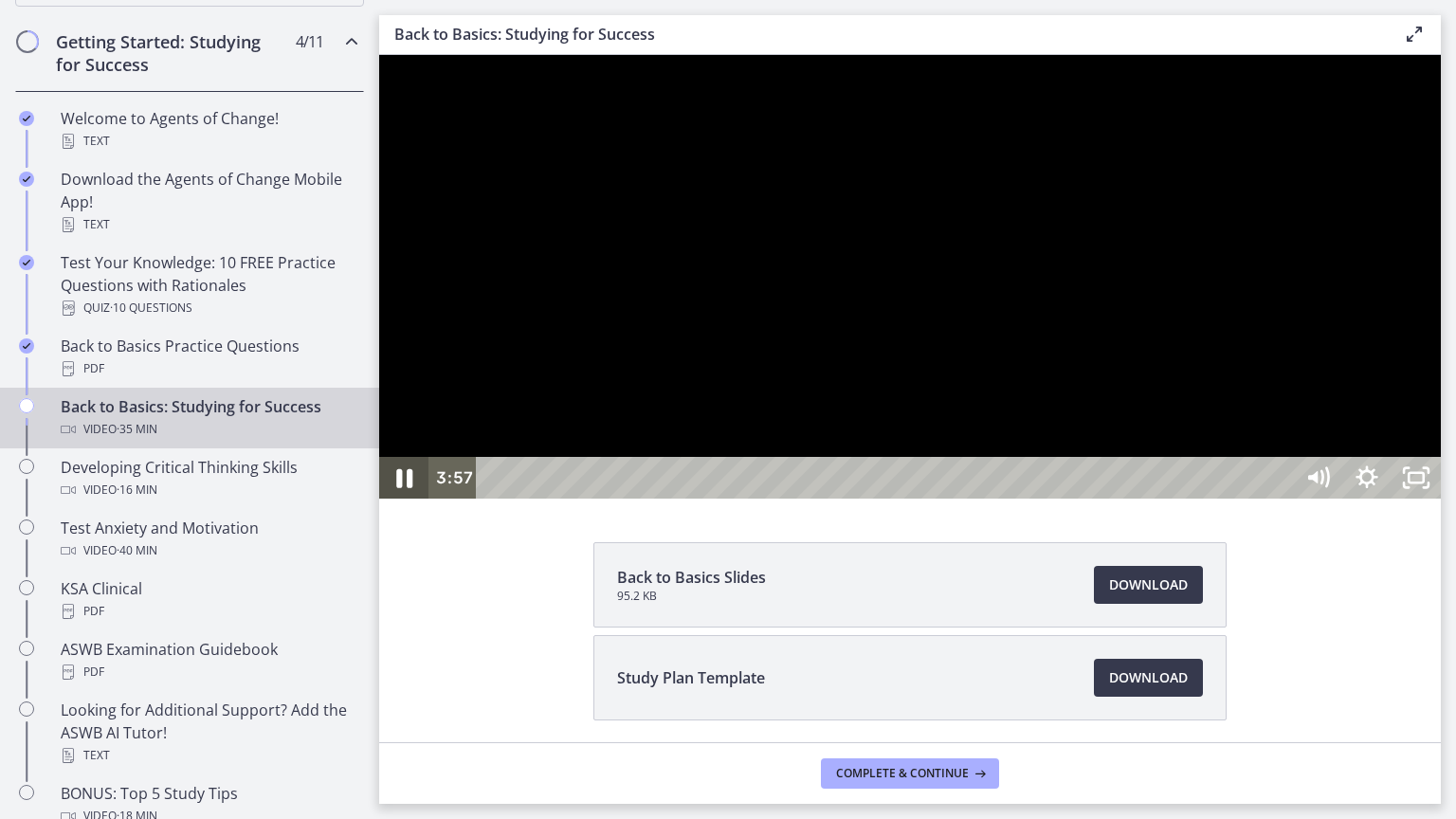 click 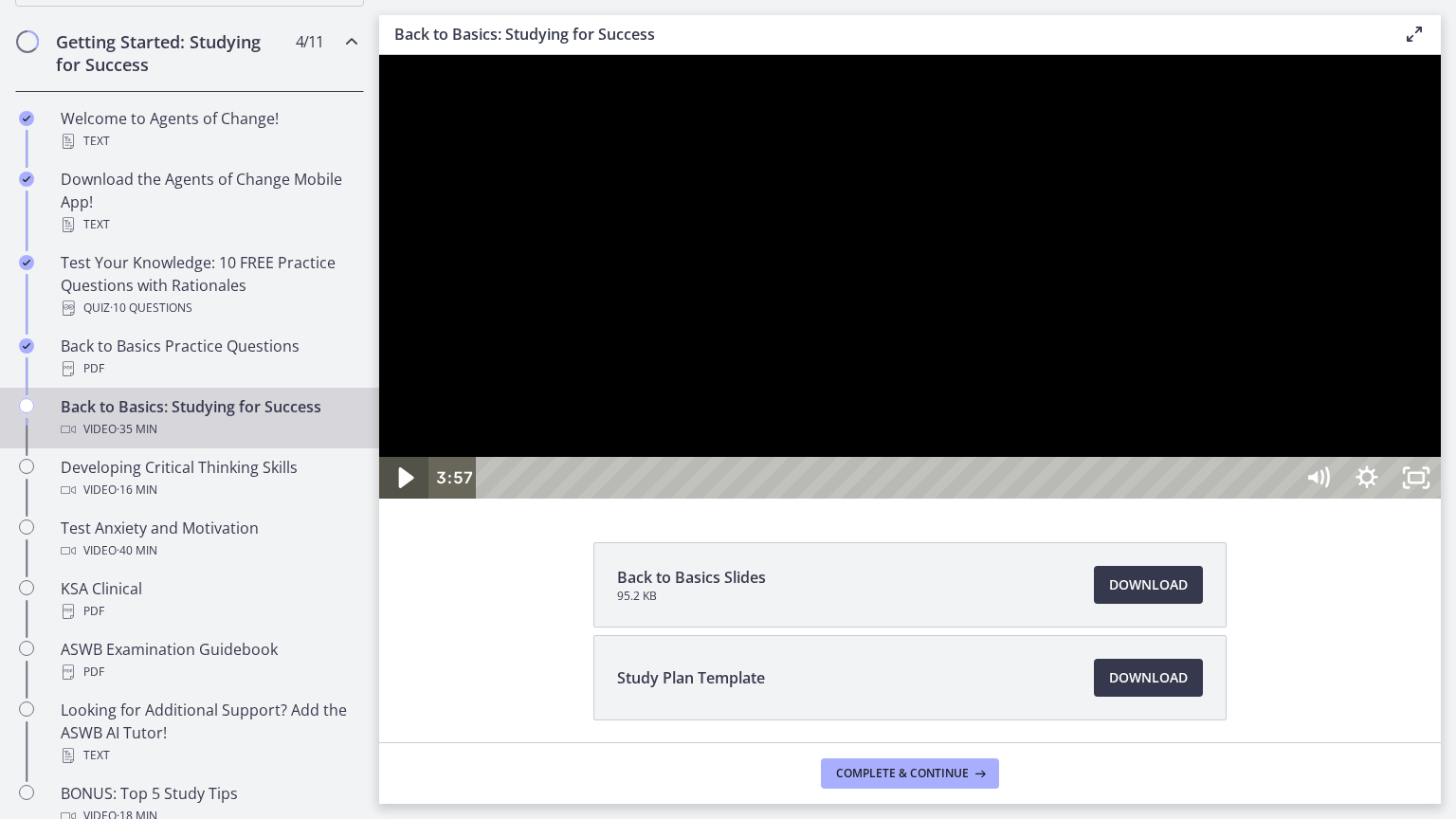 click 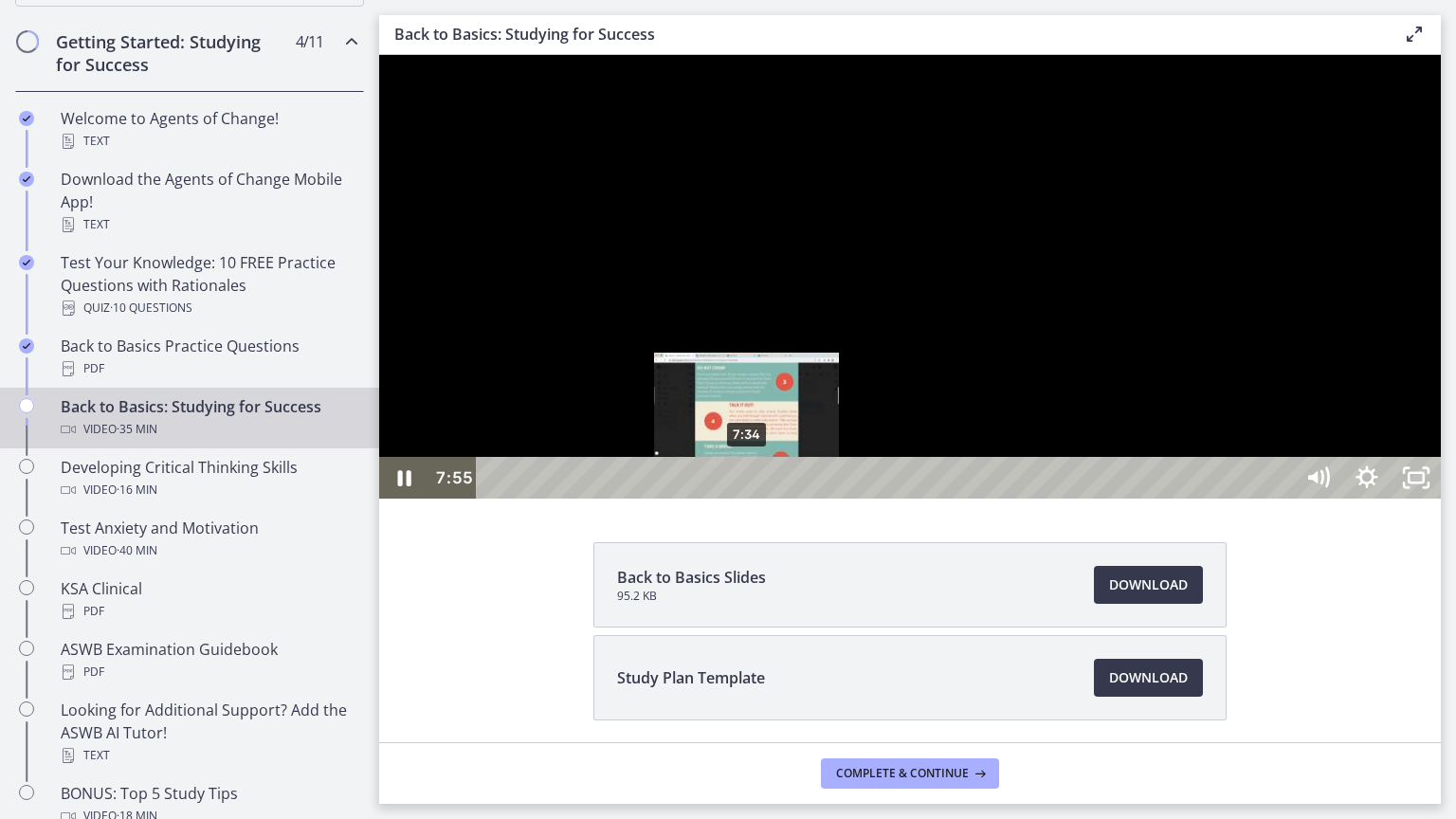 click on "7:34" at bounding box center [887, 478] 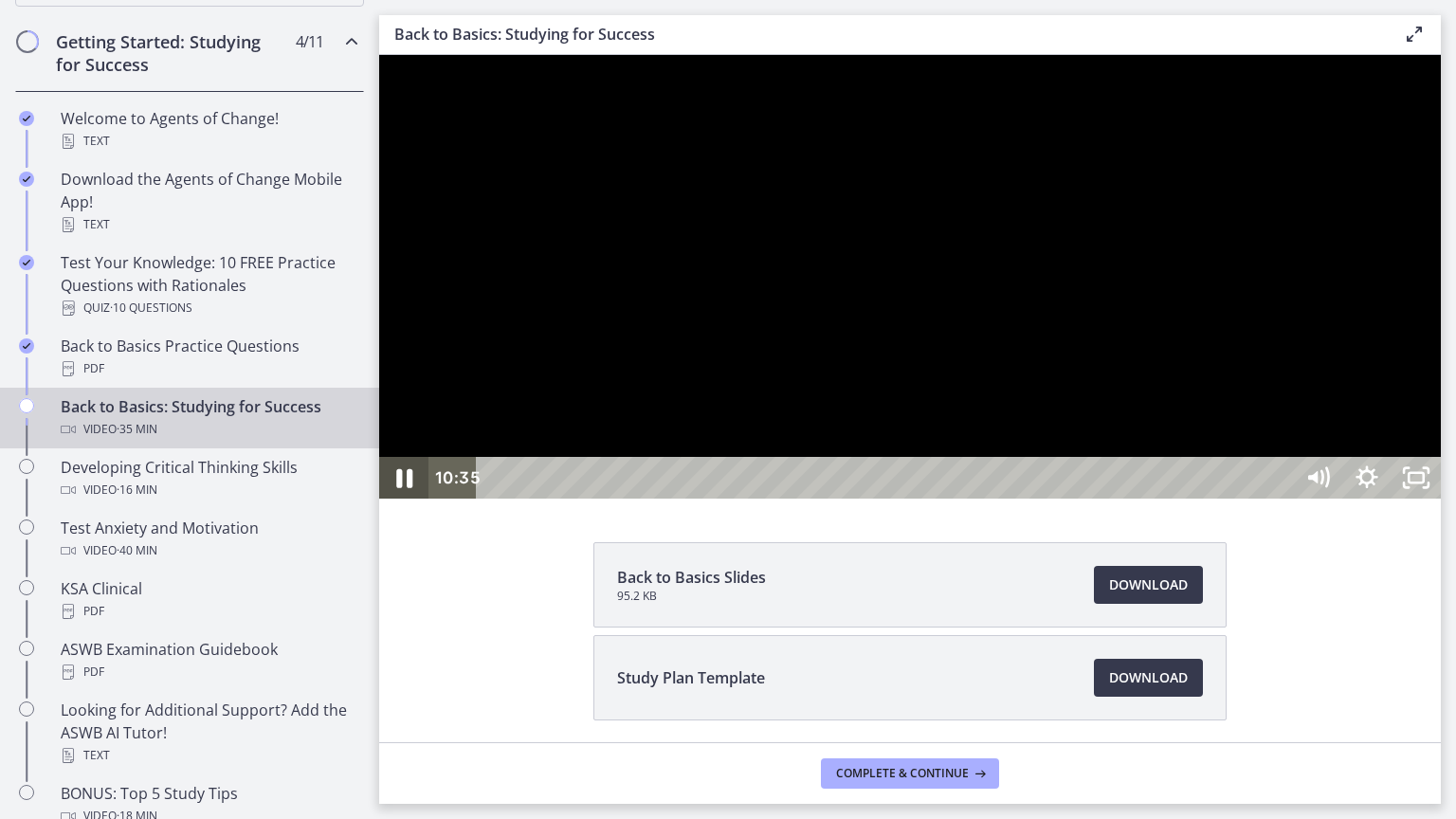 click 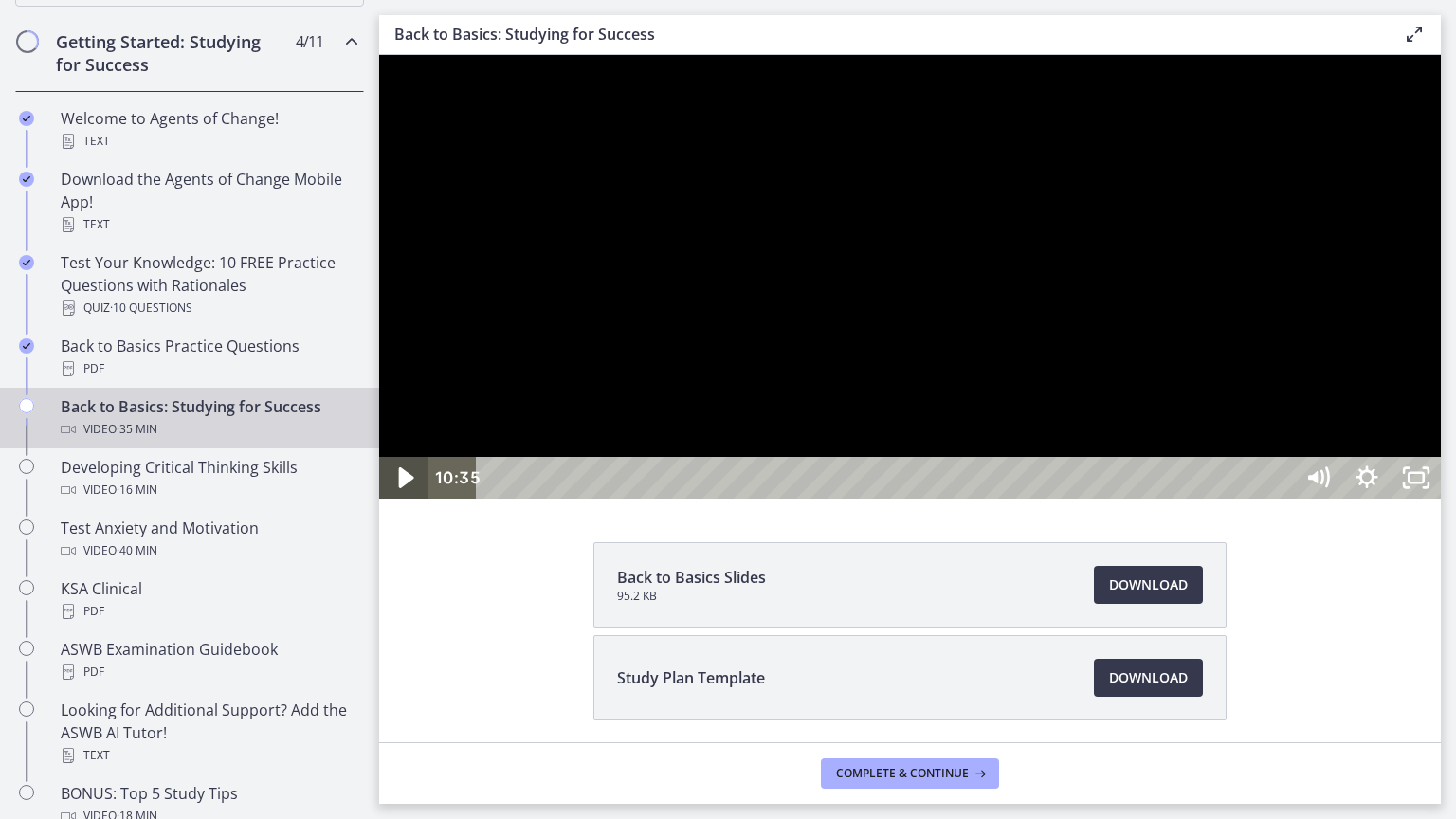 click 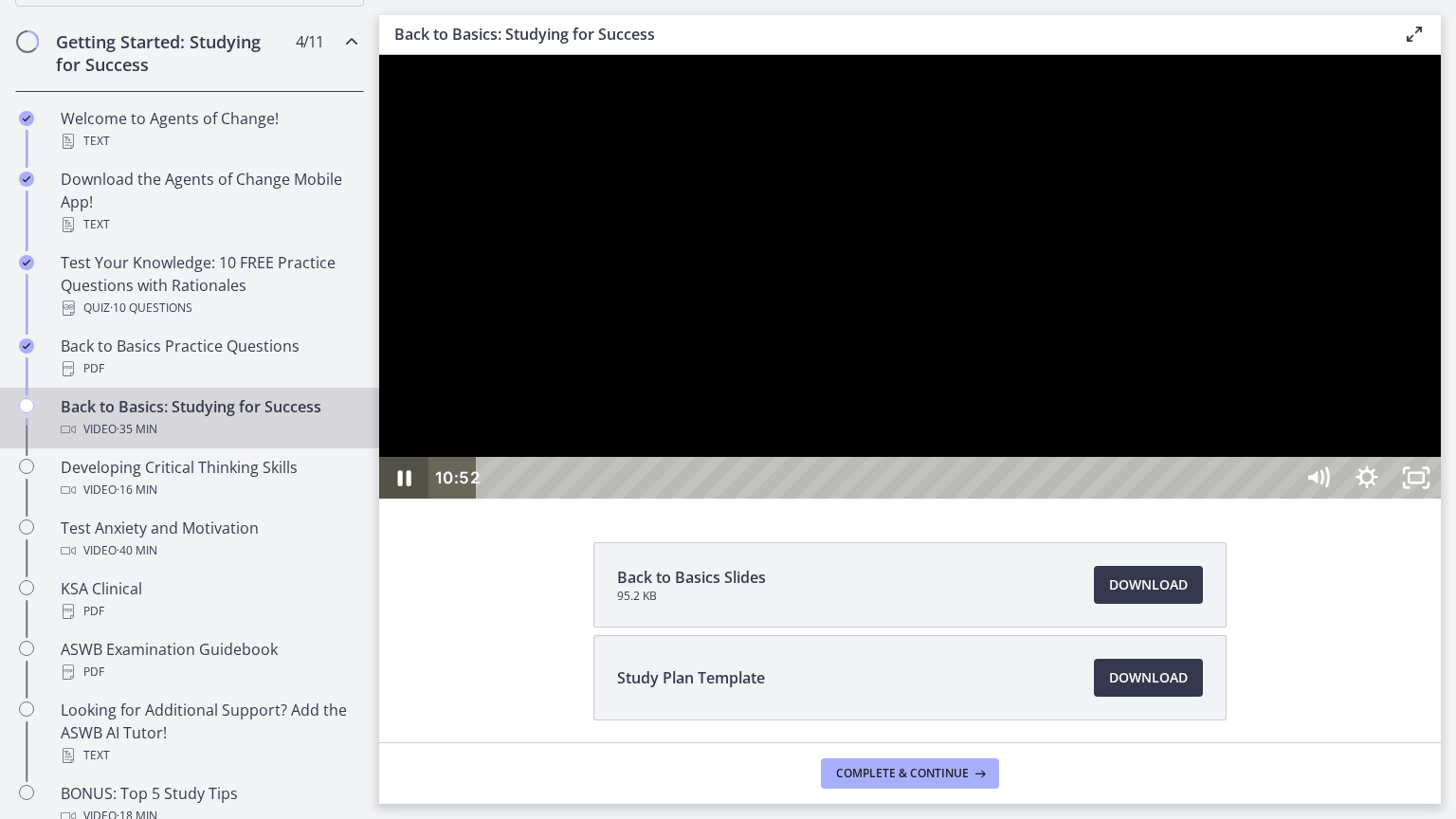 click 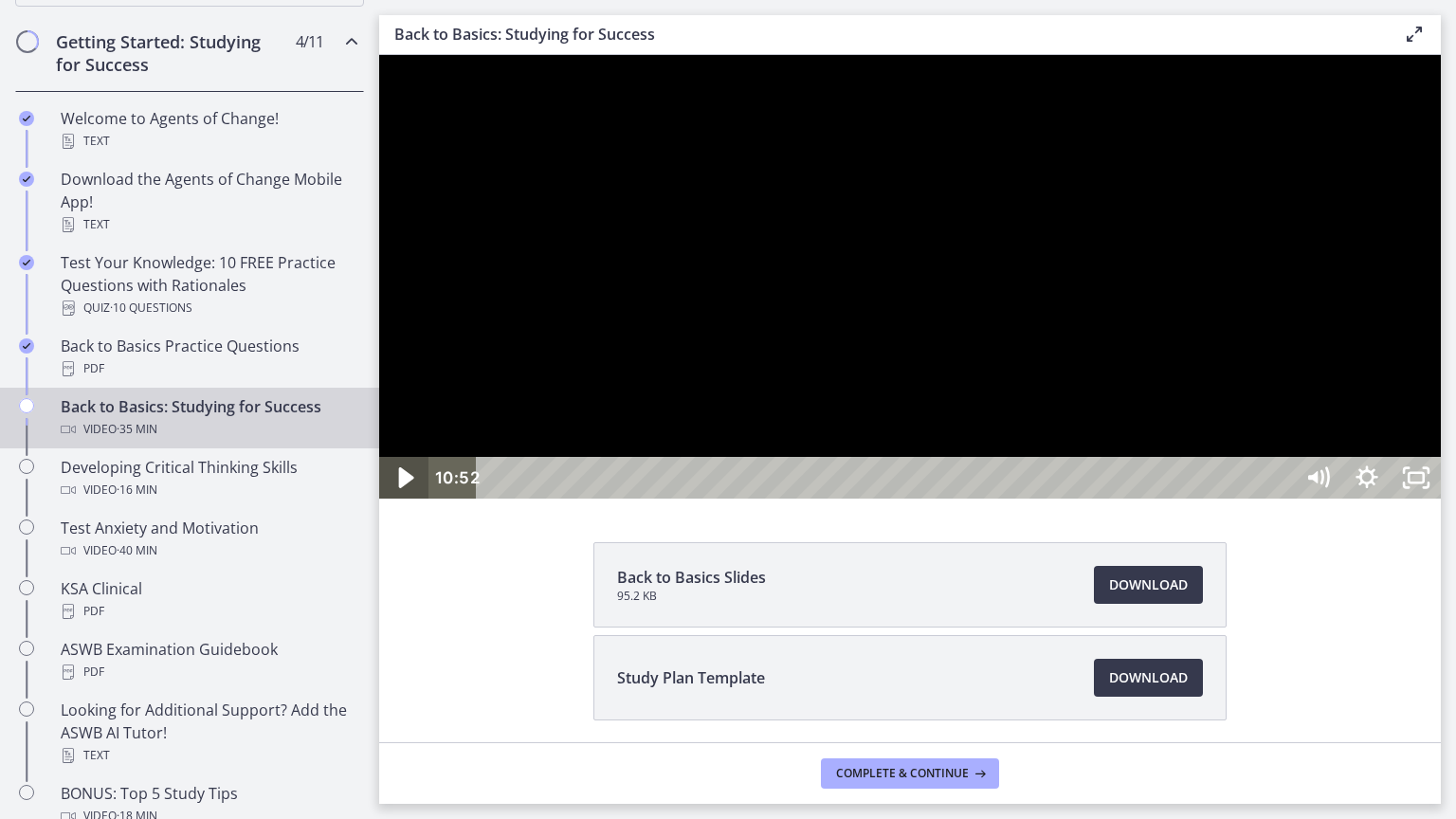 click 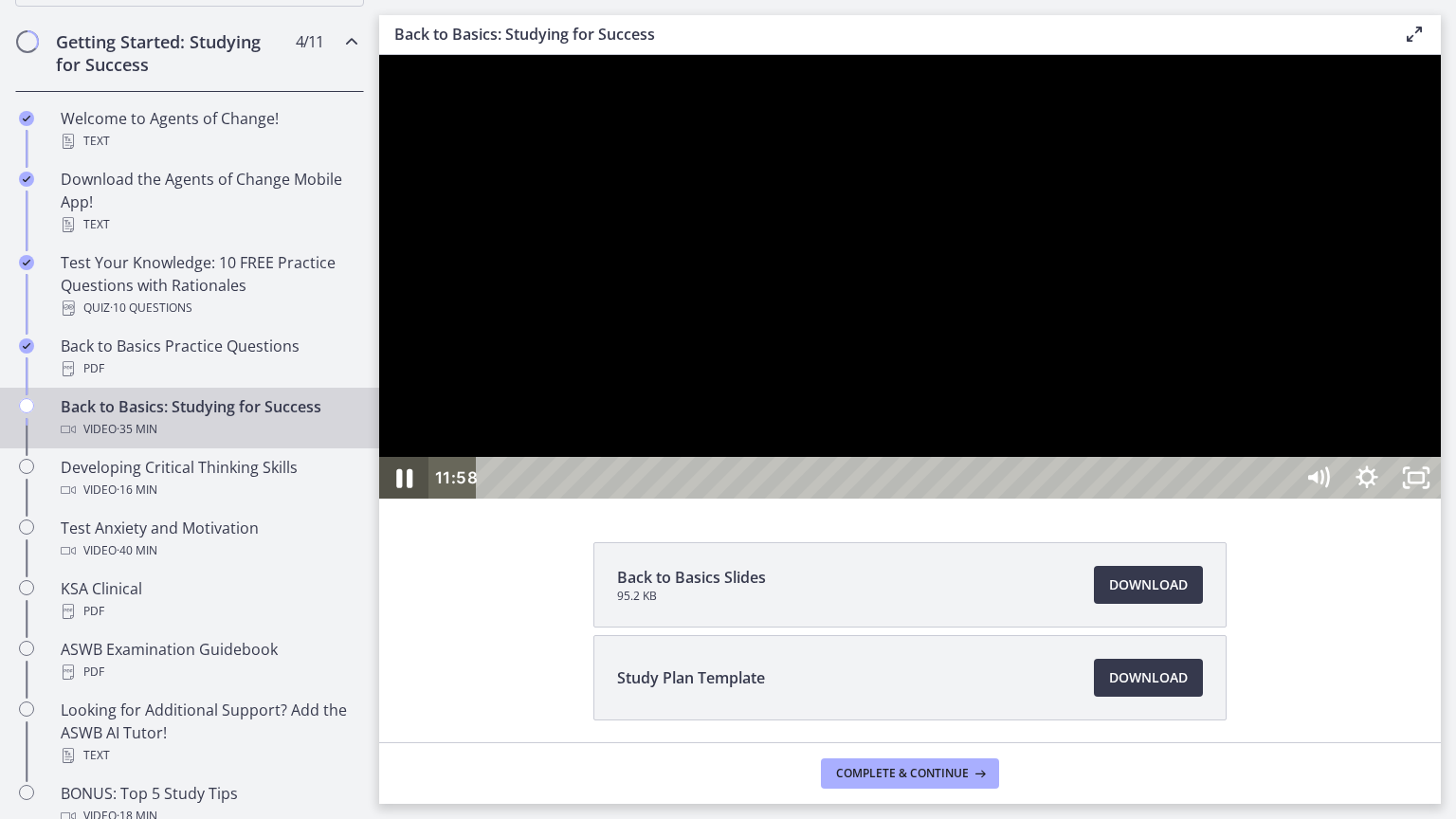 click 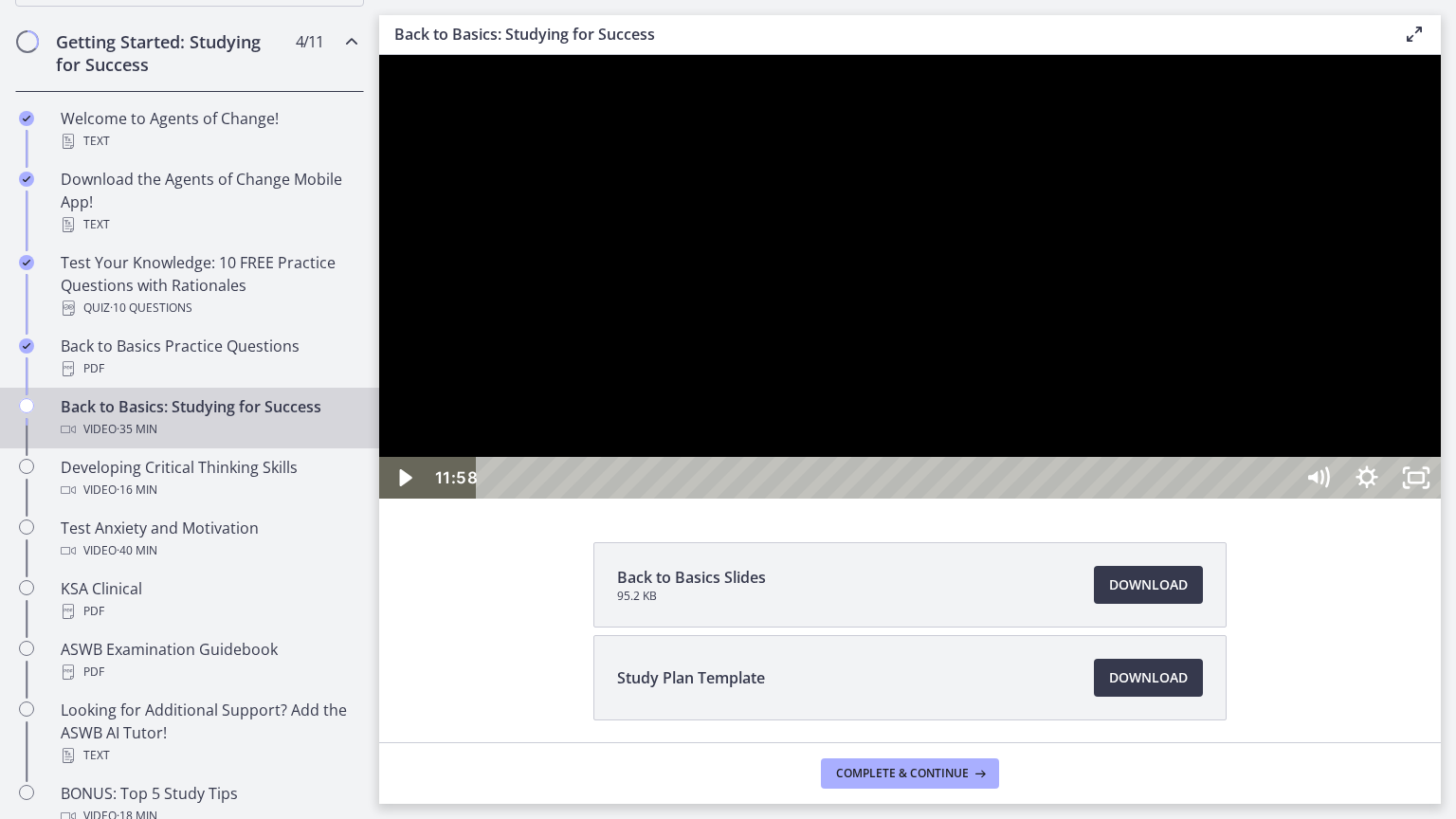 click at bounding box center (910, 277) 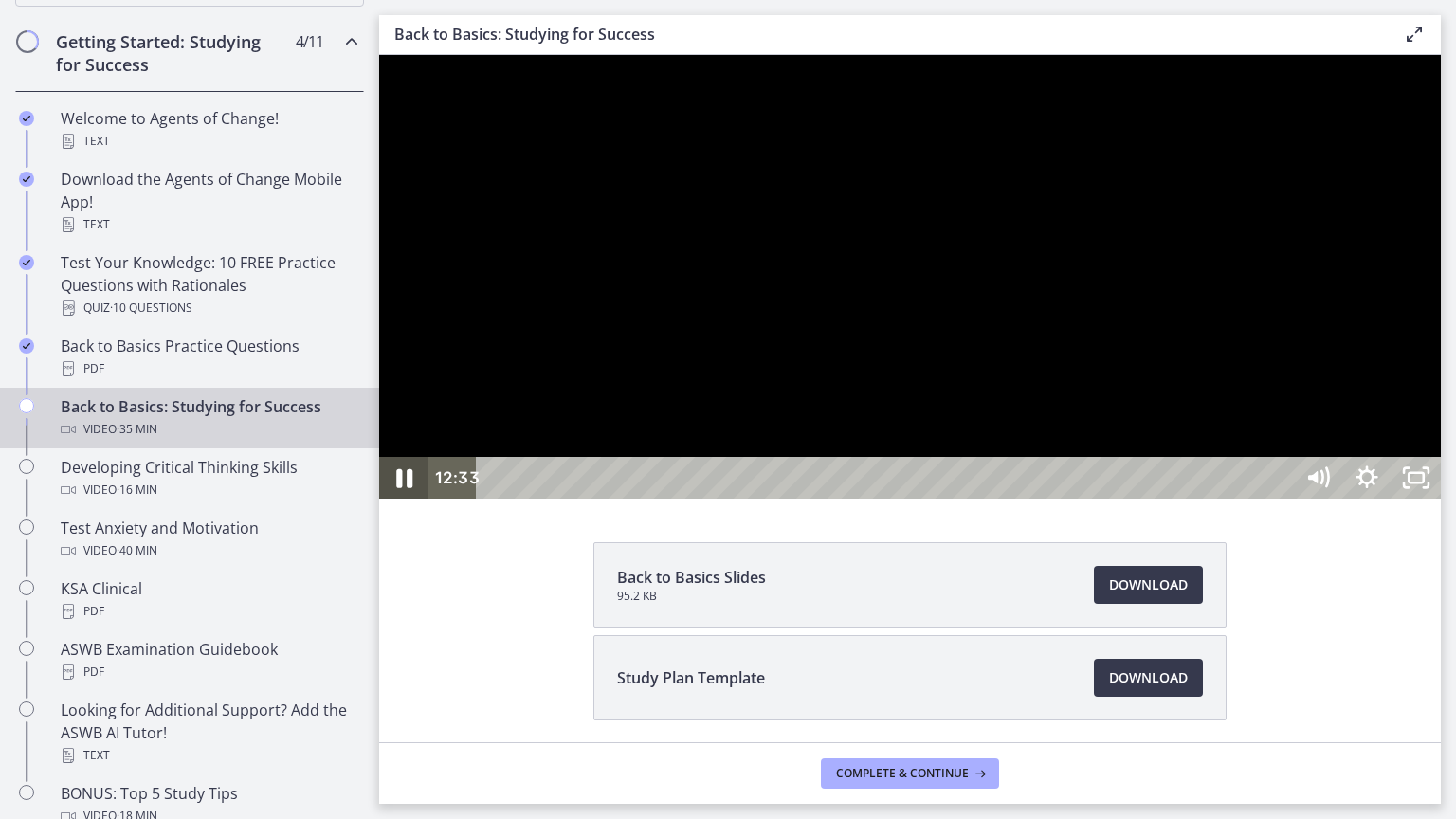 click 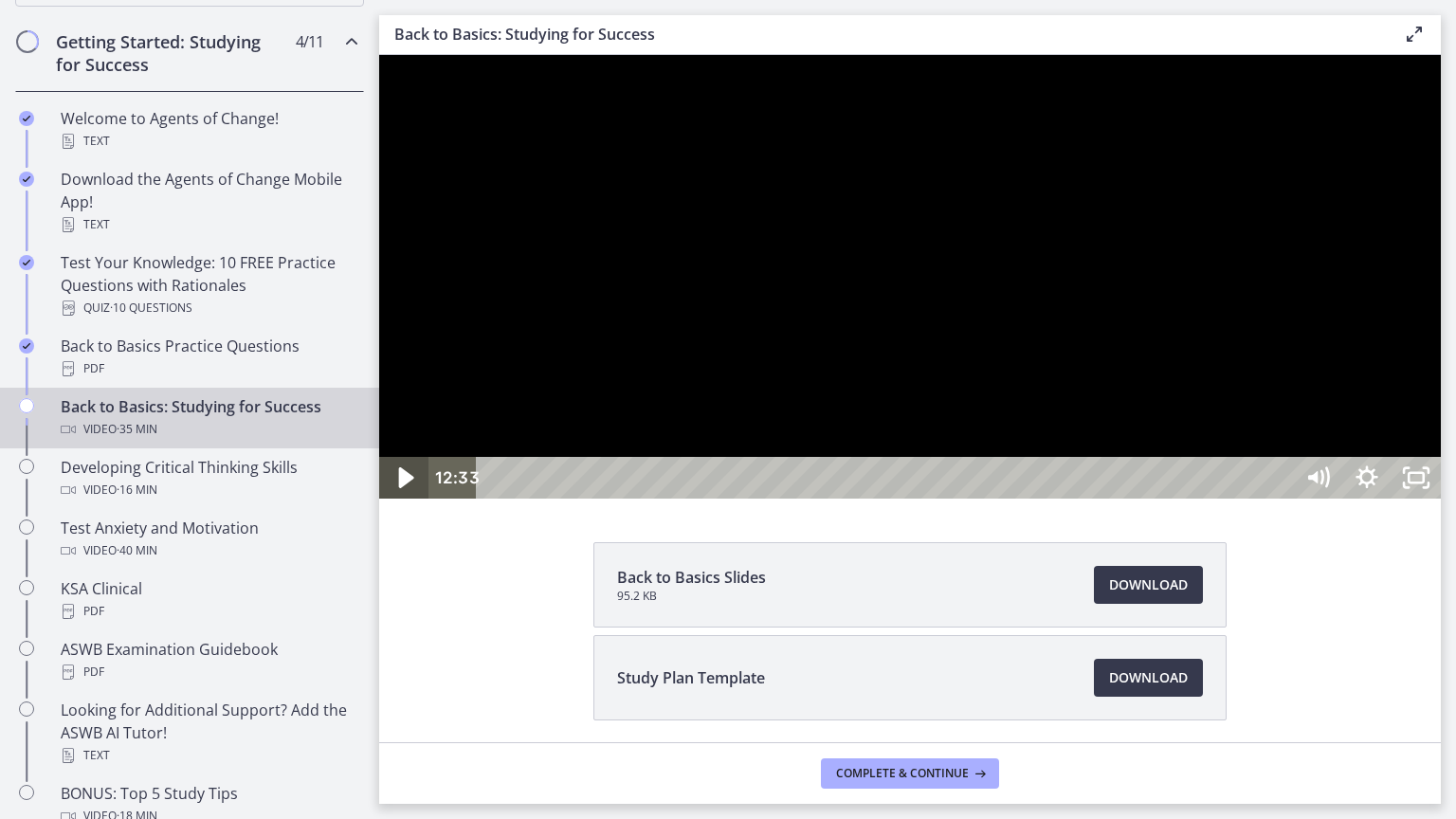 click 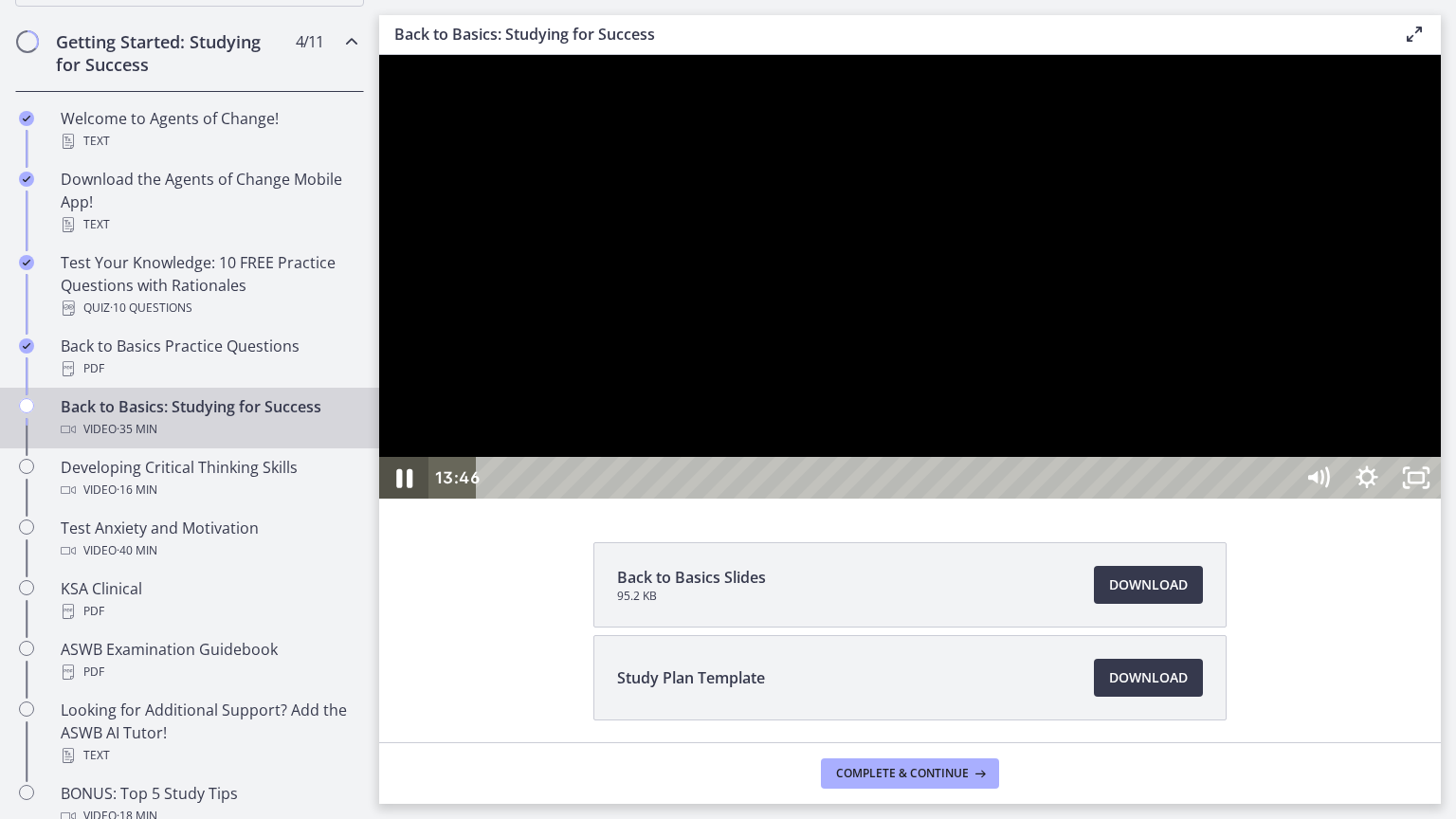 click 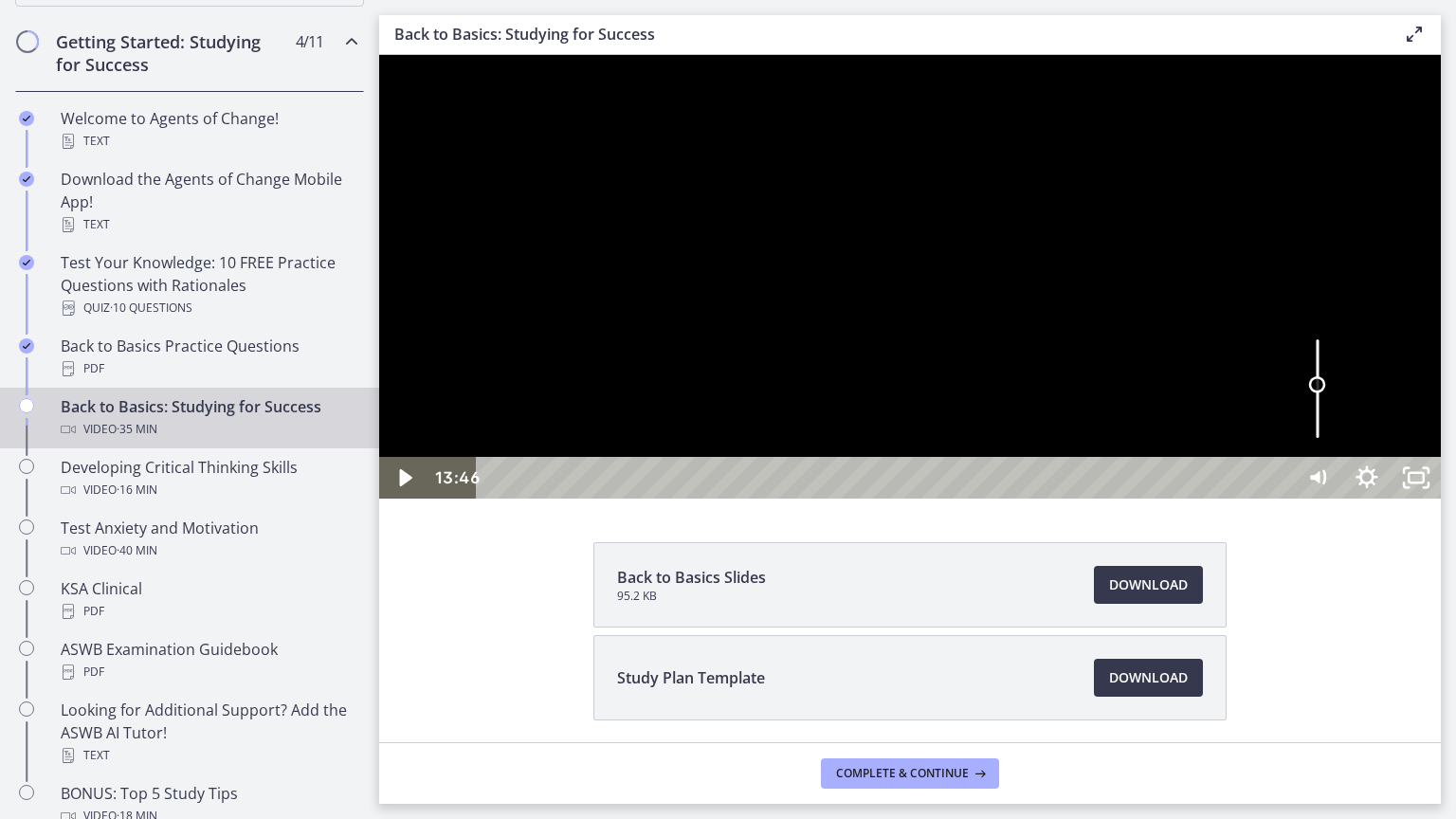 click at bounding box center (1318, 389) 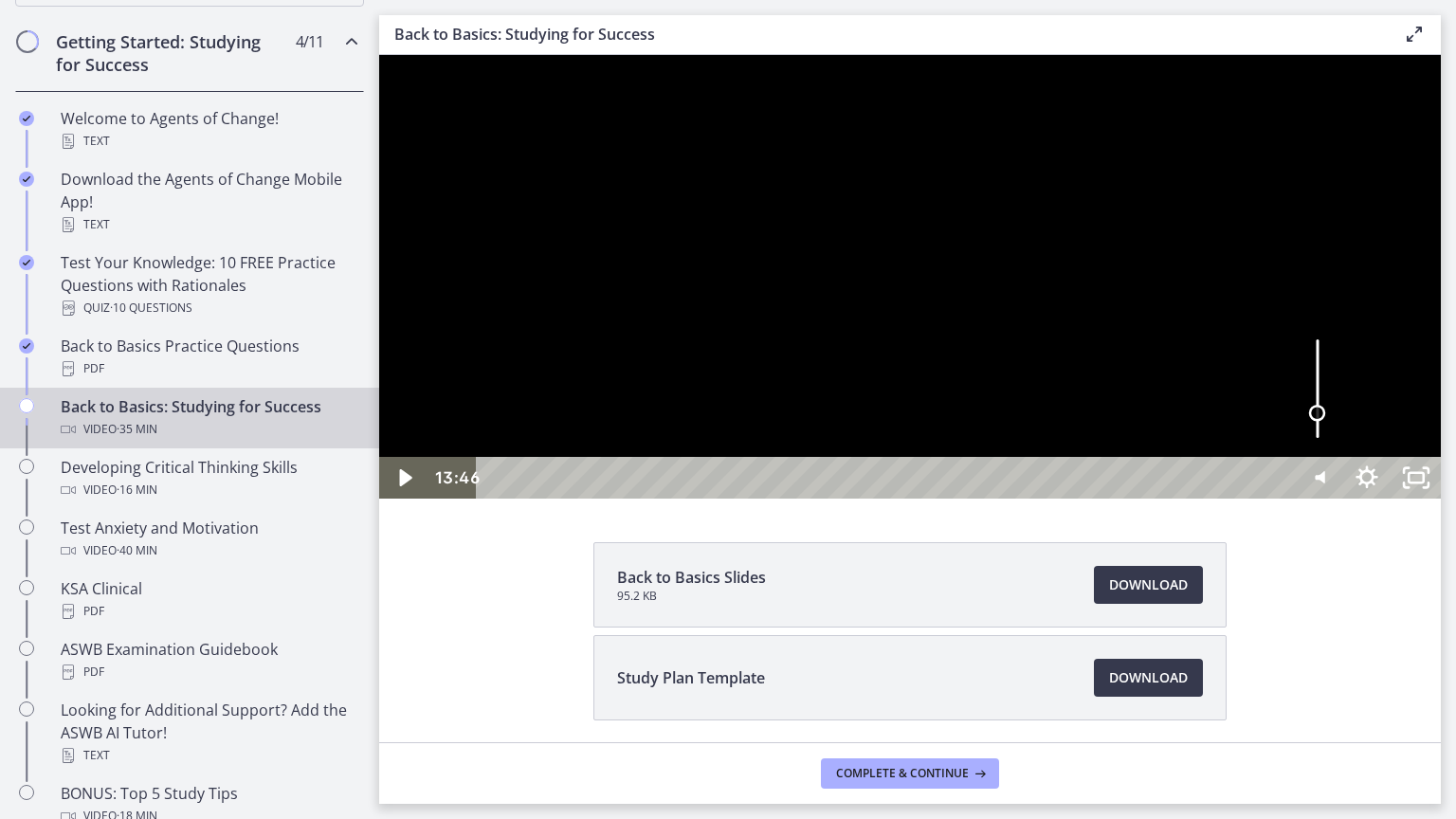 click at bounding box center (1318, 389) 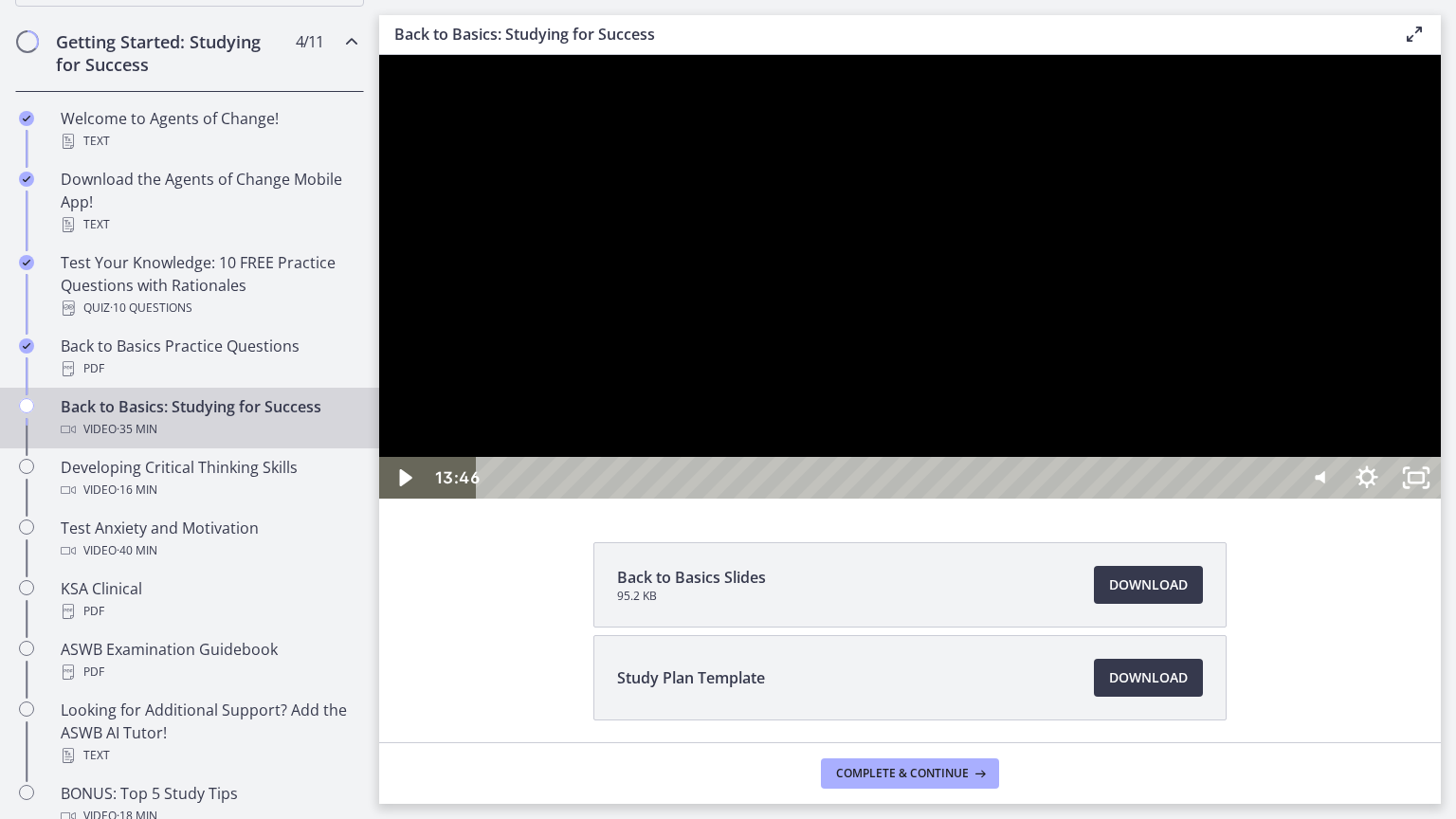 click at bounding box center [910, 277] 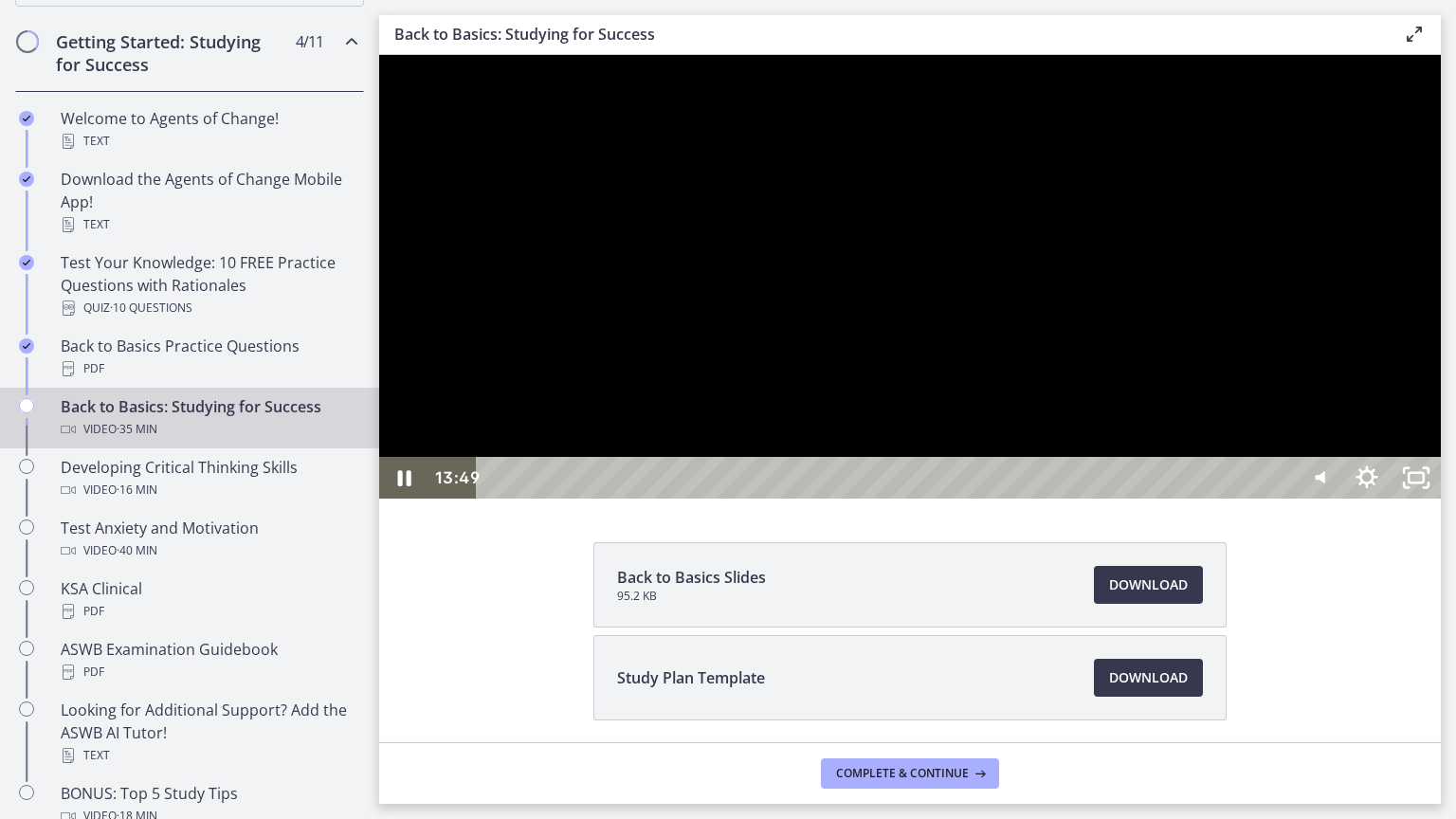 type 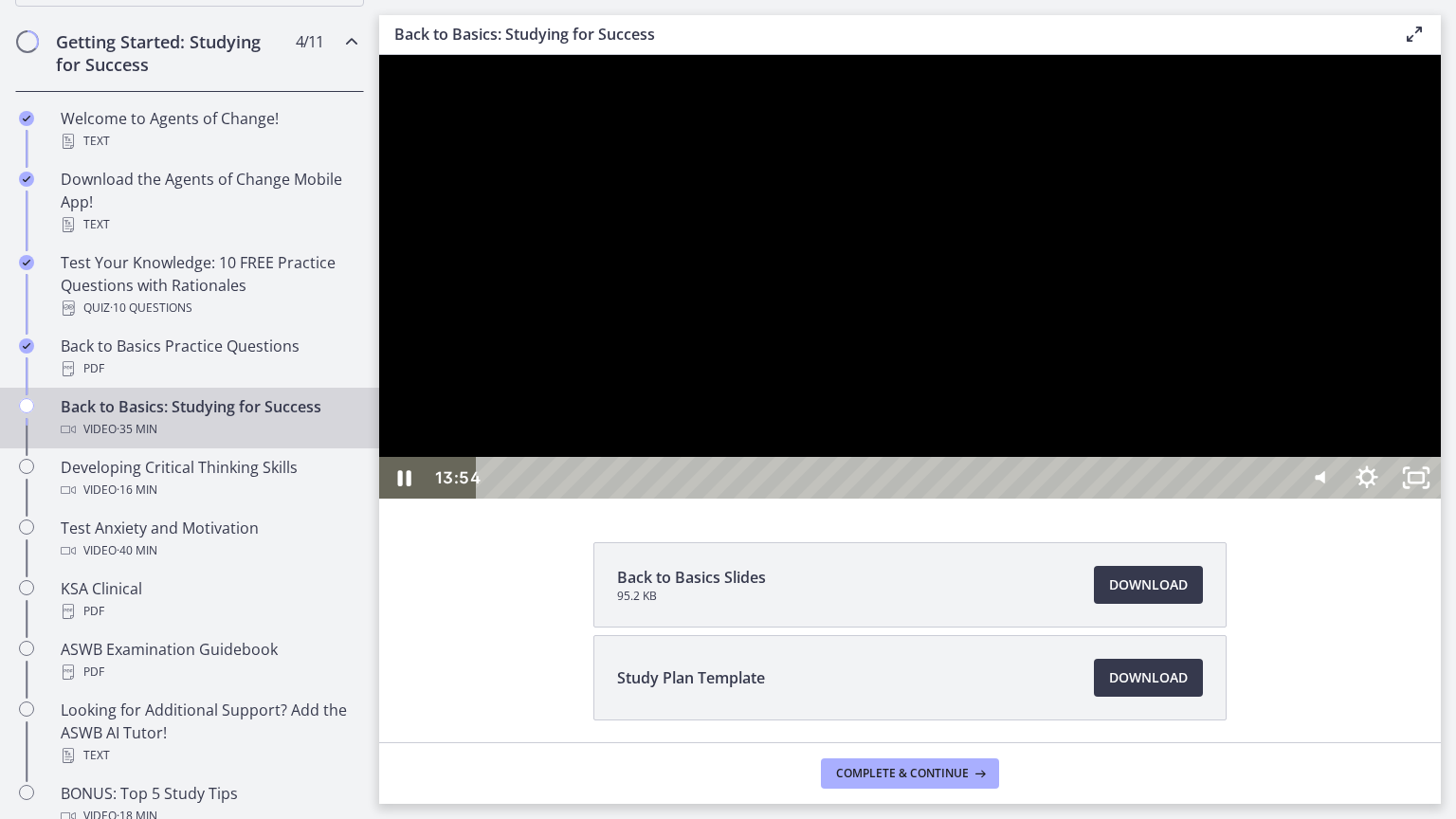 click at bounding box center [910, 277] 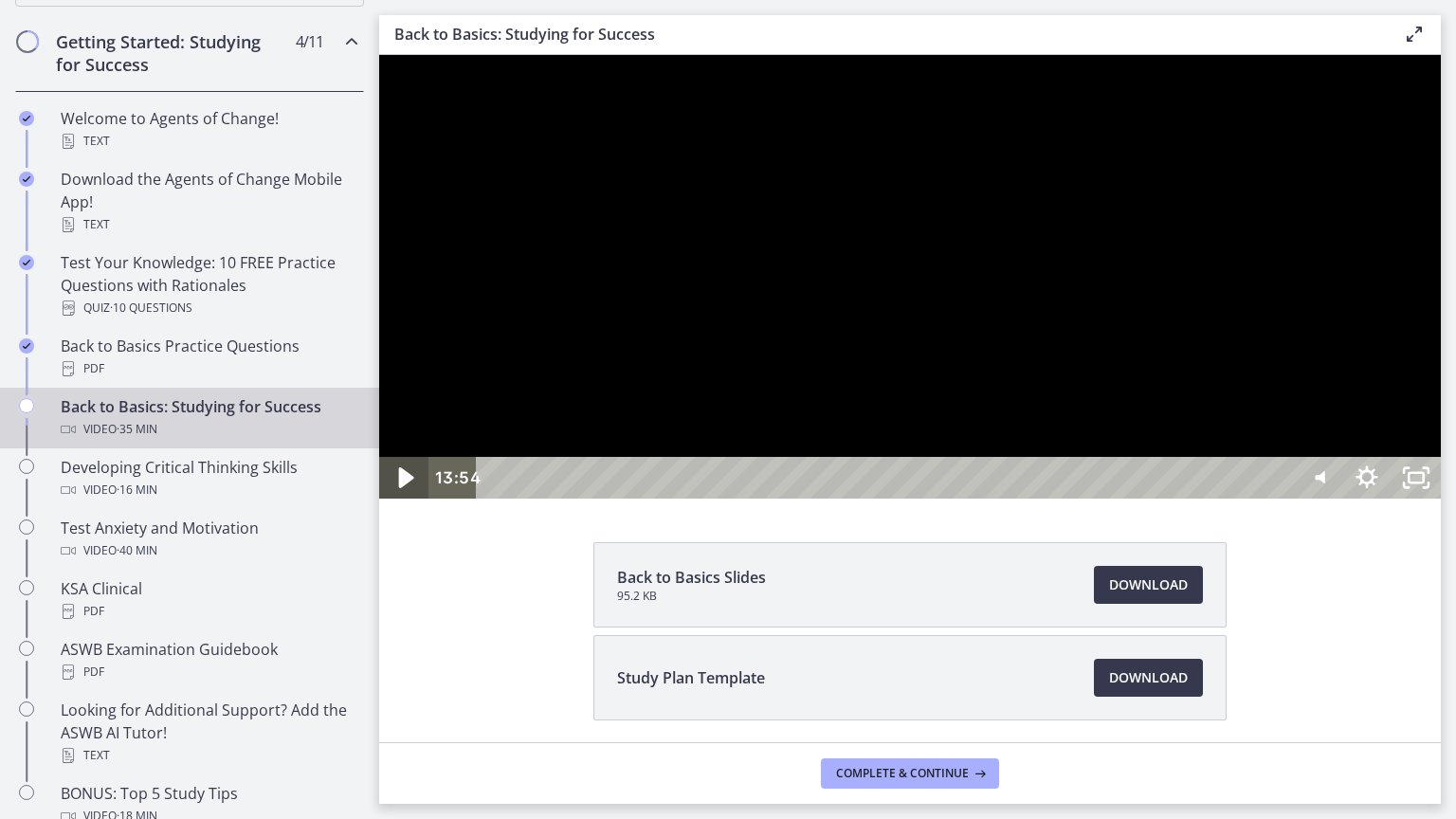 click 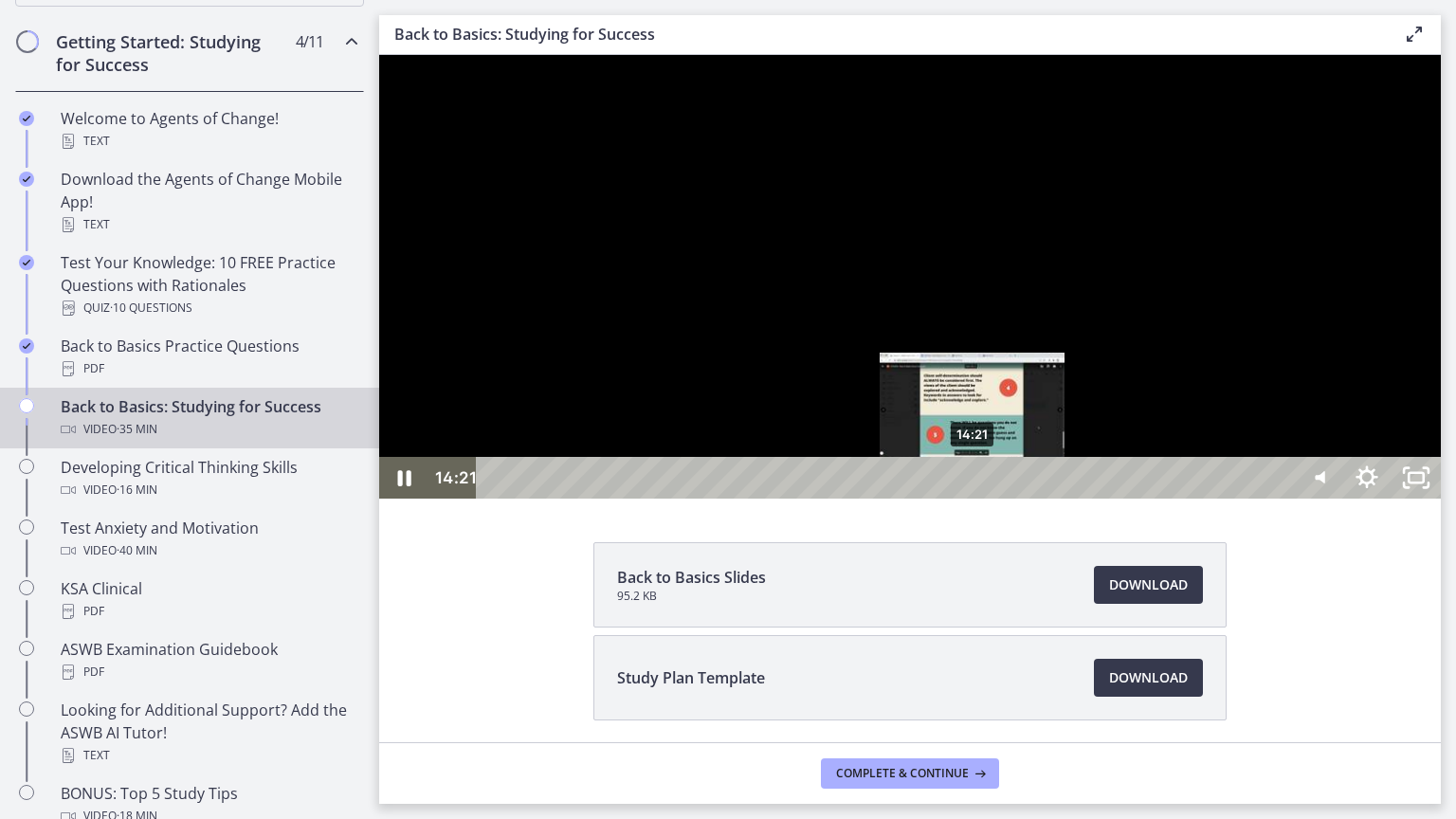 click on "14:21" at bounding box center (887, 478) 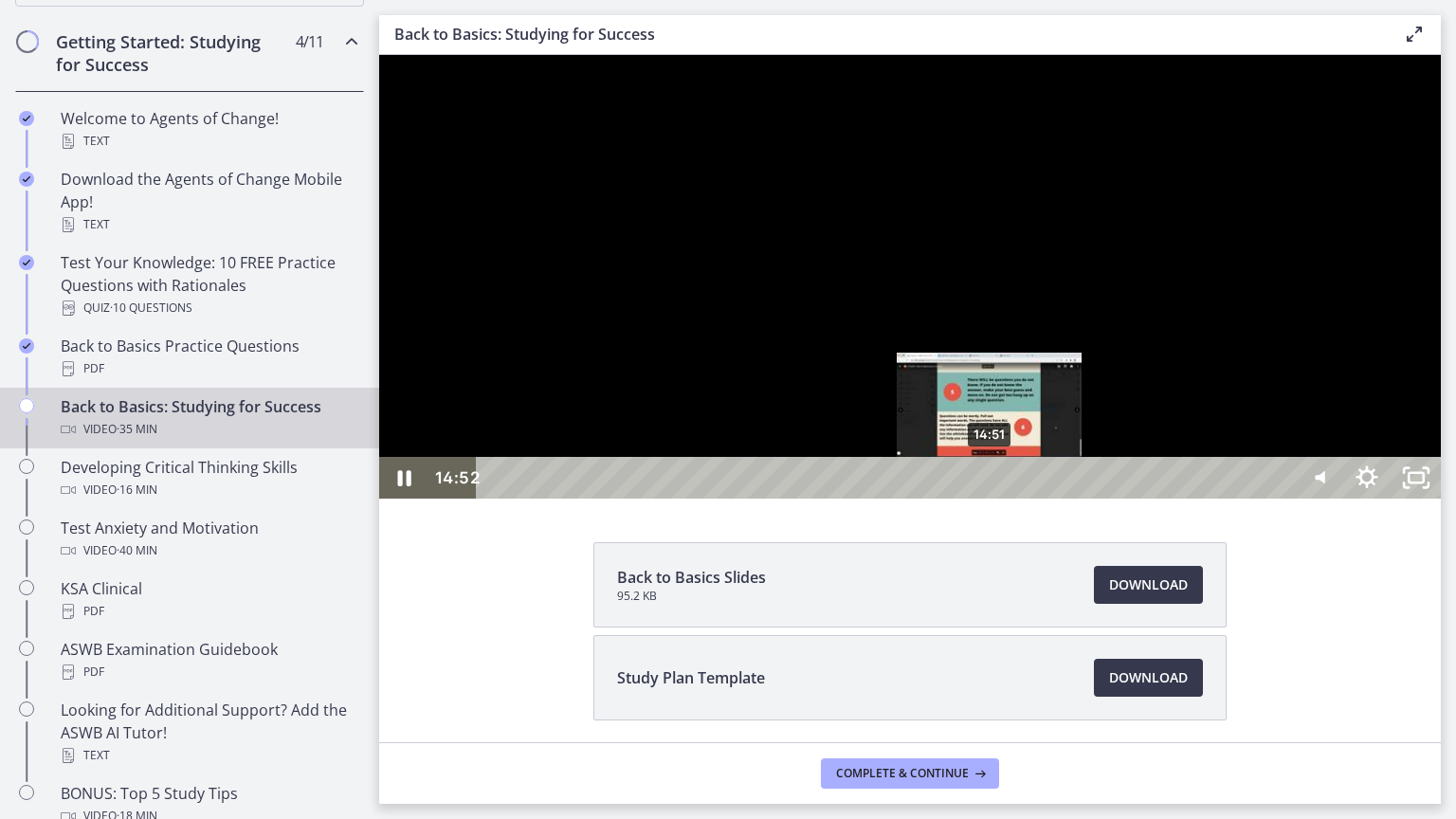 click on "14:51" at bounding box center [887, 478] 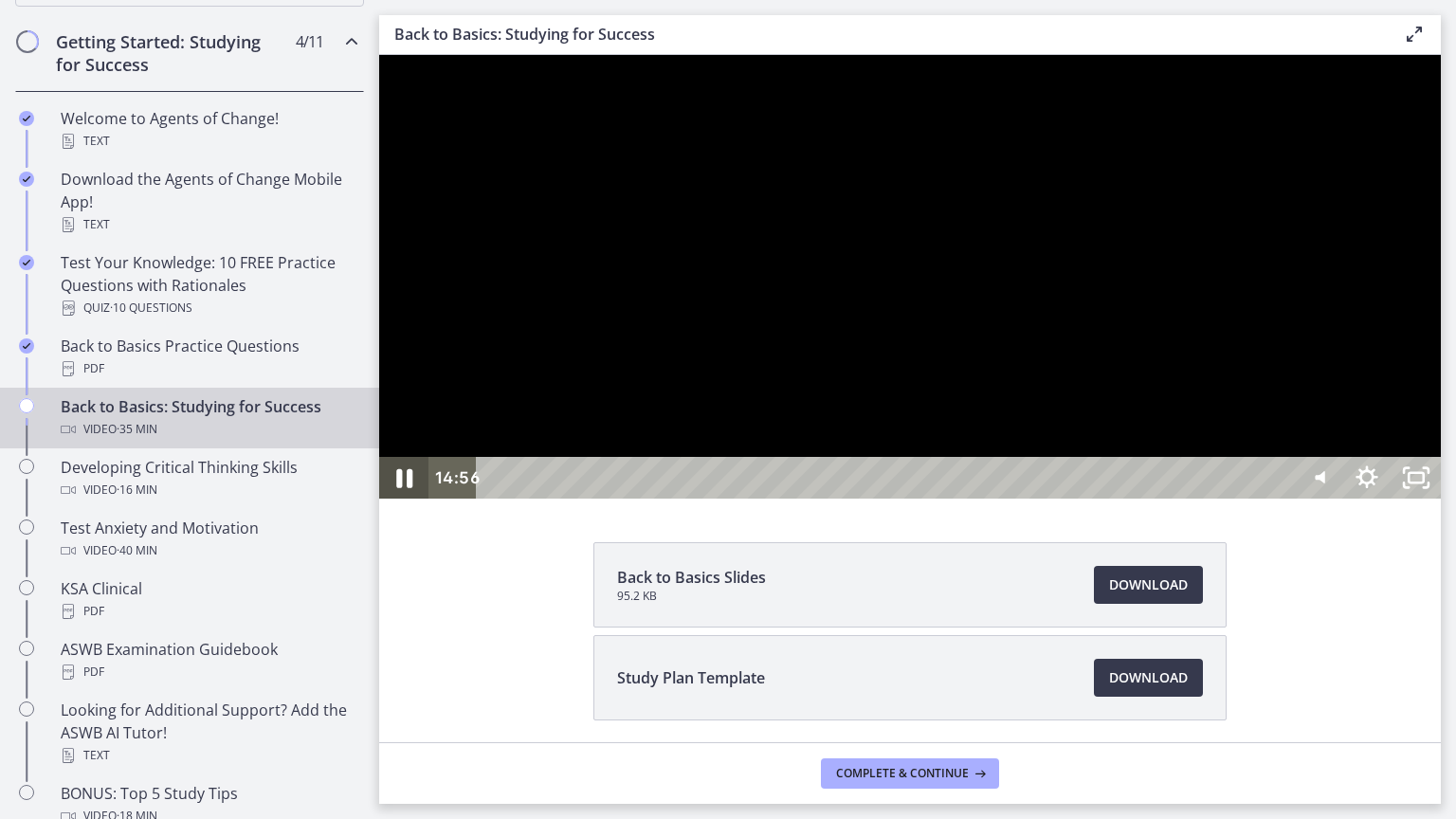 click 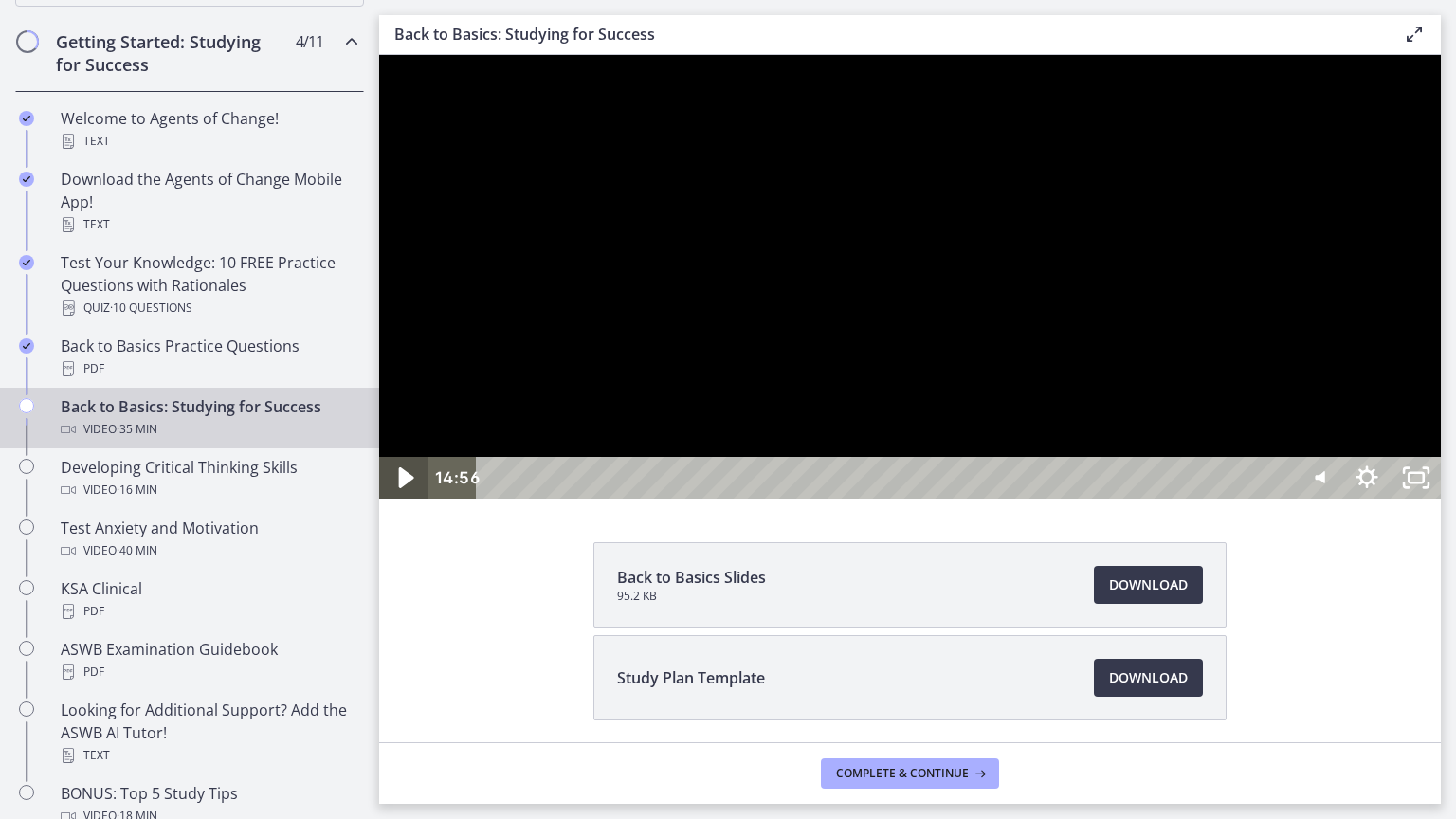 click 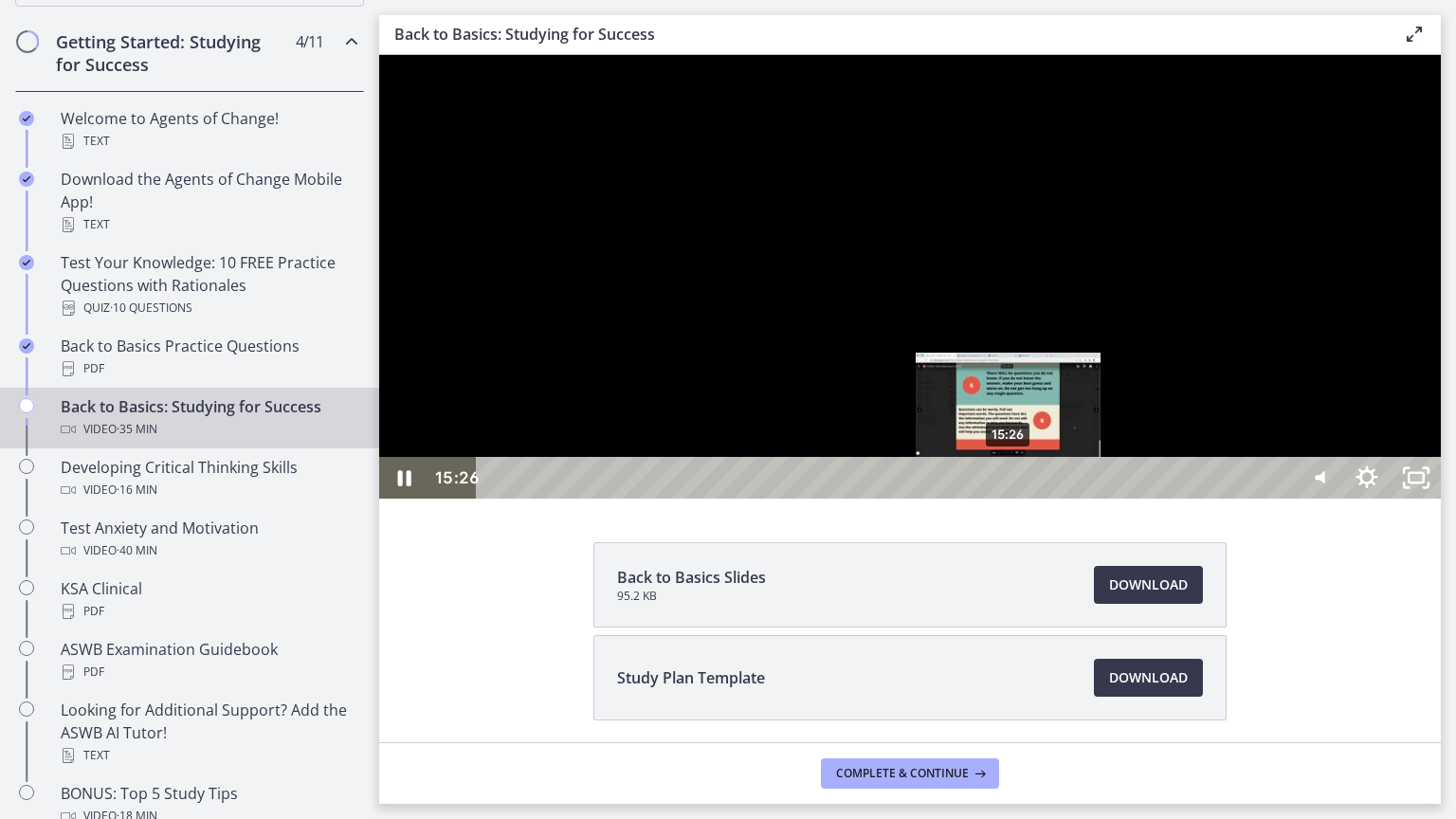 click on "15:26" at bounding box center (887, 478) 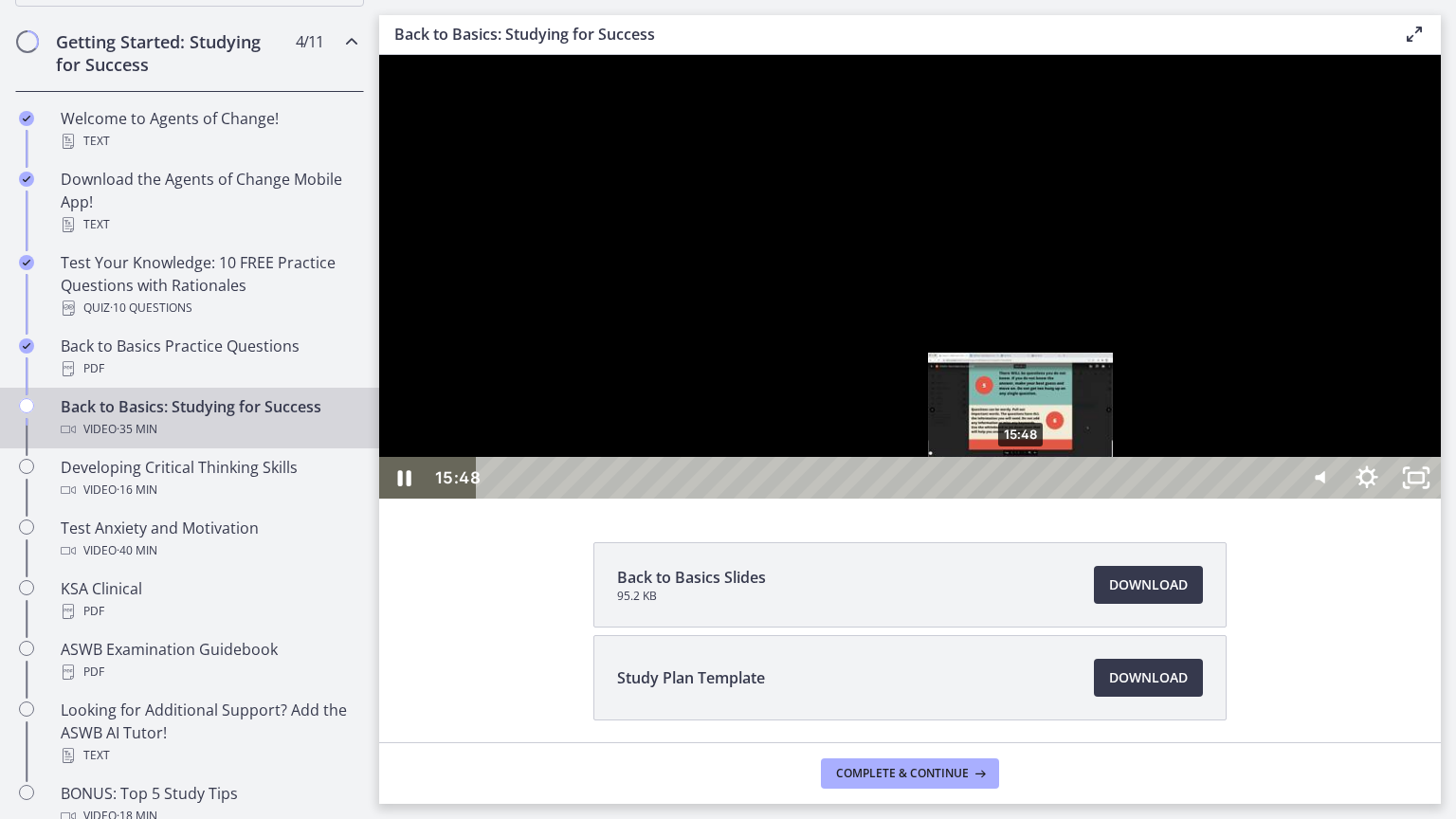 click on "15:48" at bounding box center [887, 478] 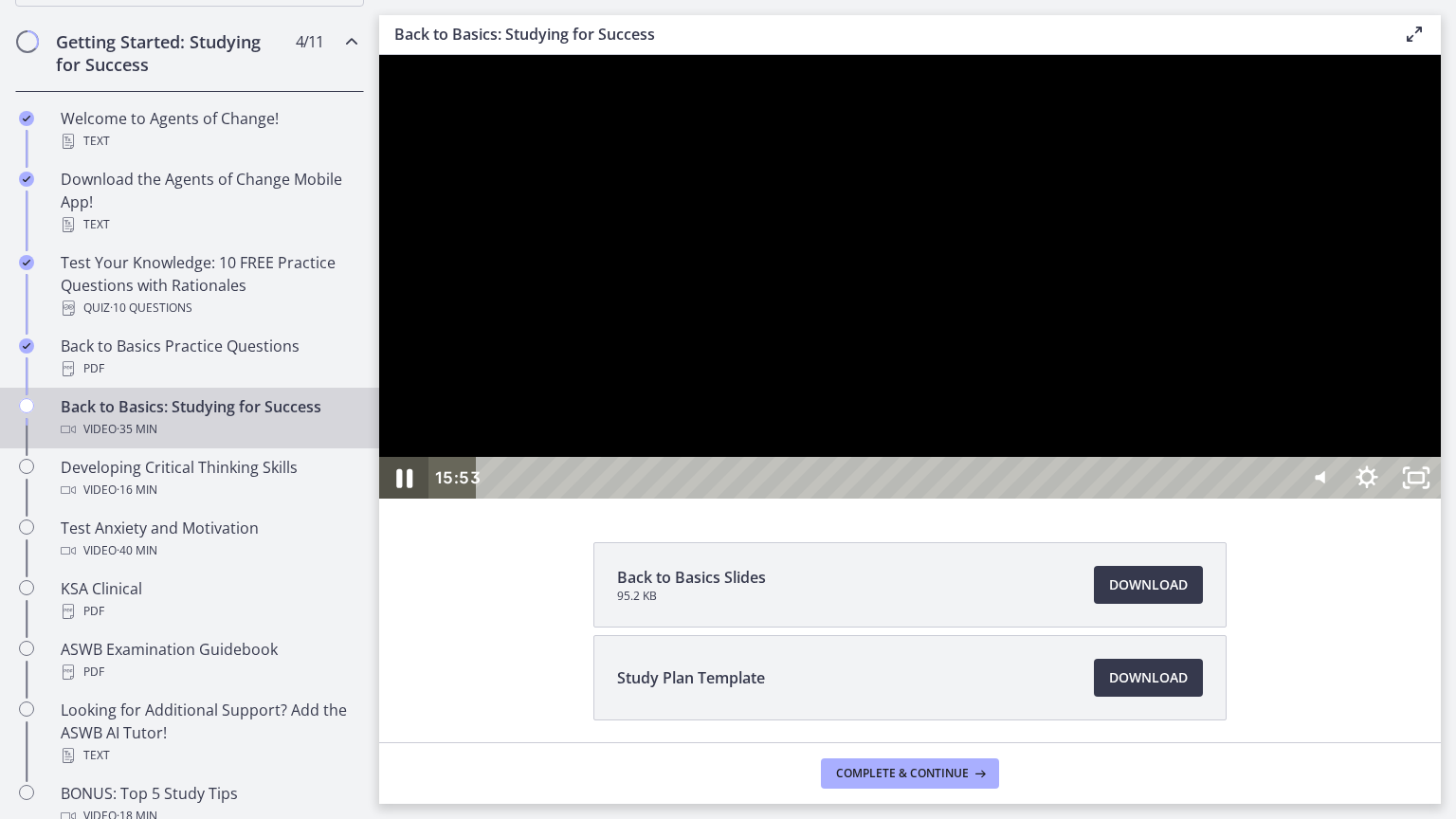 click 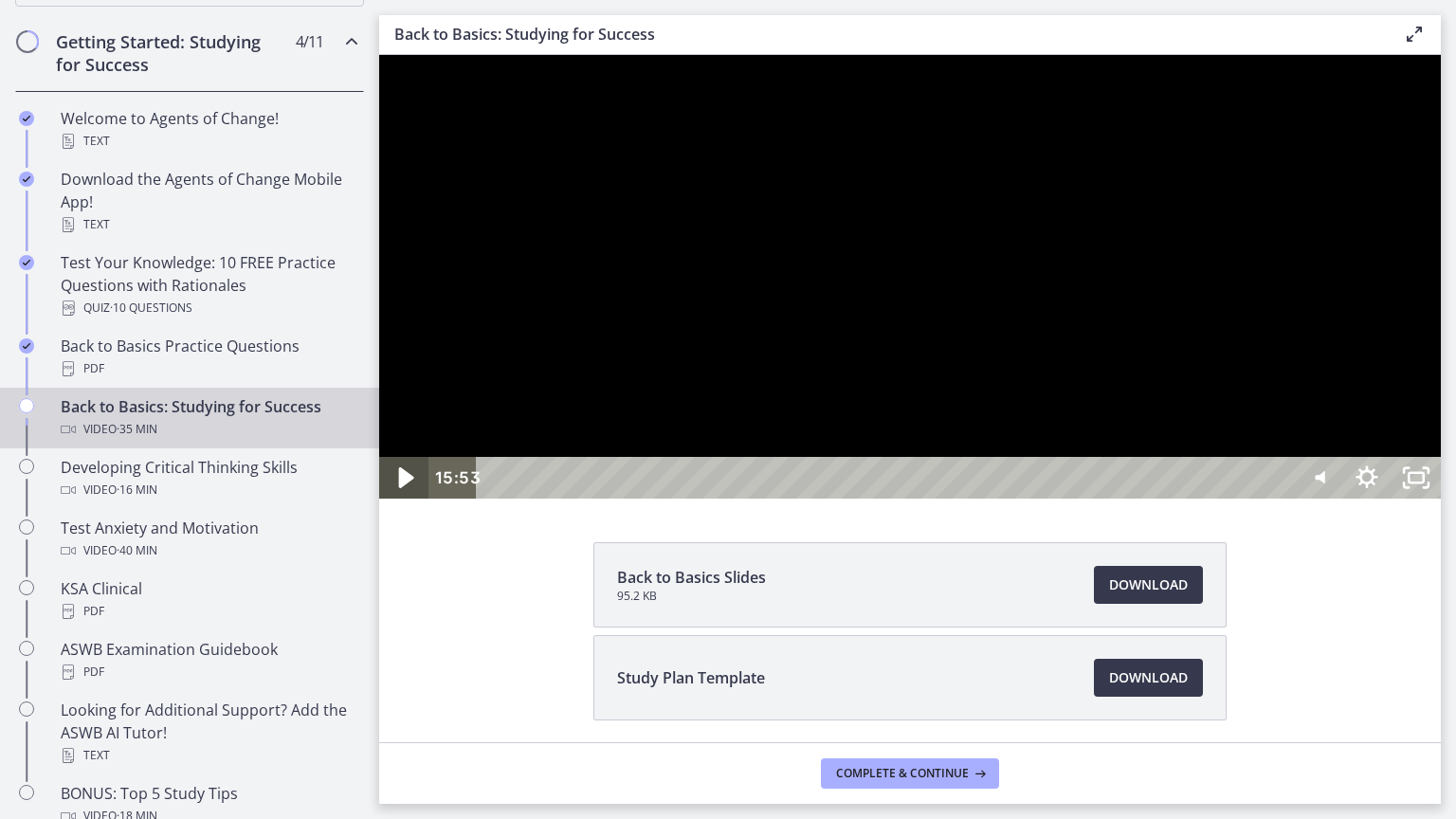 click 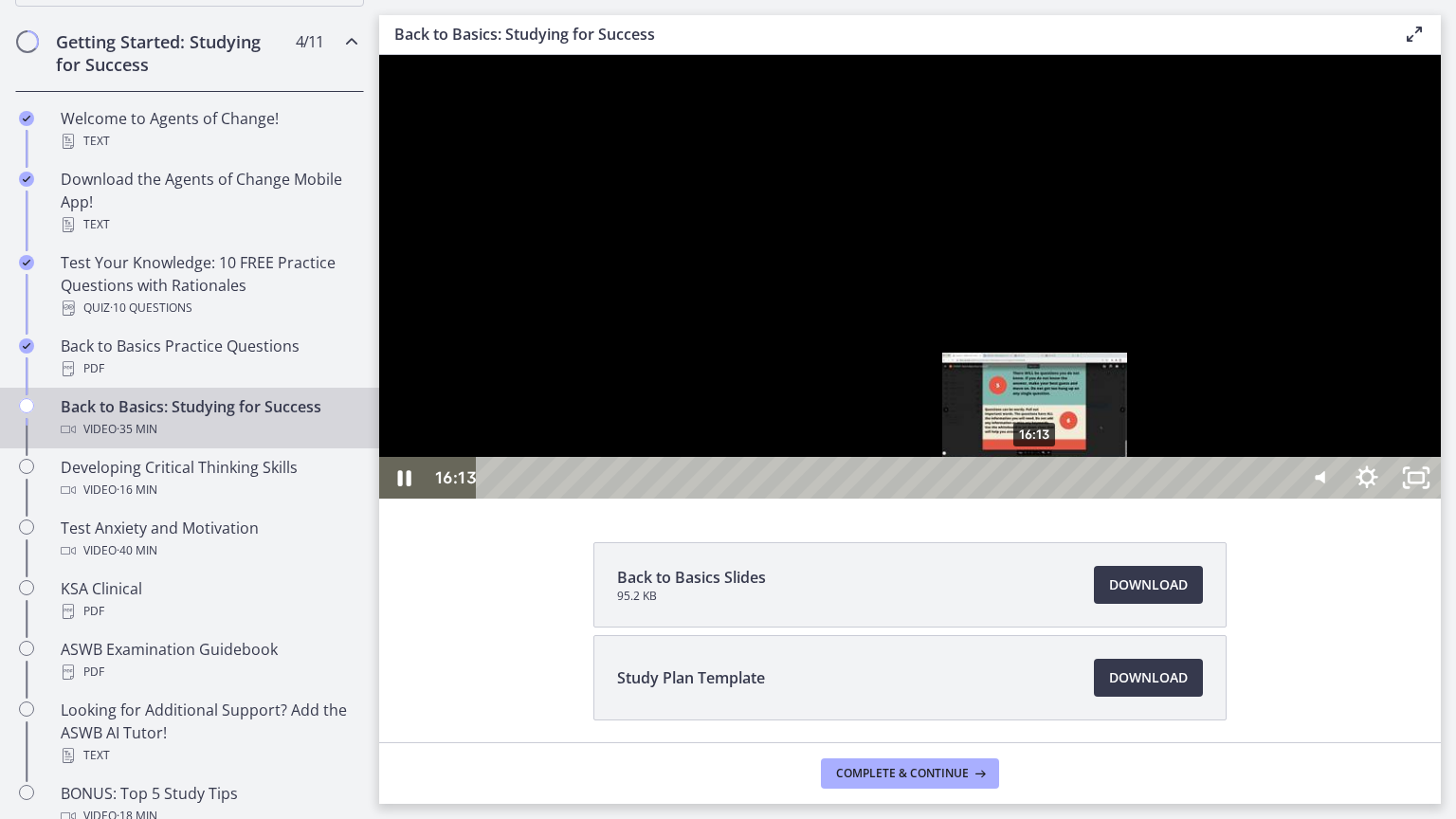 click on "16:13" at bounding box center [887, 478] 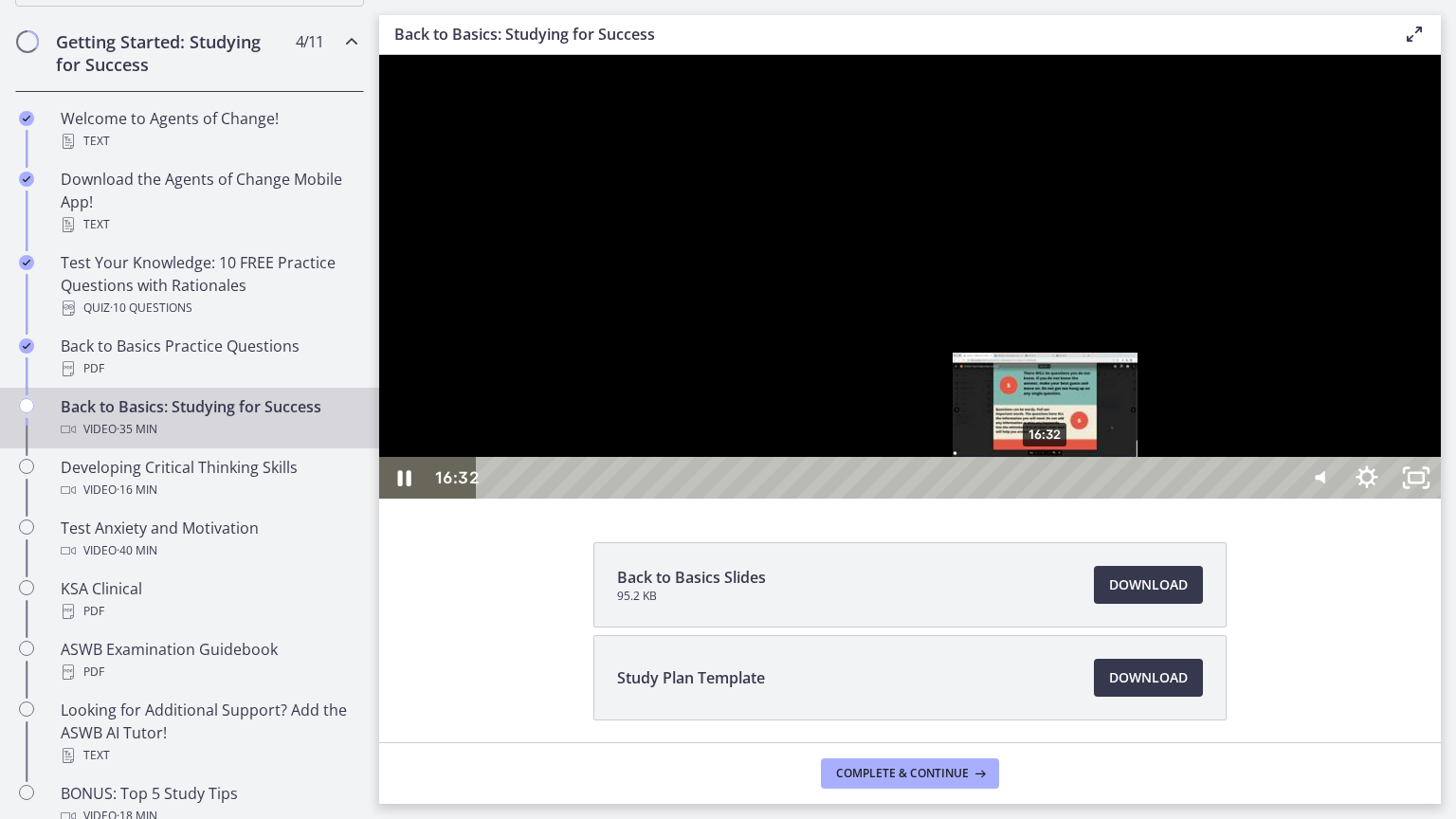 click on "16:32" at bounding box center [887, 478] 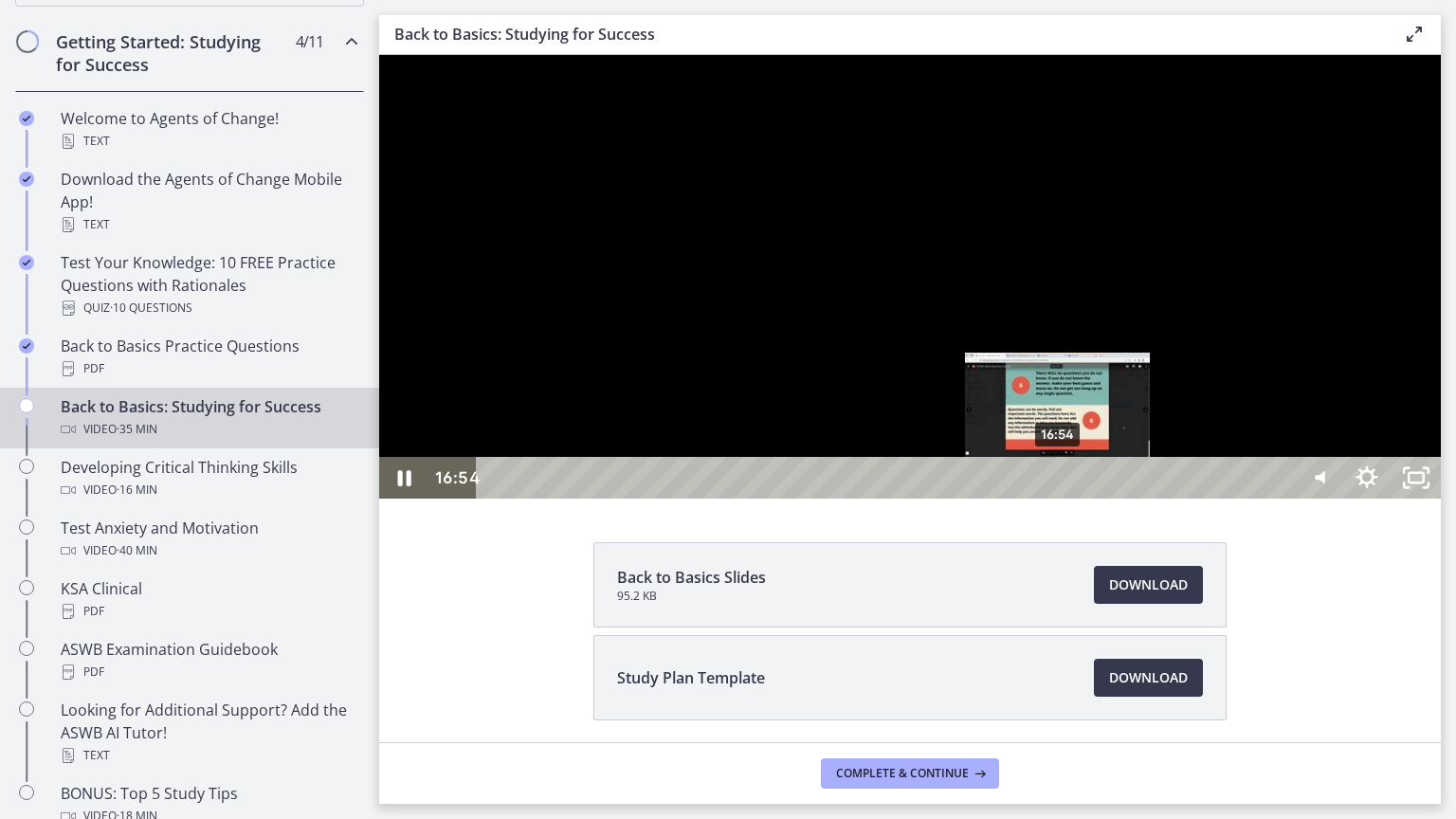 click on "16:54" at bounding box center (887, 478) 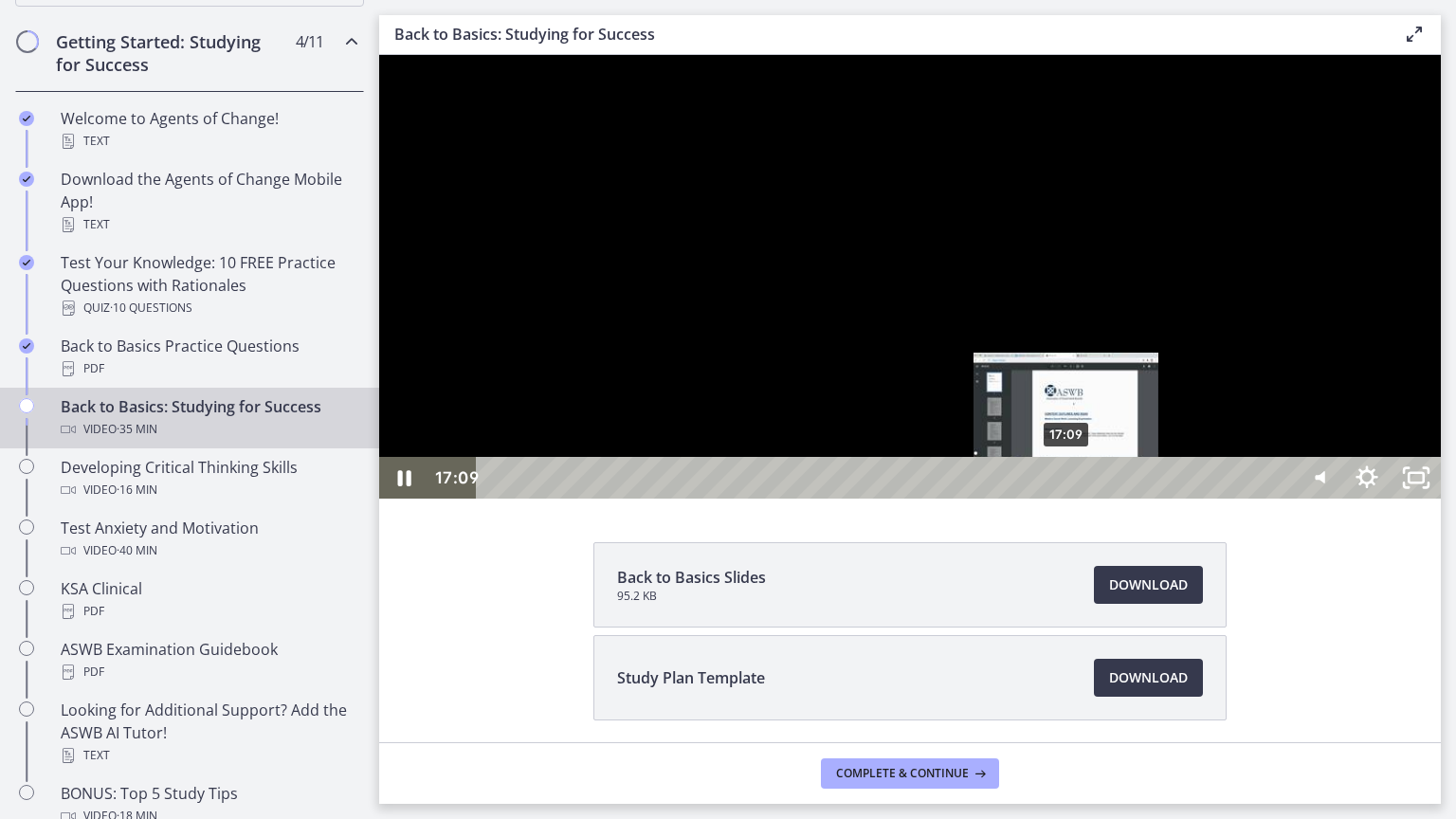 click on "17:09" at bounding box center [887, 478] 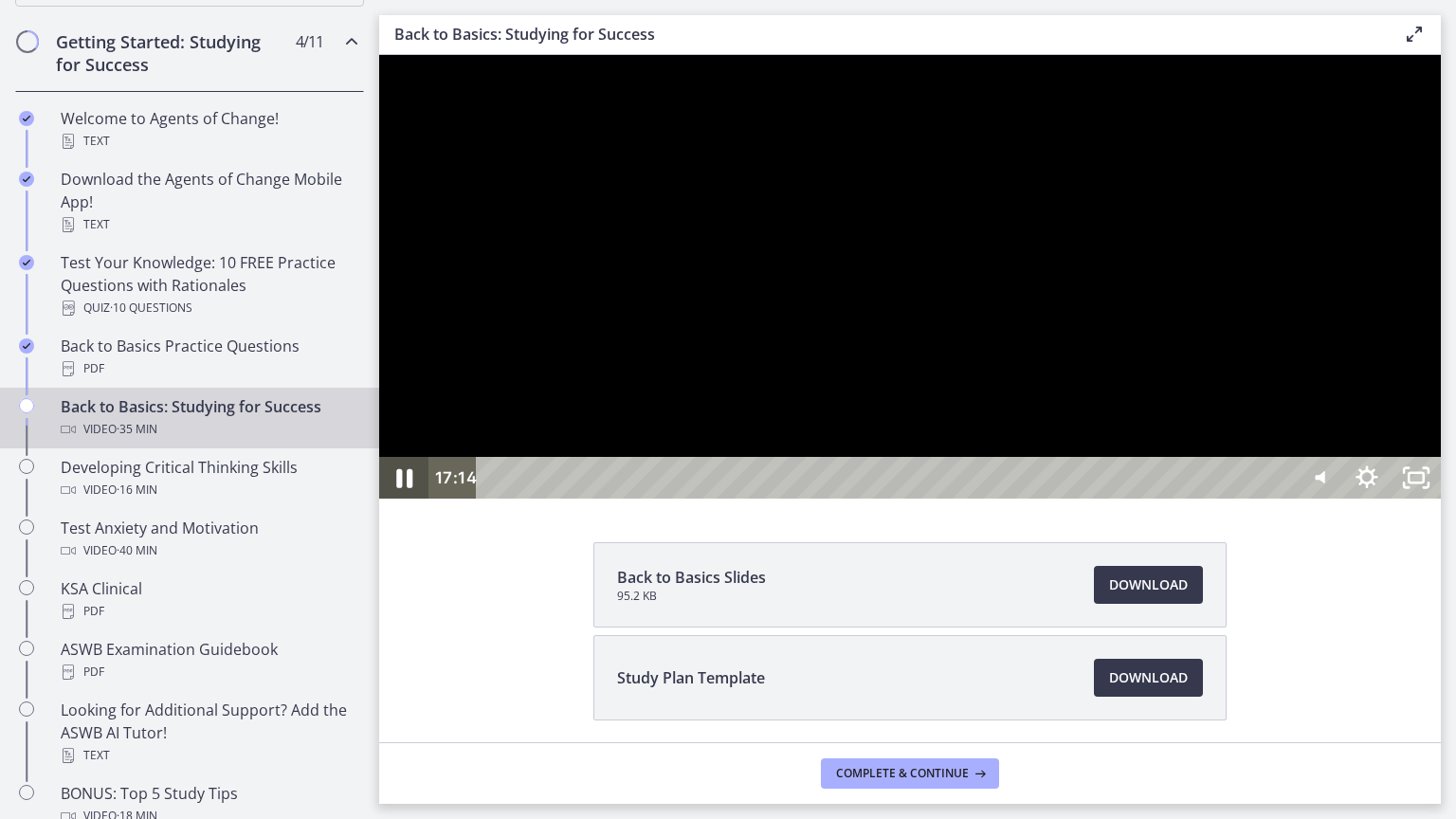 click 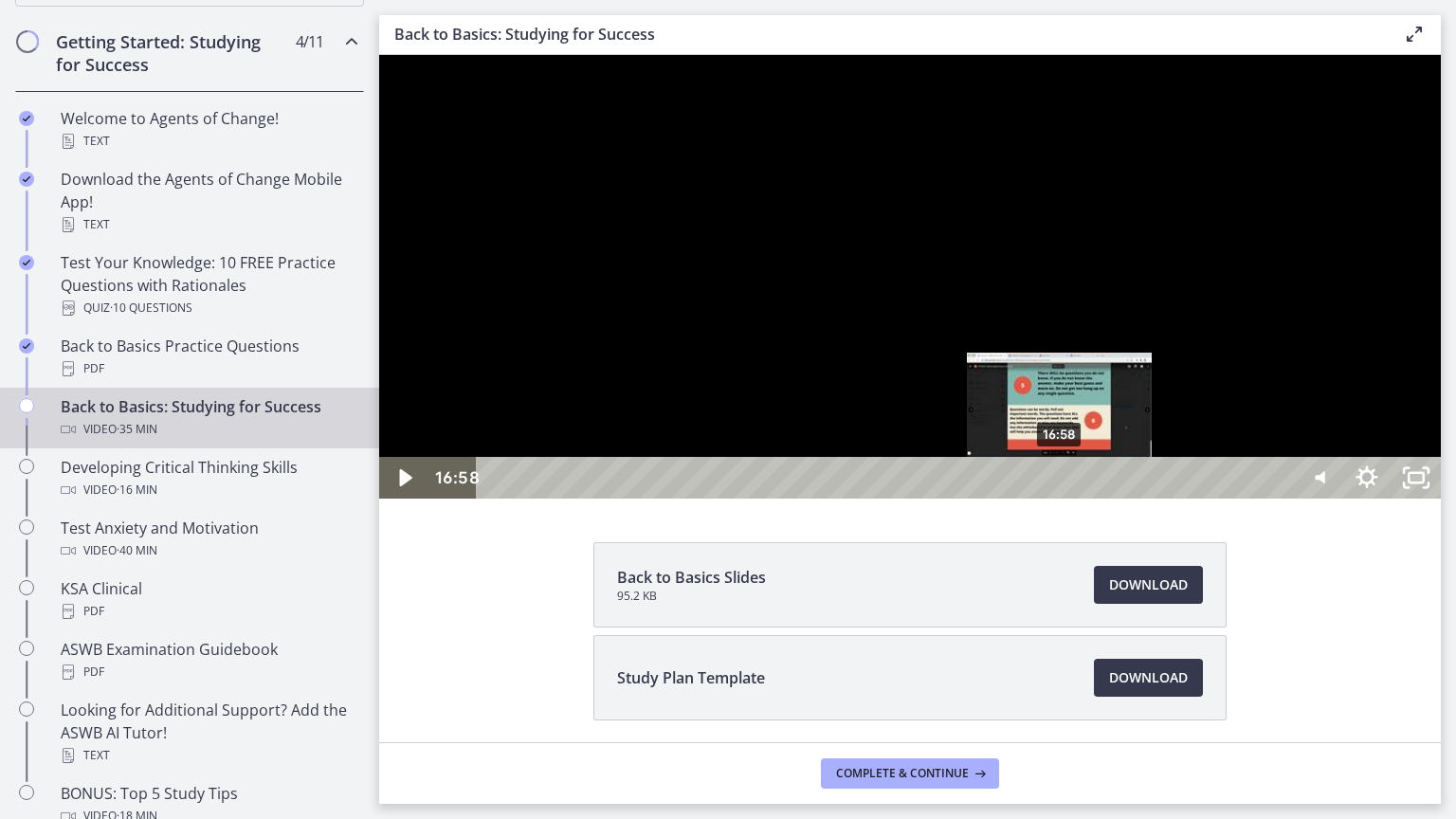 click on "16:58" at bounding box center [887, 478] 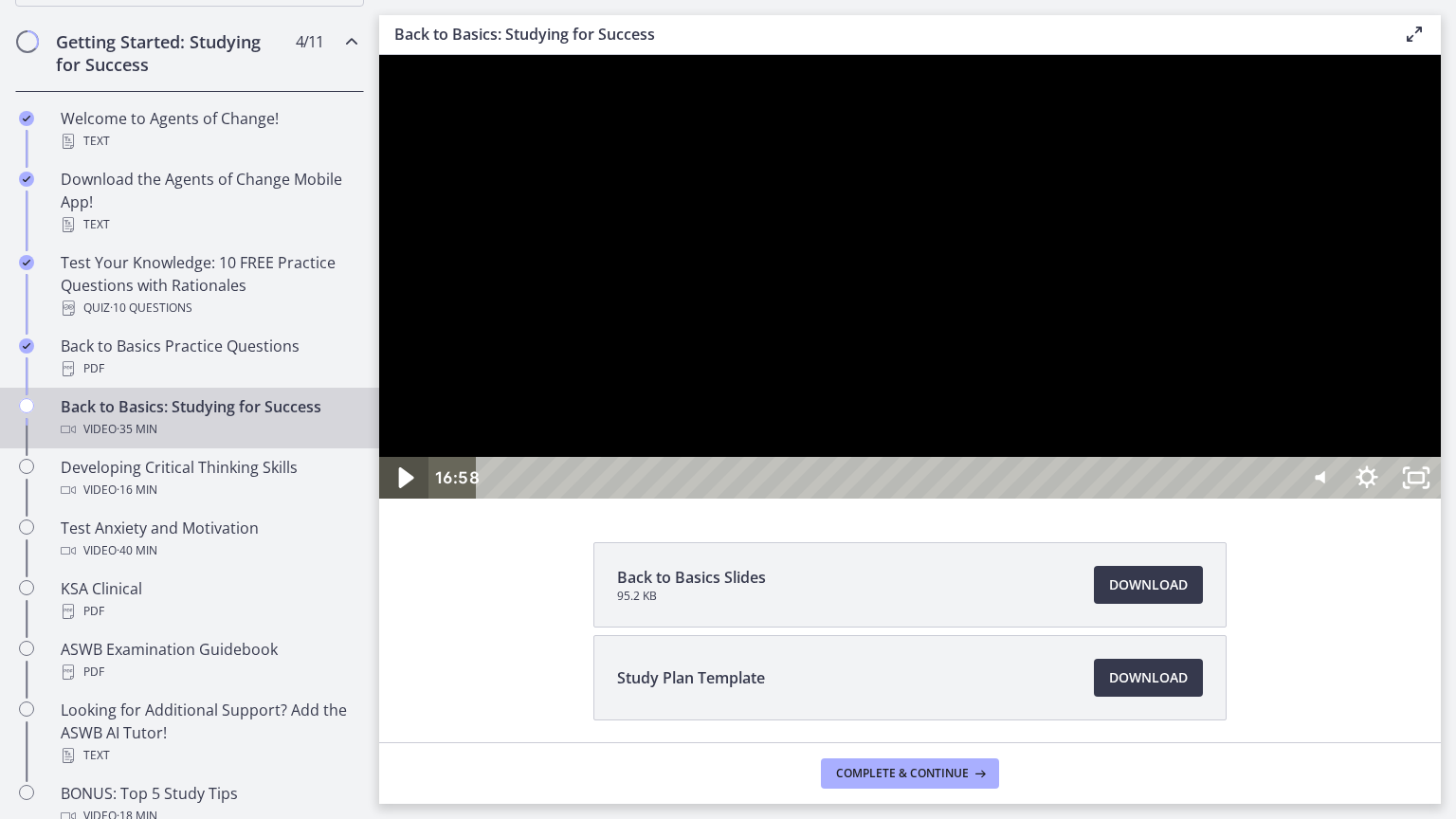 click 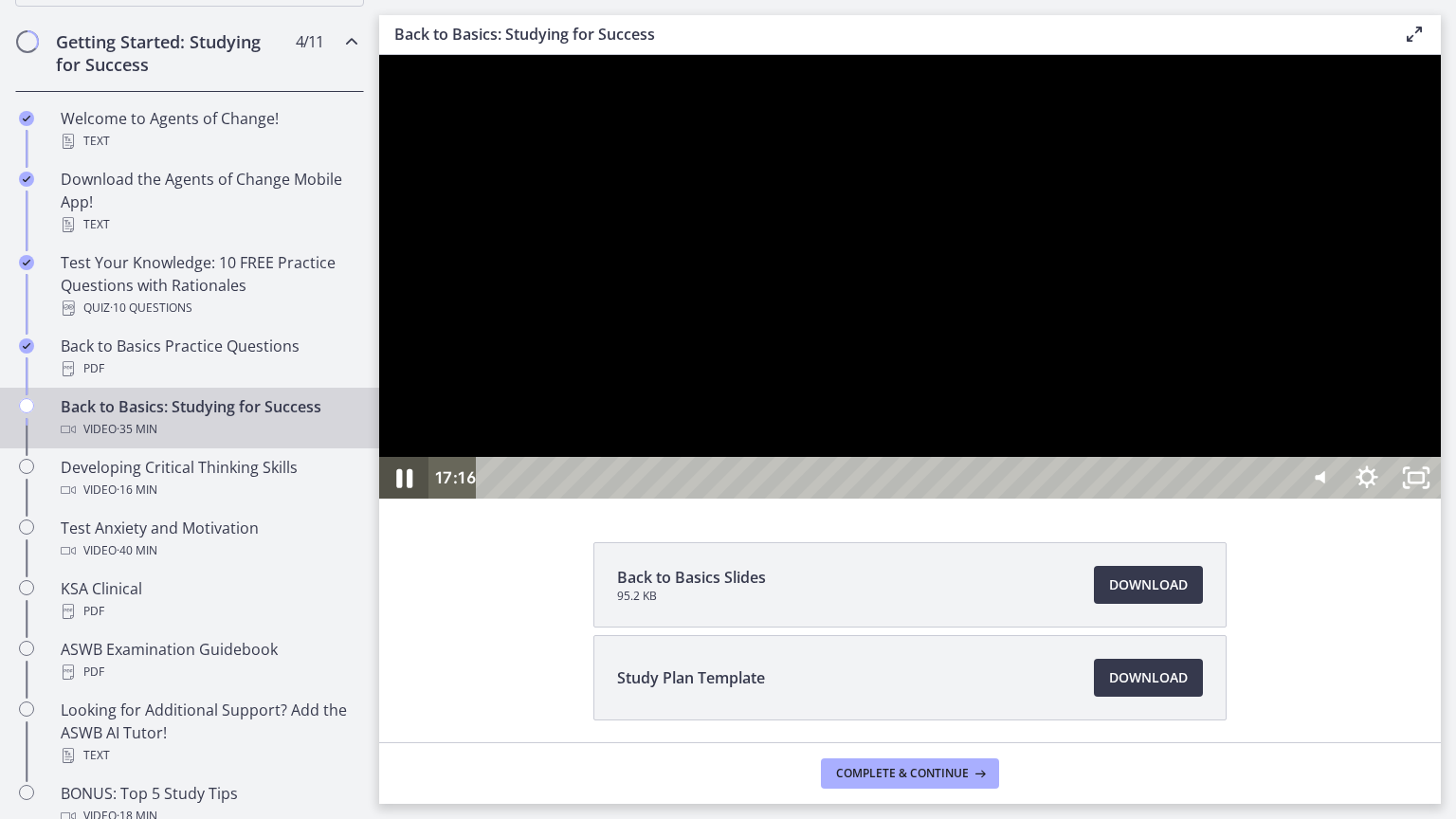 click 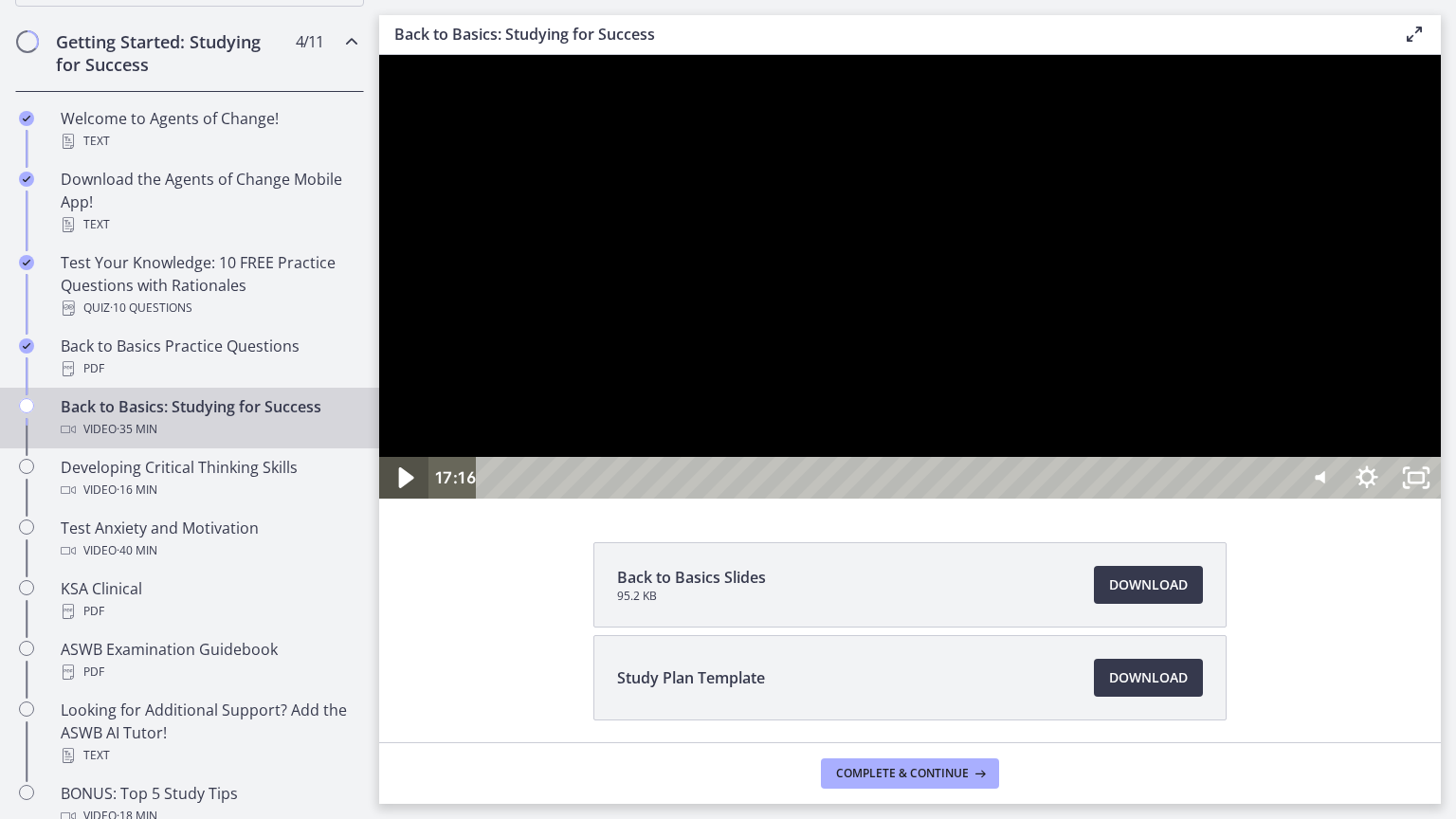 click 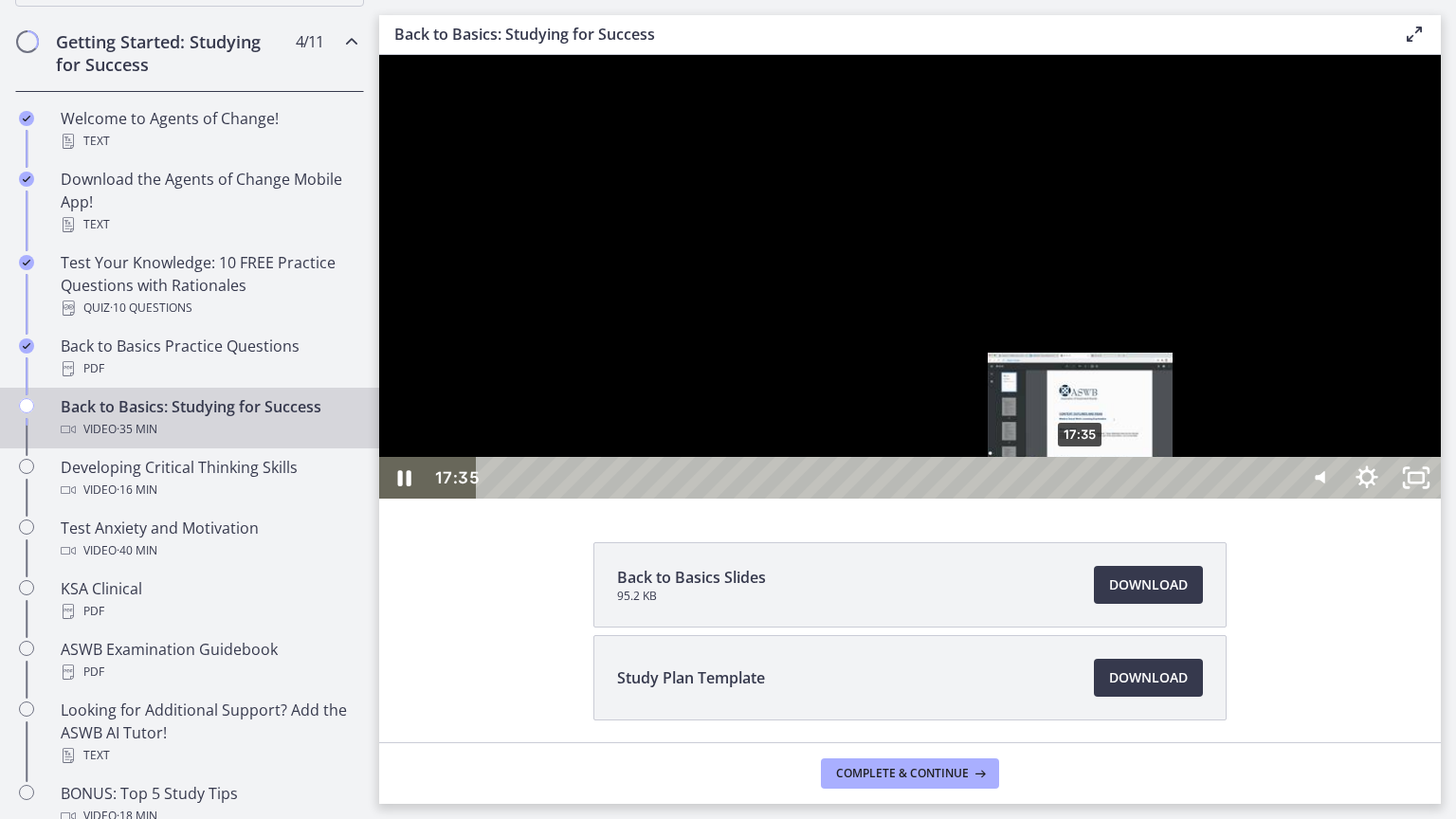 click on "17:35" at bounding box center [887, 478] 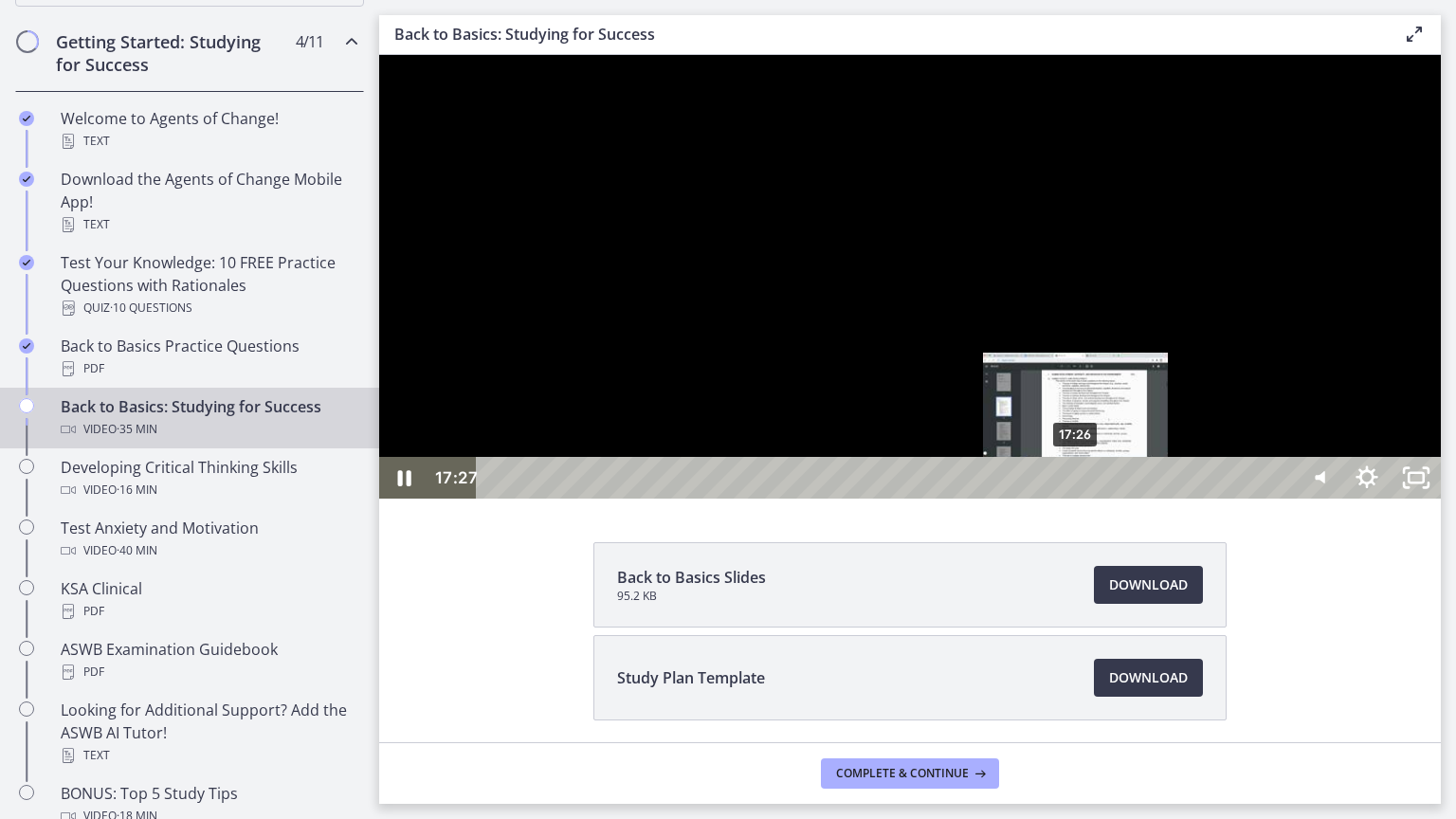 click at bounding box center [1075, 478] 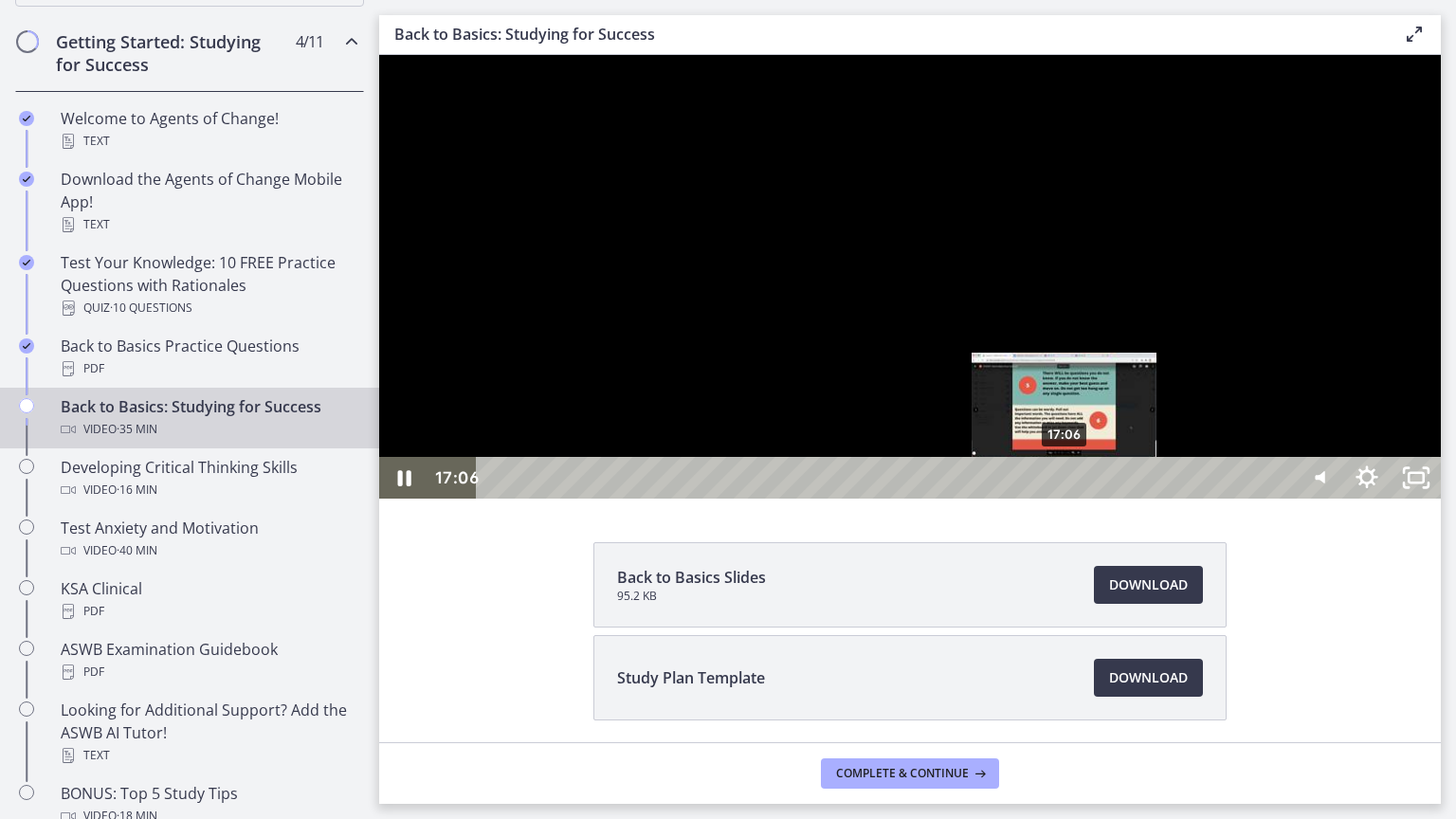 click on "17:06" at bounding box center (887, 478) 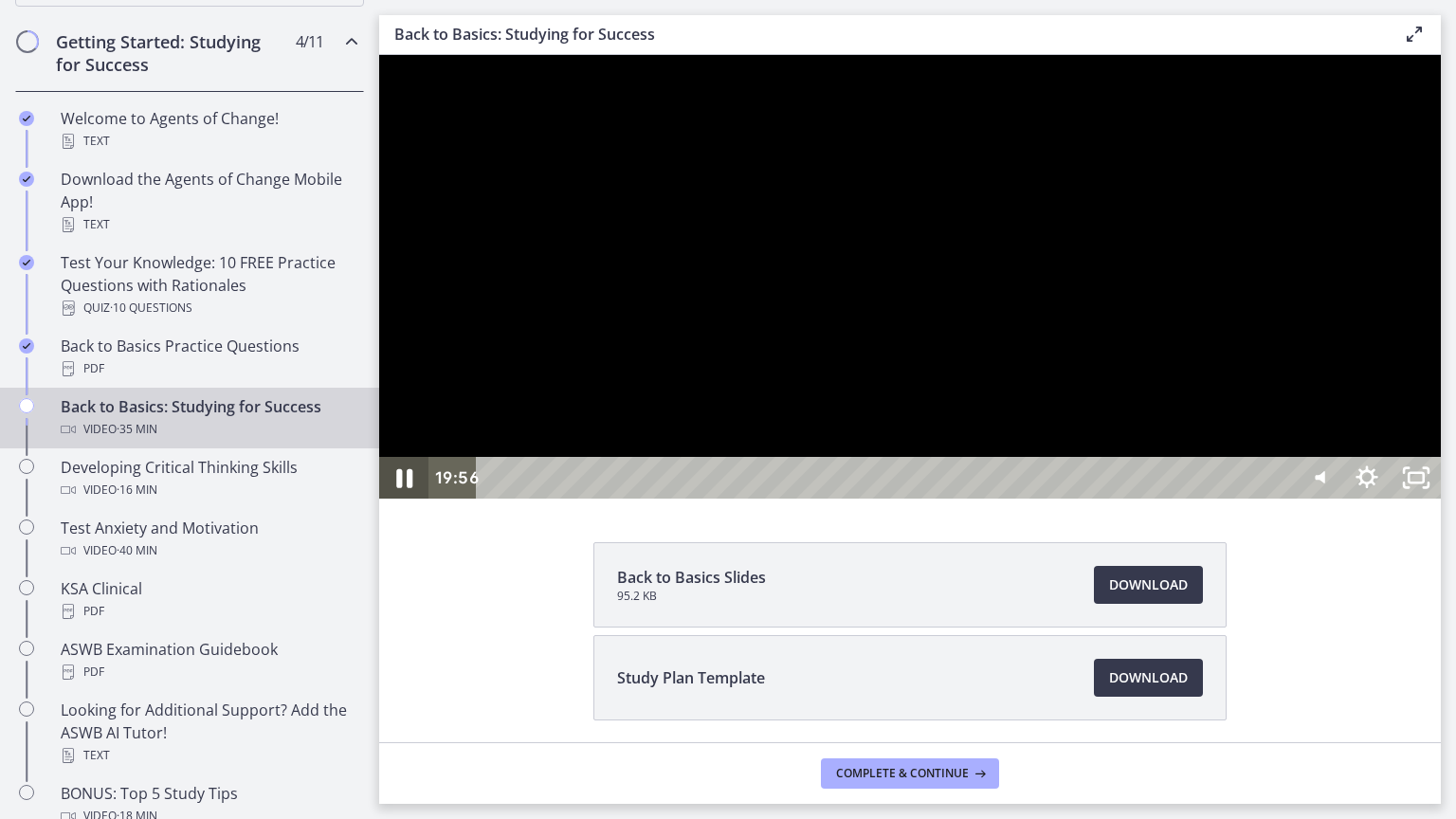 click 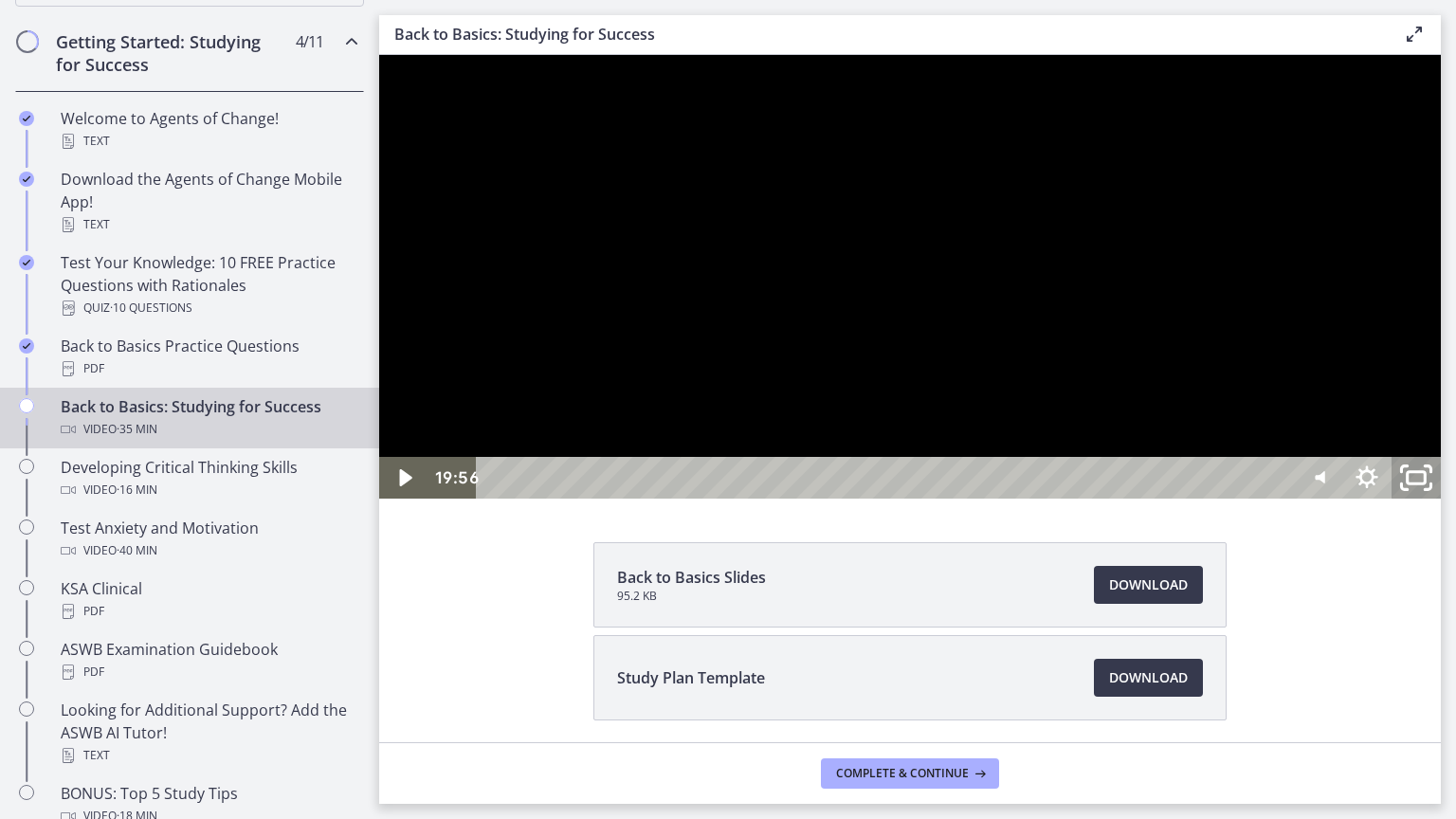 click 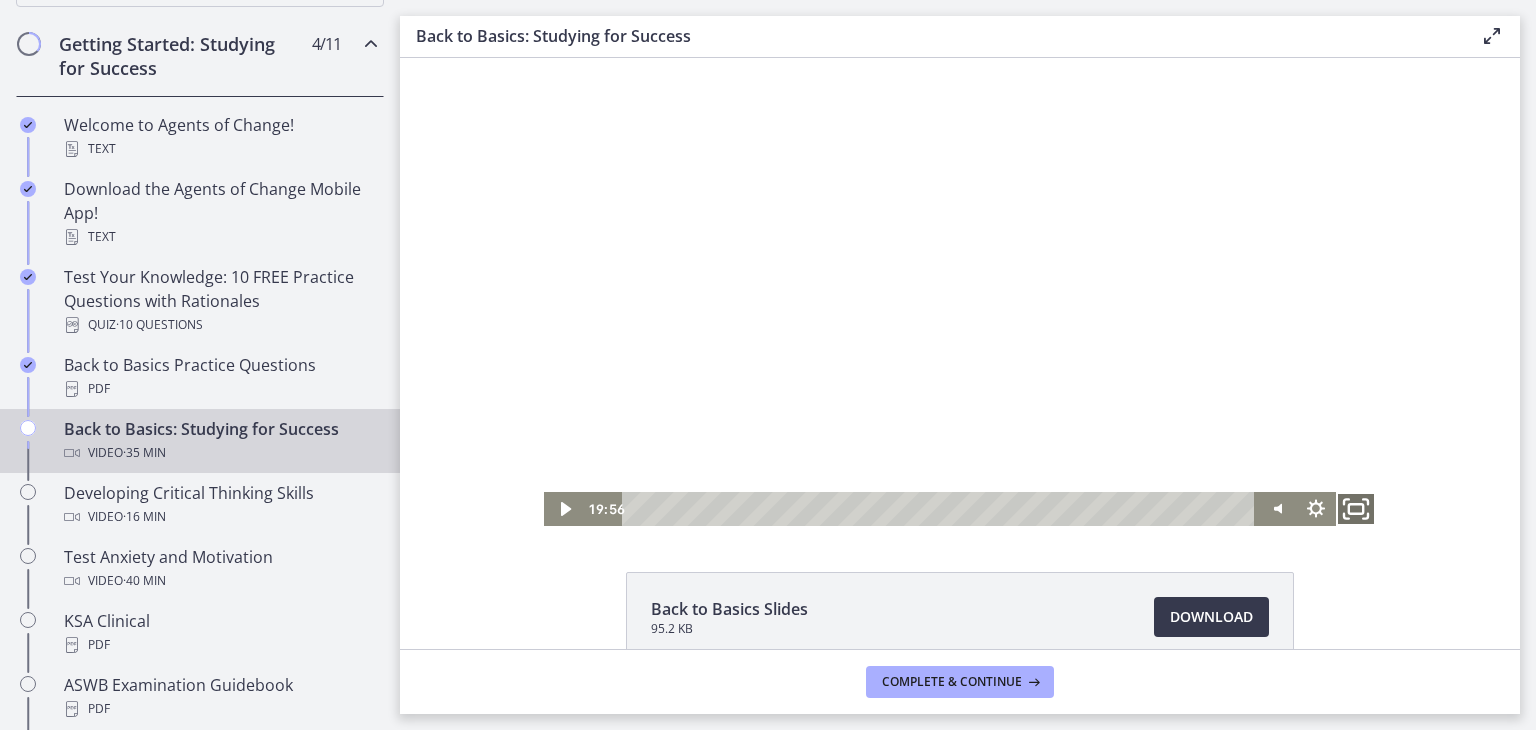 click 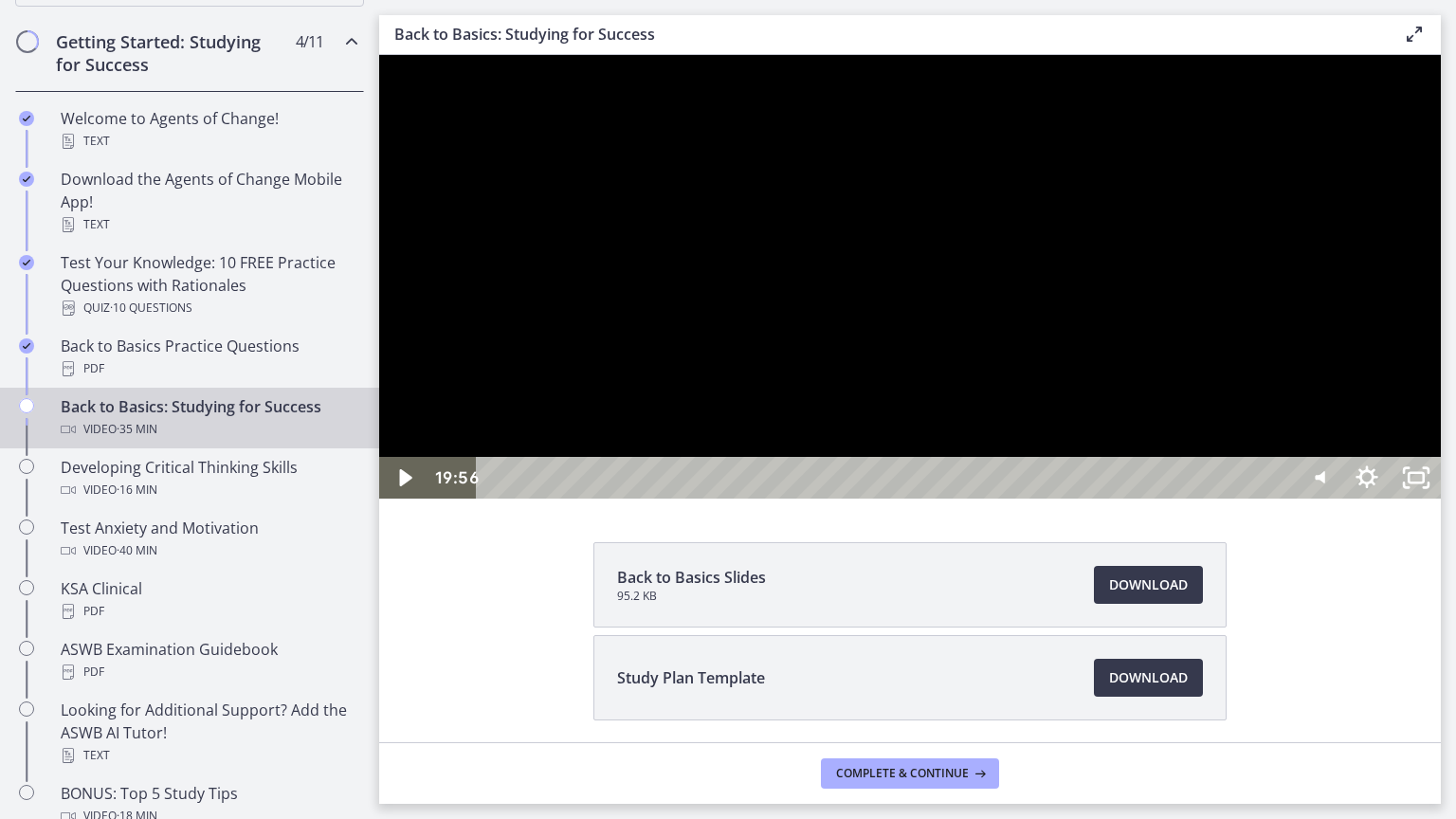 click at bounding box center [910, 277] 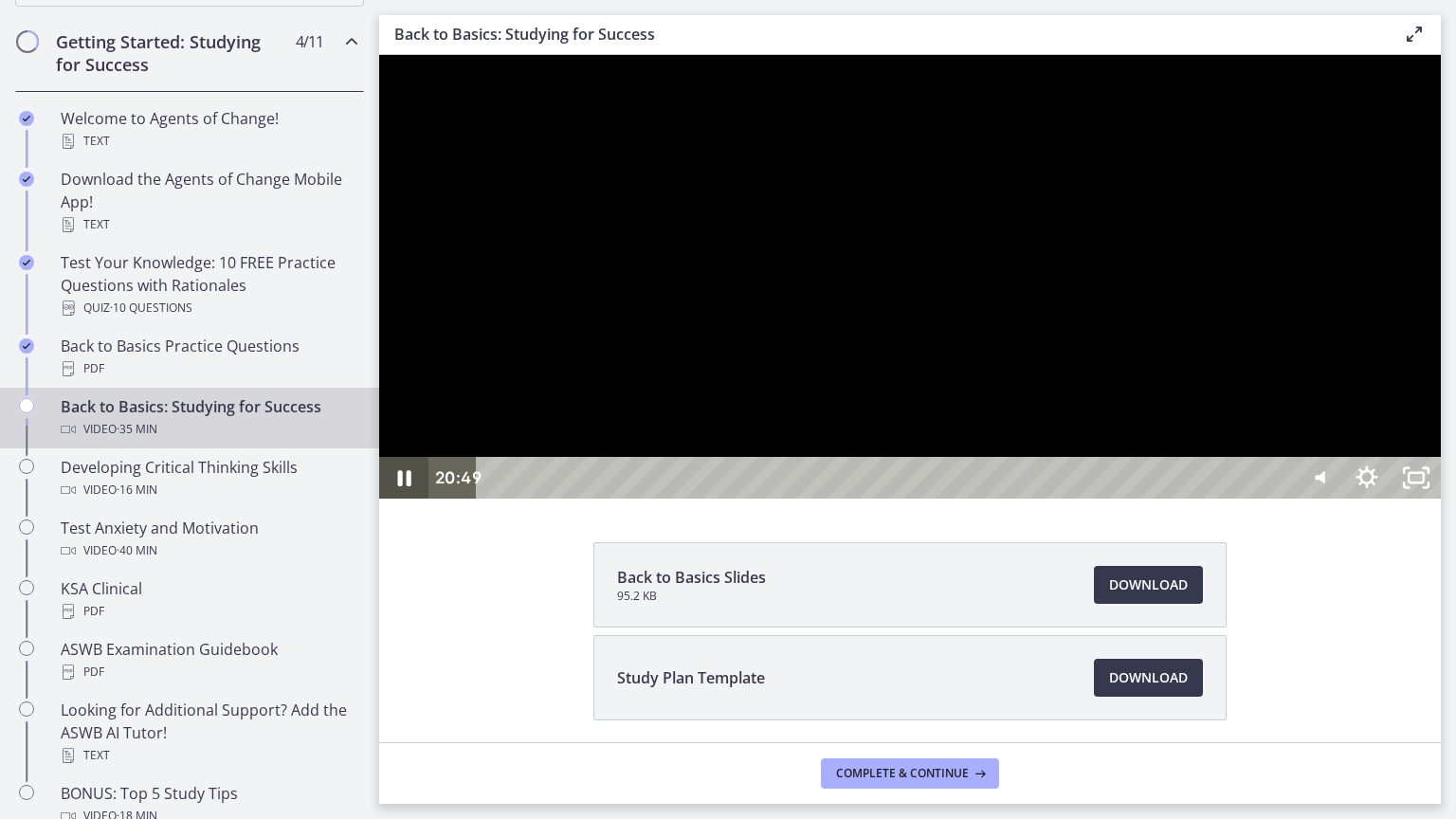 click 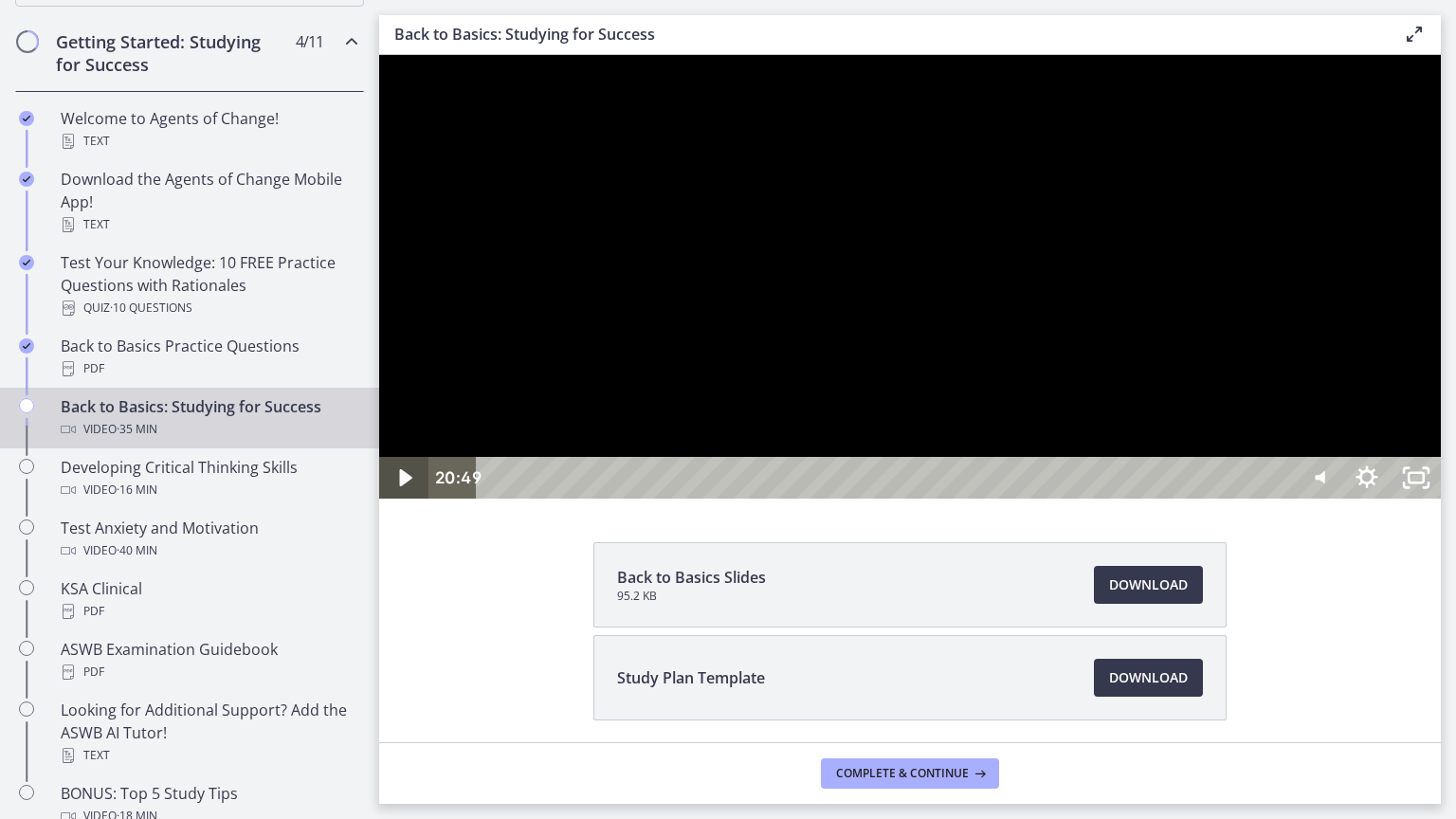 click 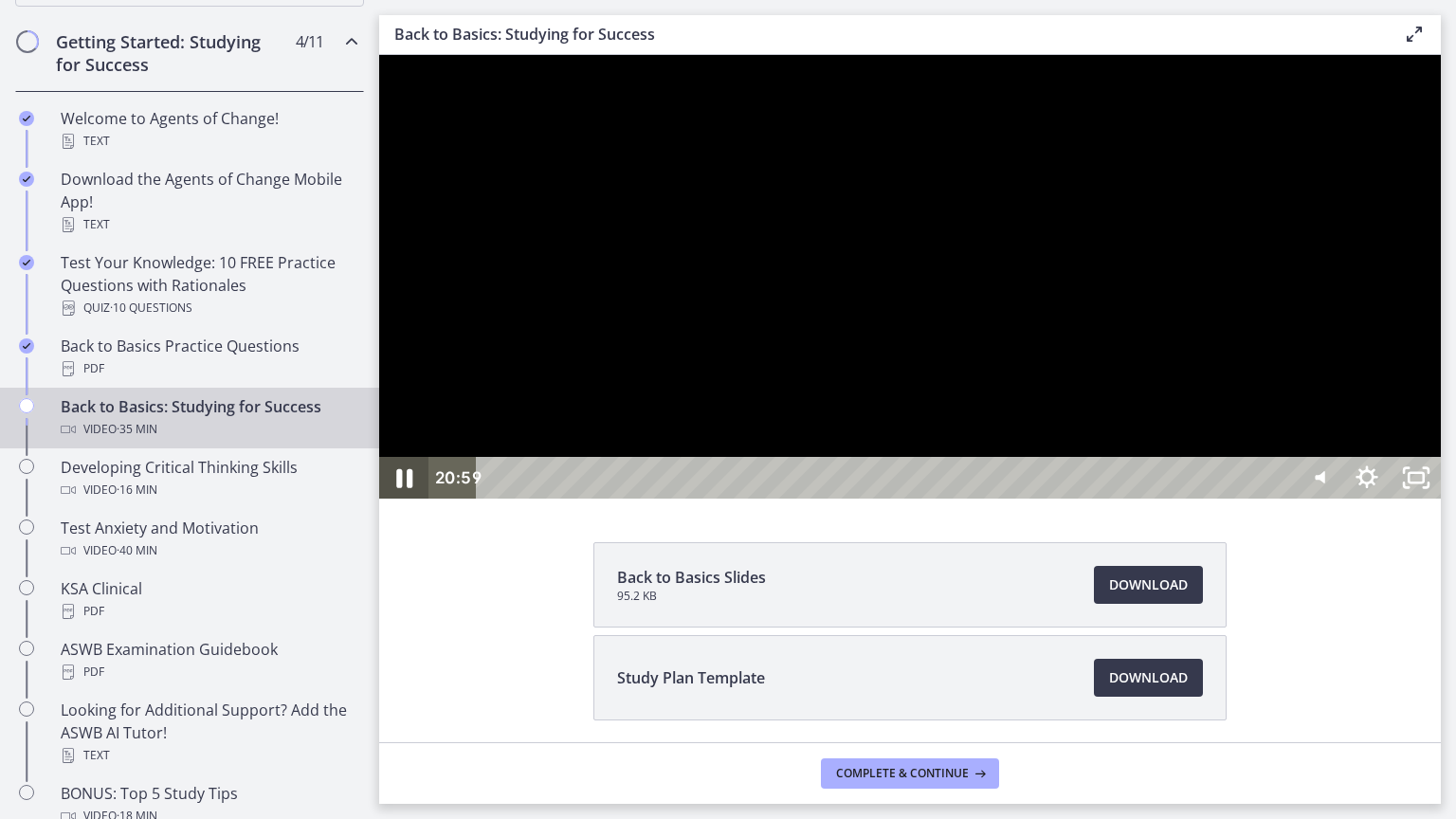 click 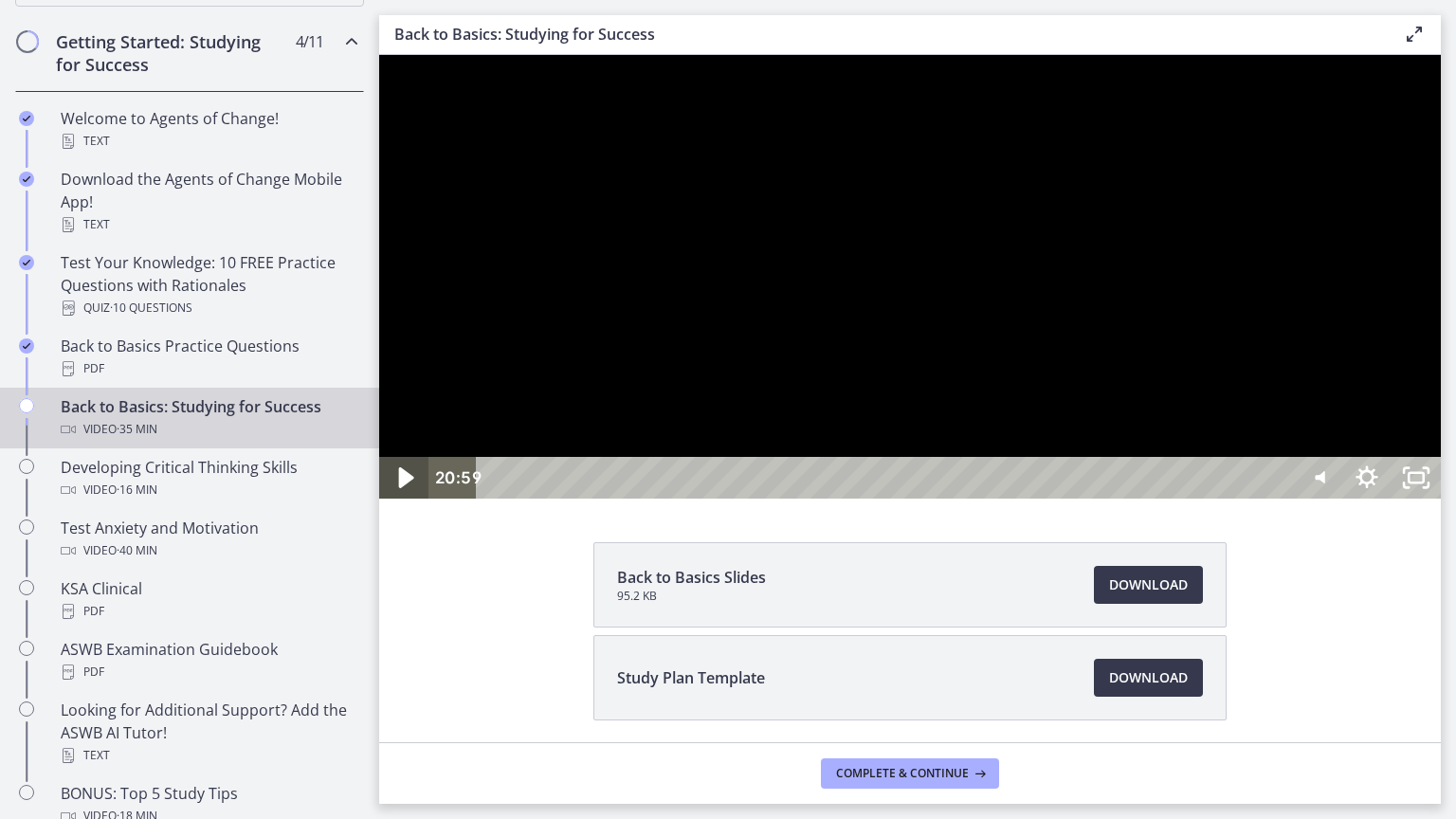 click 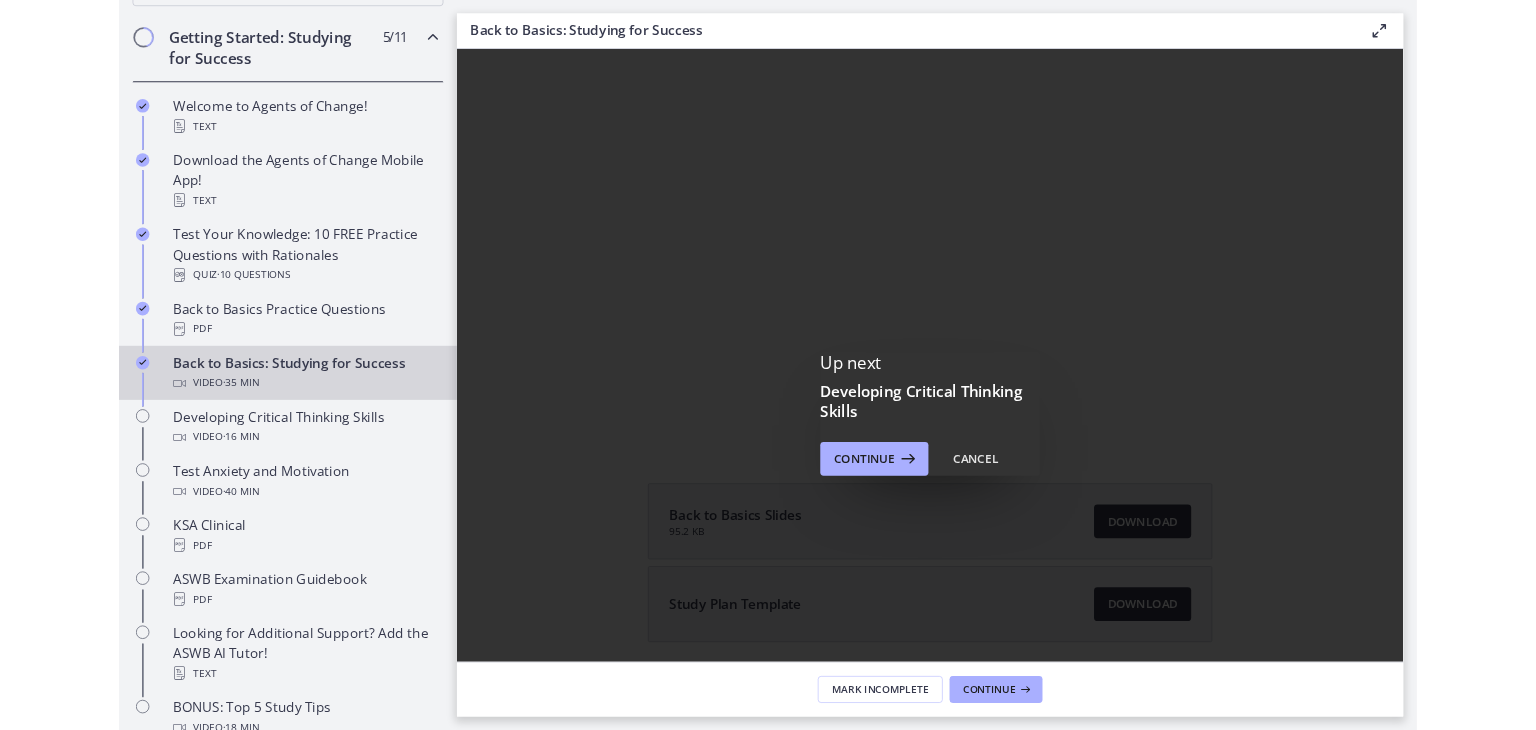 scroll, scrollTop: 0, scrollLeft: 0, axis: both 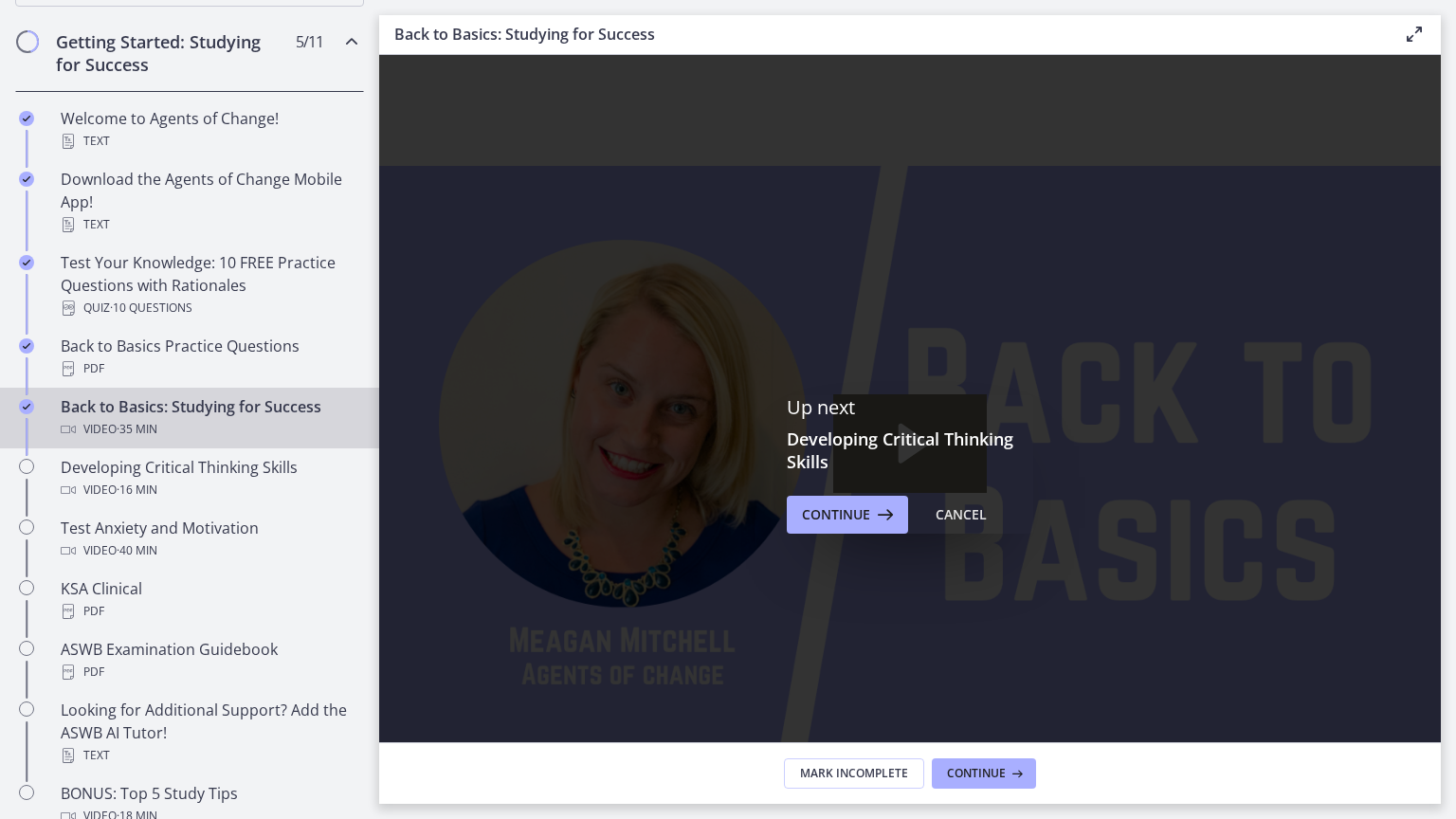 click 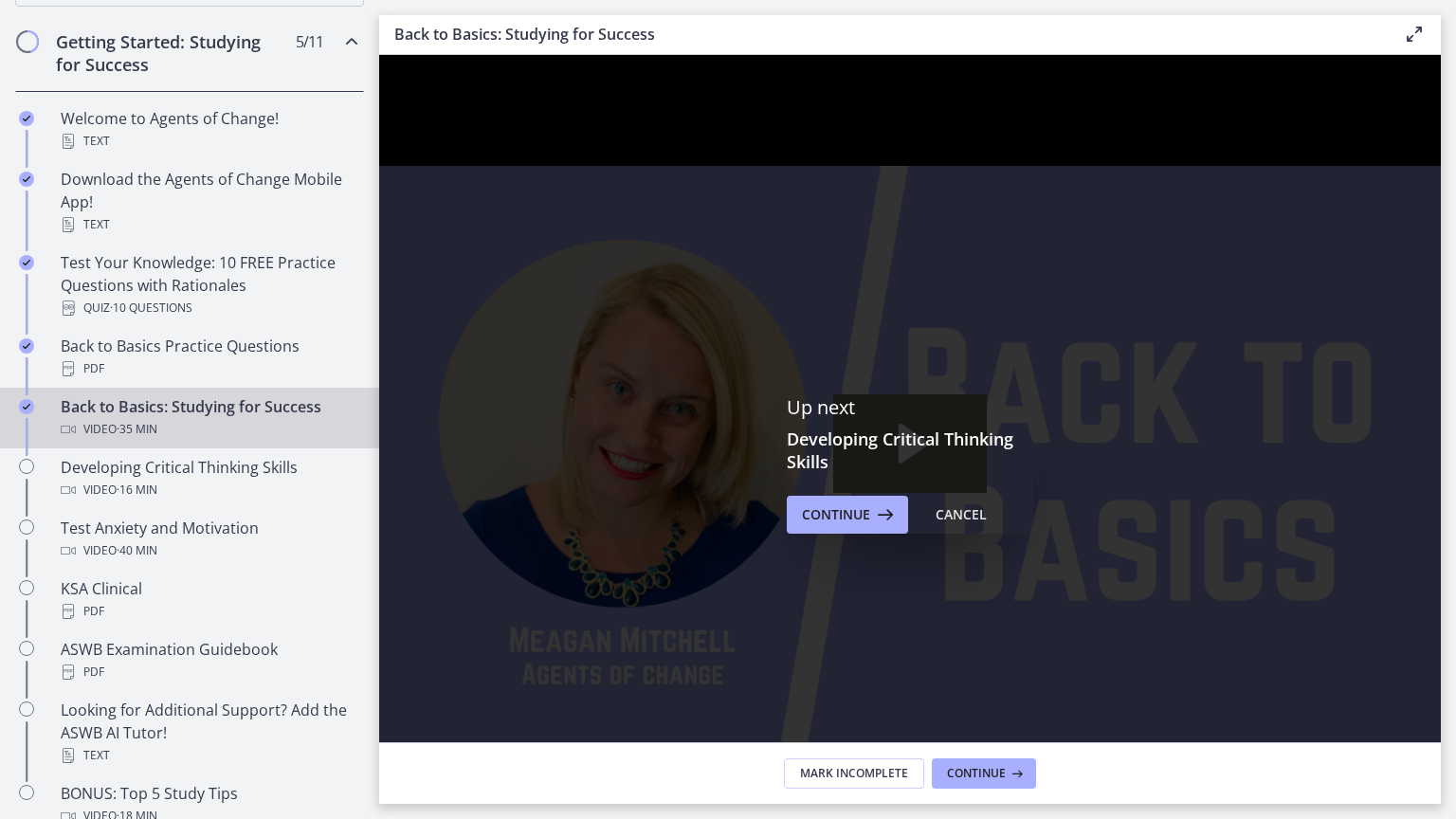 click 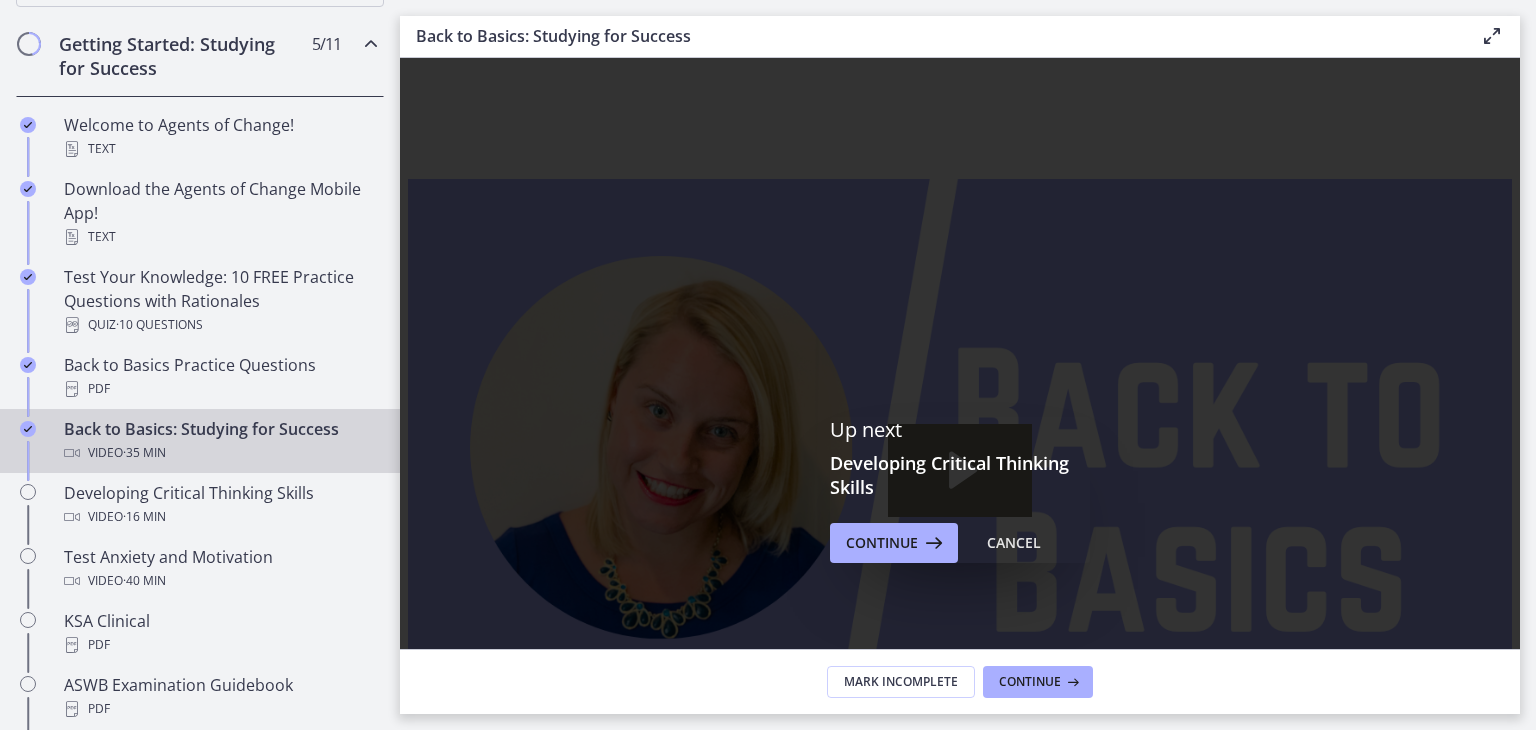 click on "Up next
Developing Critical Thinking Skills
Continue
Cancel" at bounding box center (960, 490) 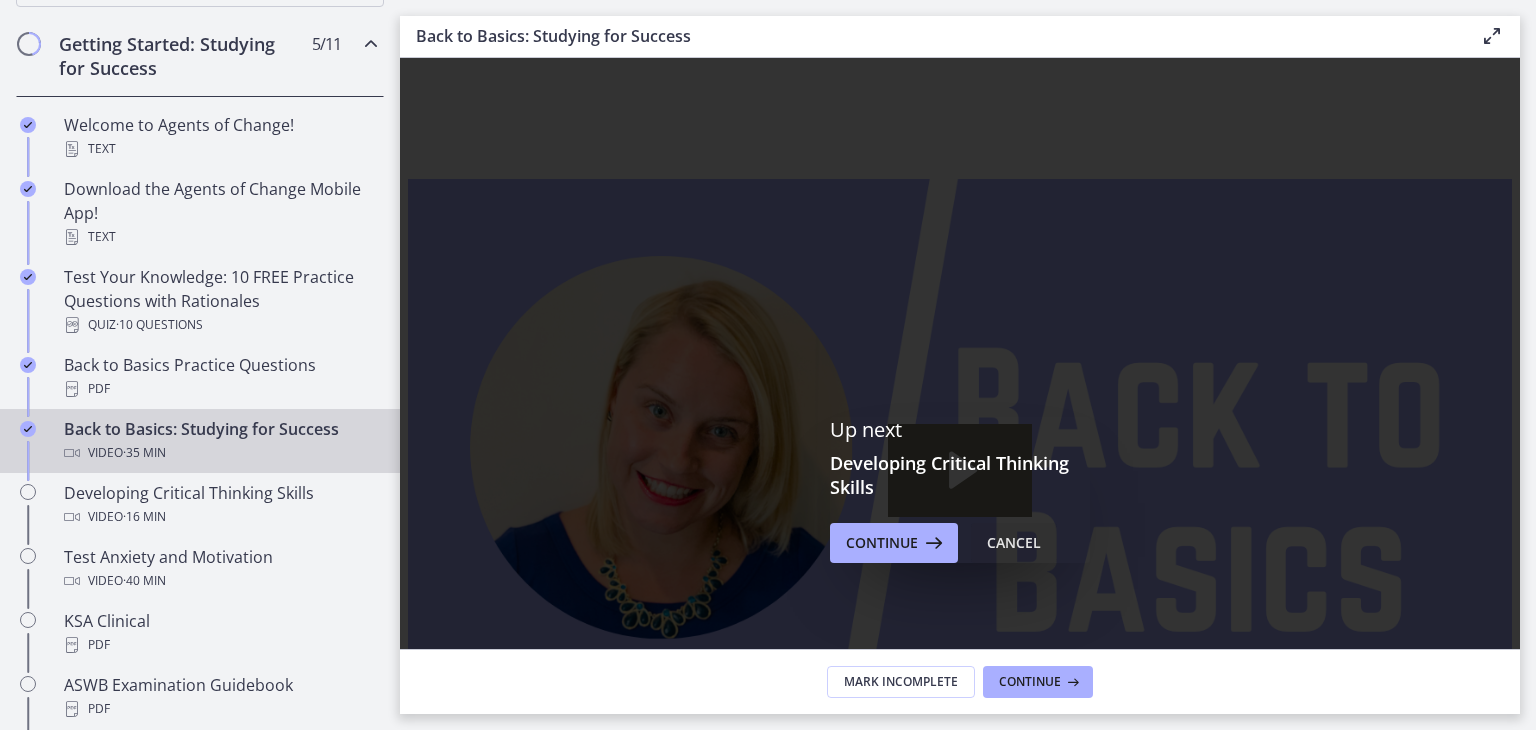 click on "Cancel" at bounding box center (1014, 543) 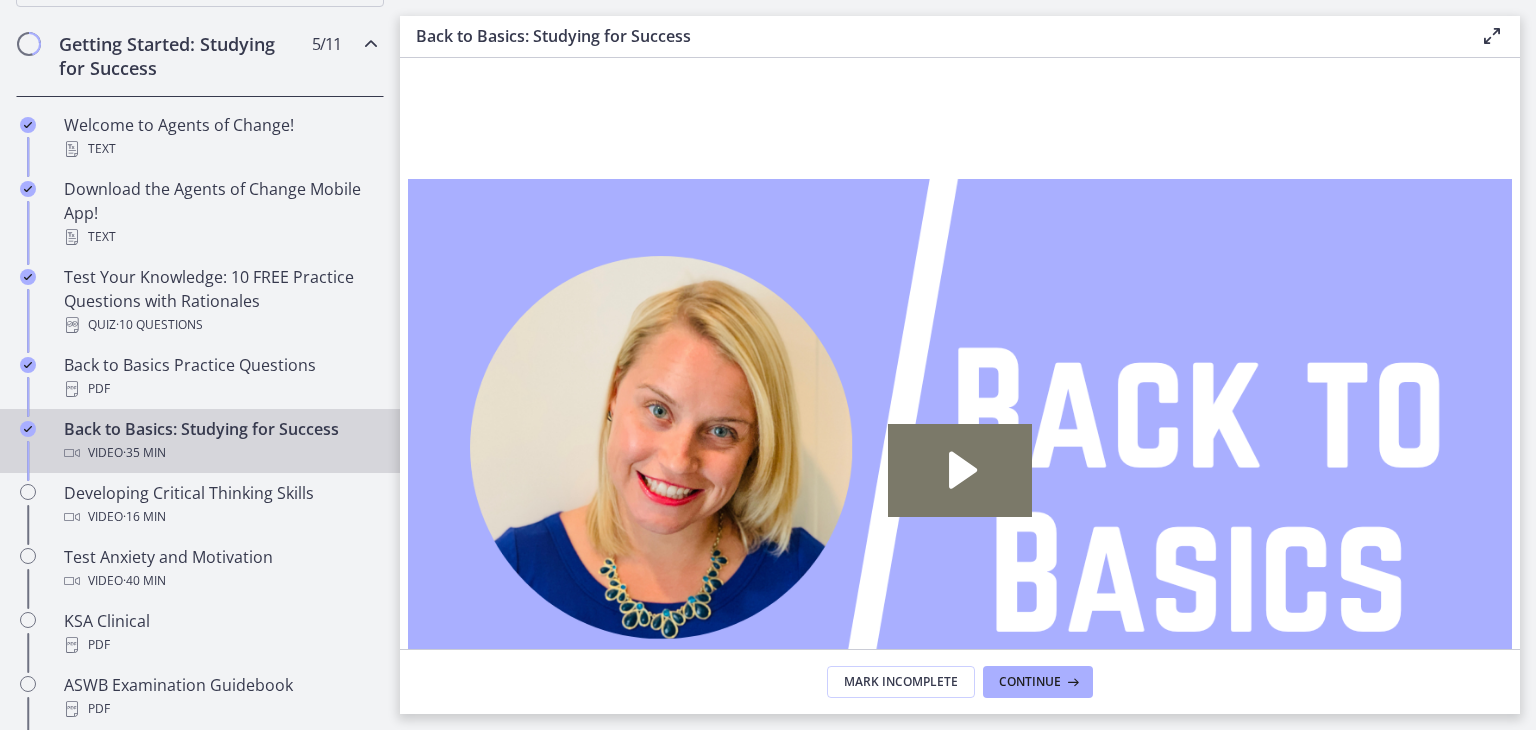 click at bounding box center (960, 489) 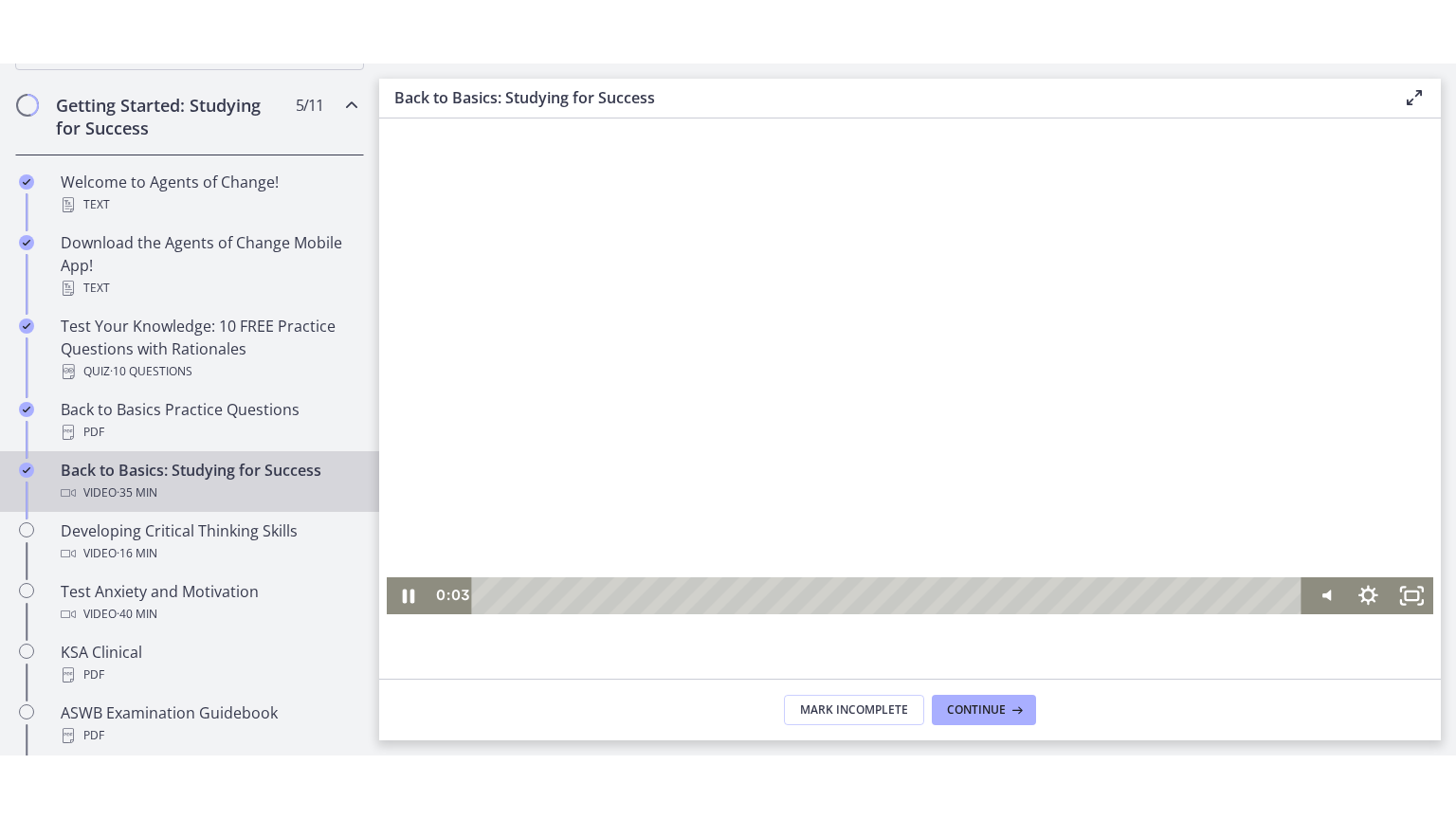 scroll, scrollTop: 210, scrollLeft: 0, axis: vertical 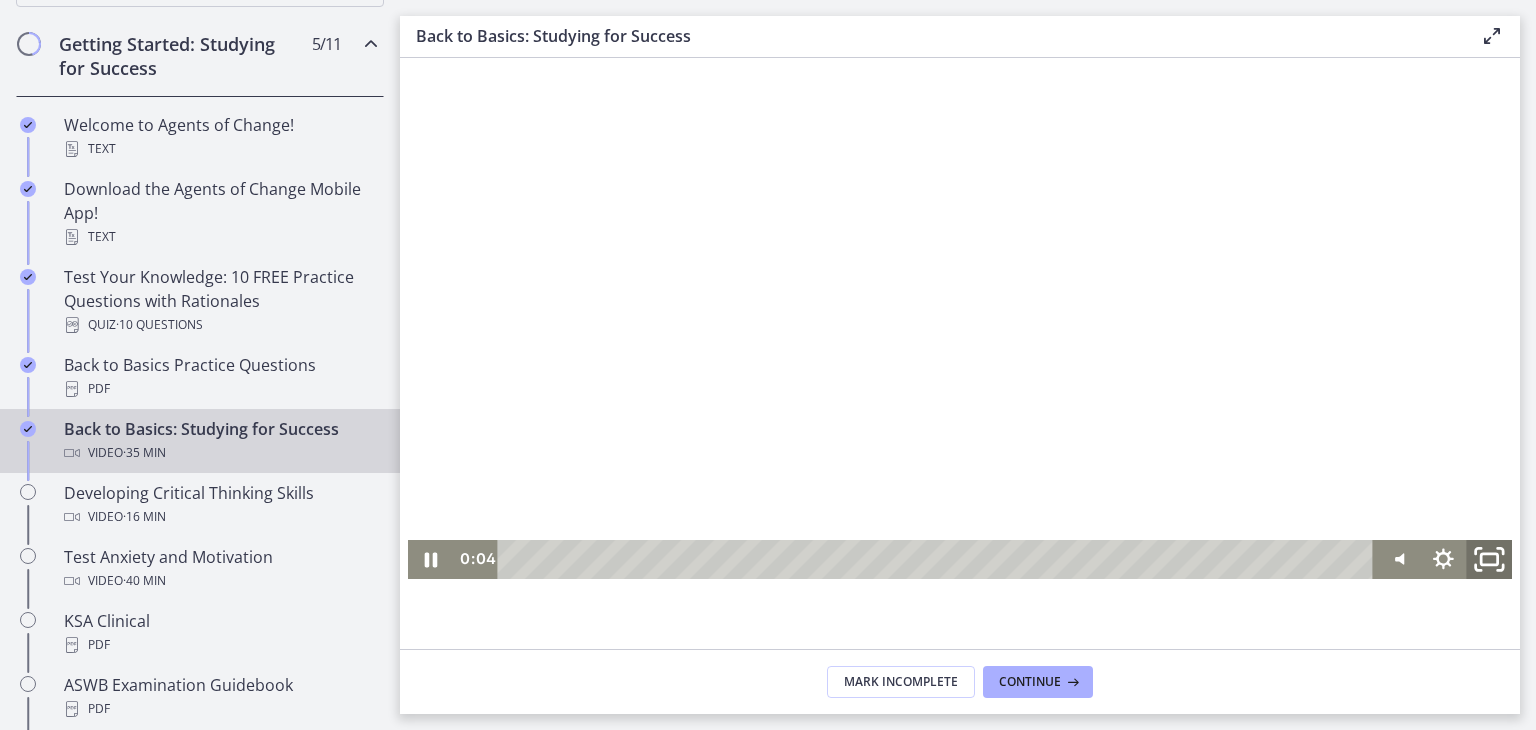 click 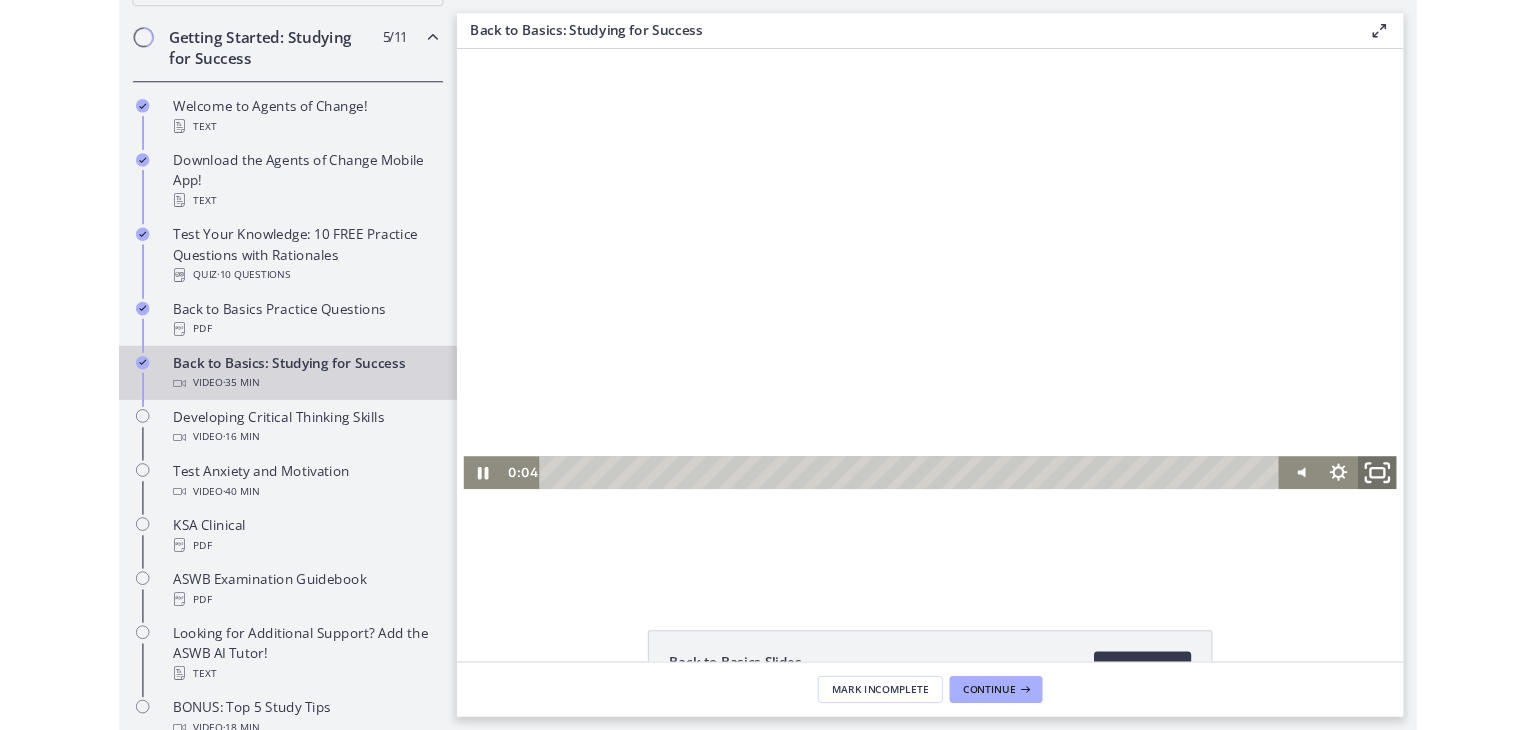 scroll, scrollTop: 138, scrollLeft: 0, axis: vertical 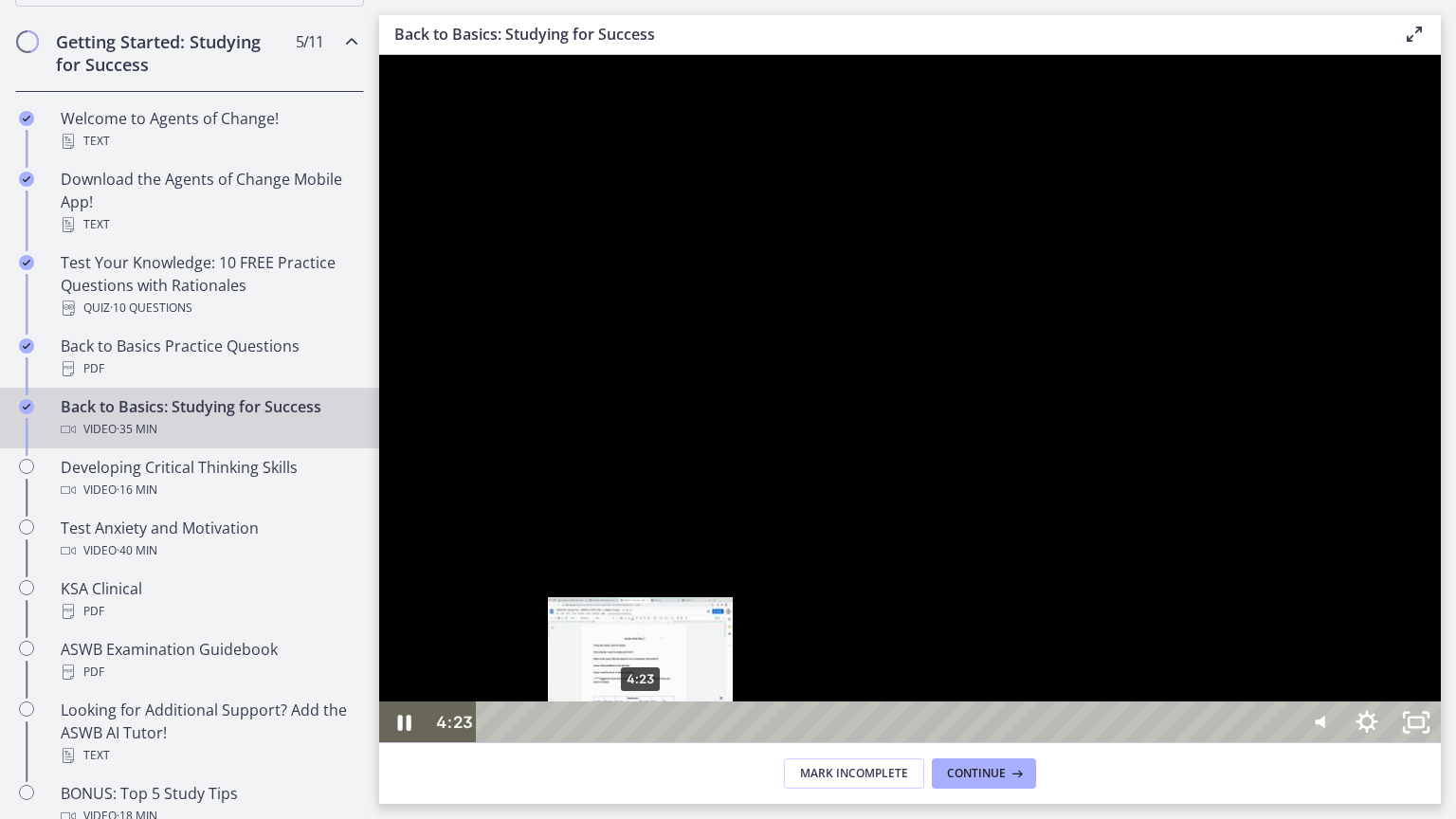 click on "4:23" at bounding box center (887, 722) 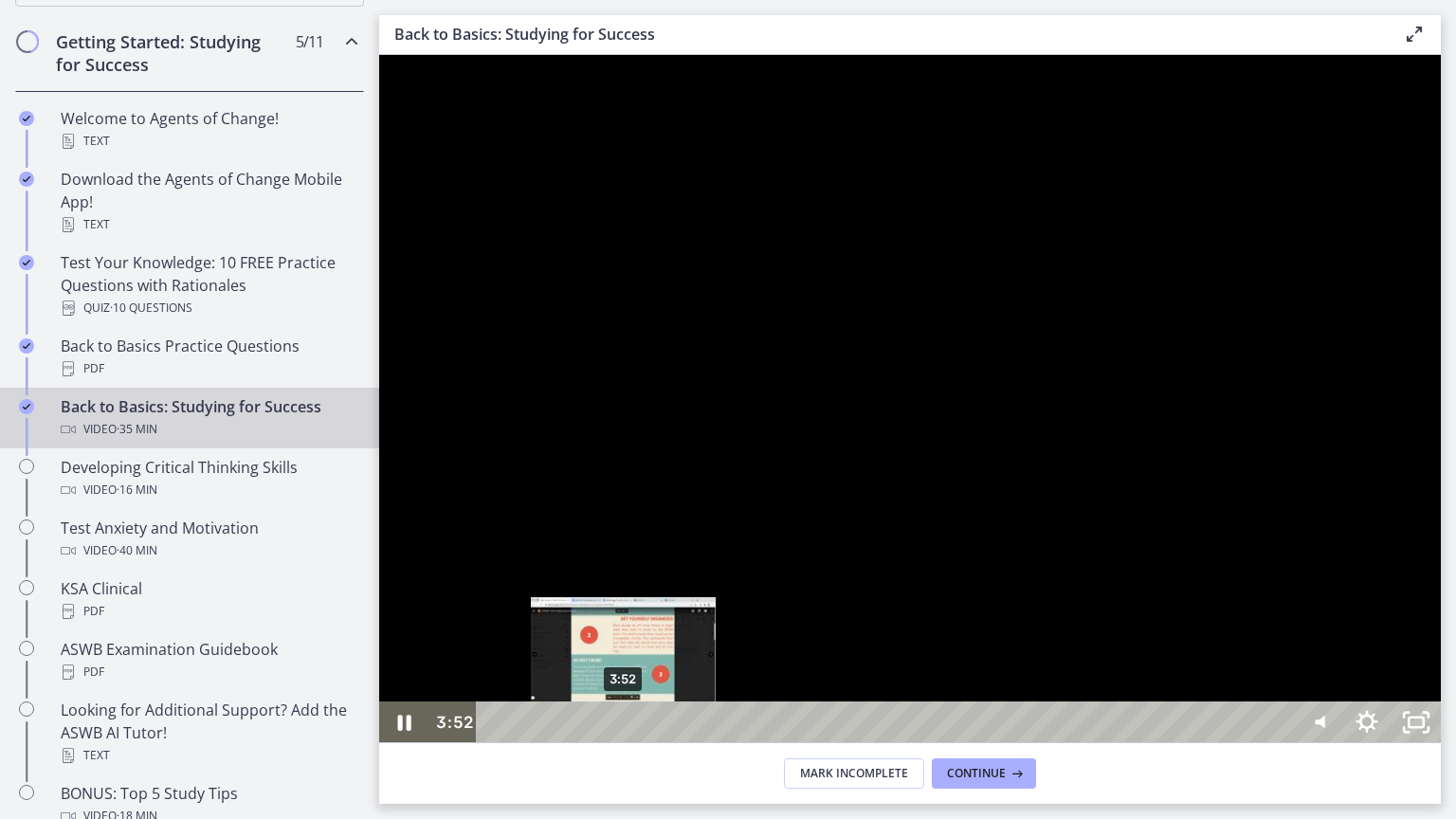 click on "3:52" at bounding box center (887, 722) 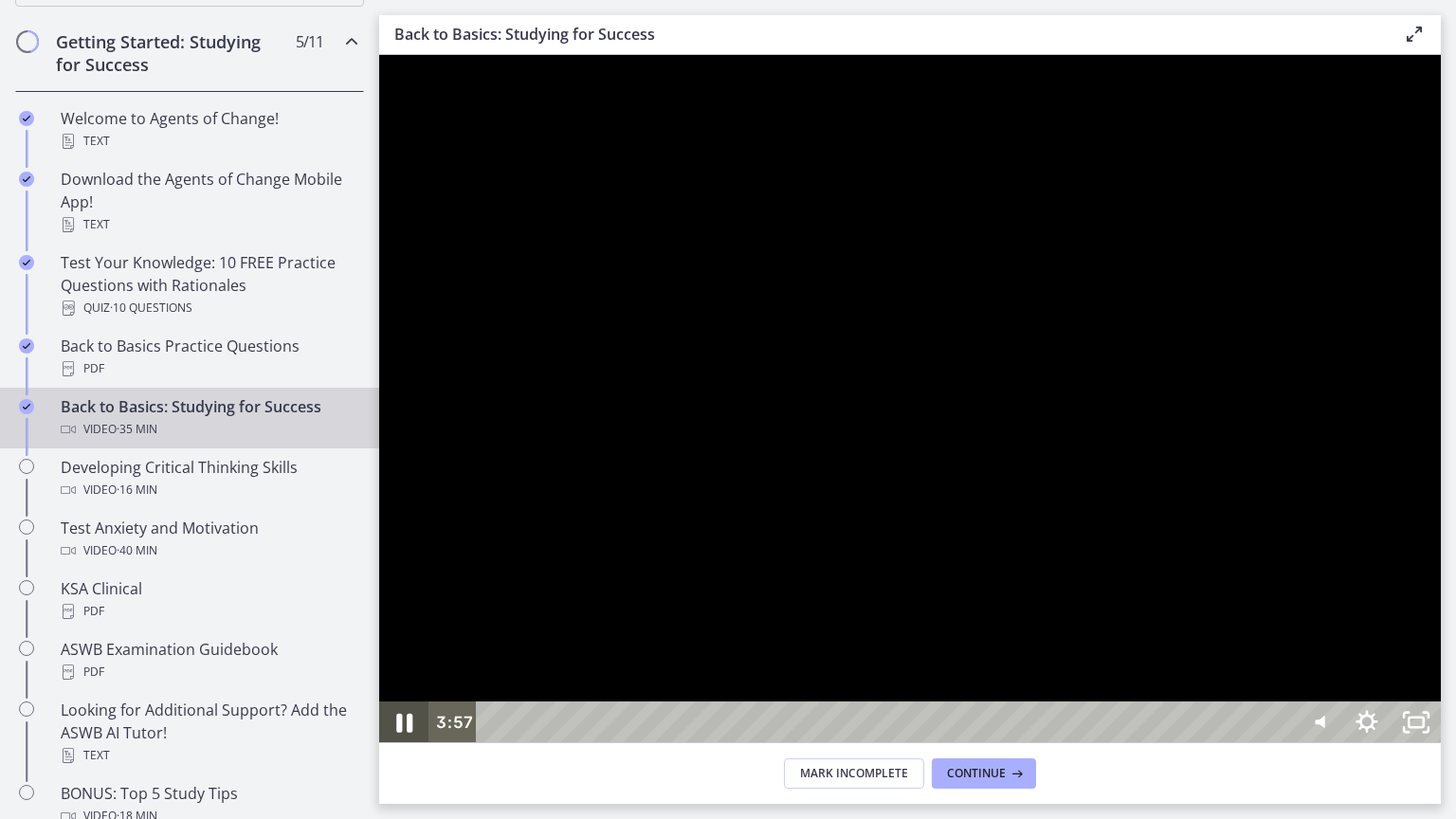 click 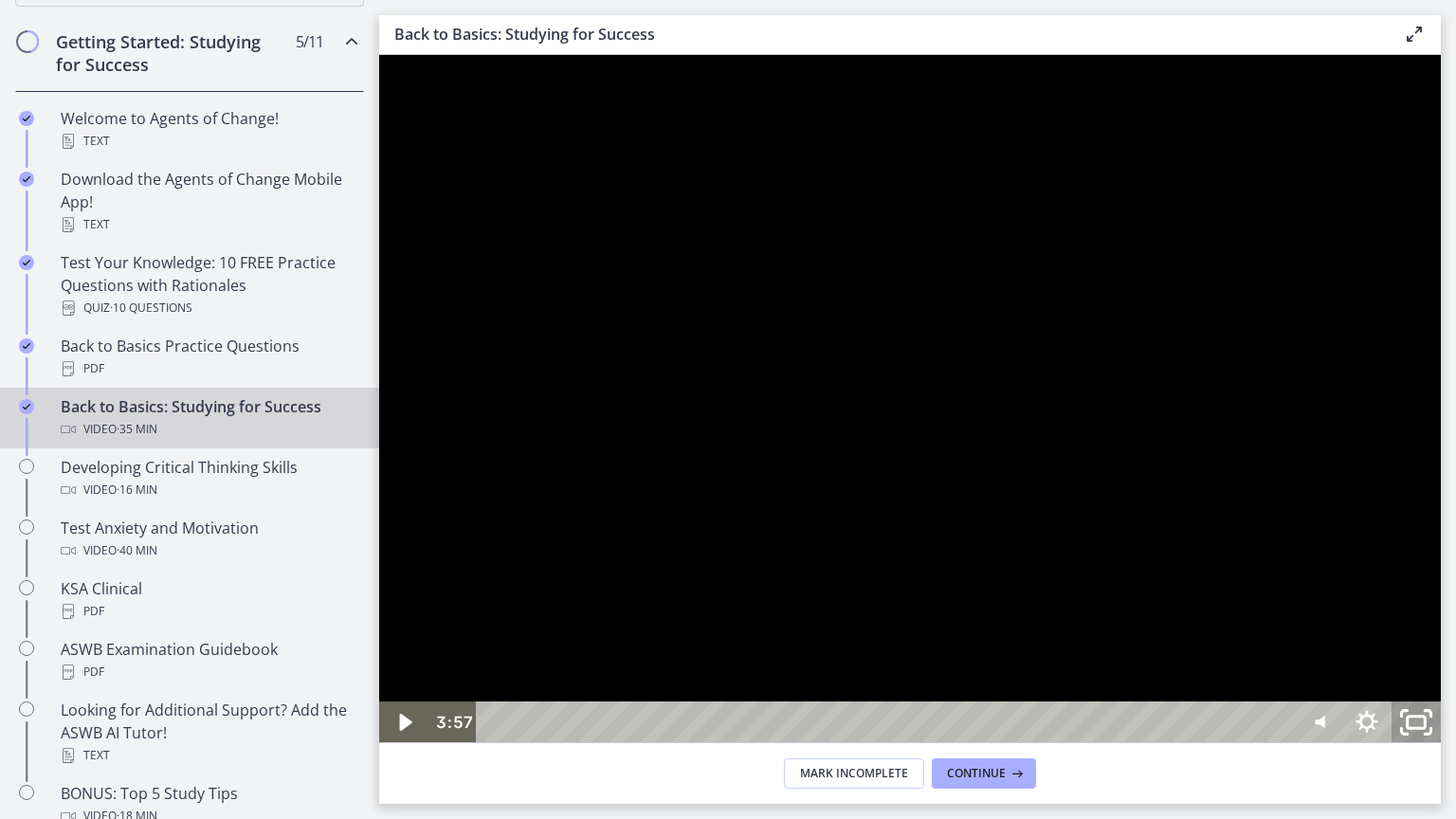 click 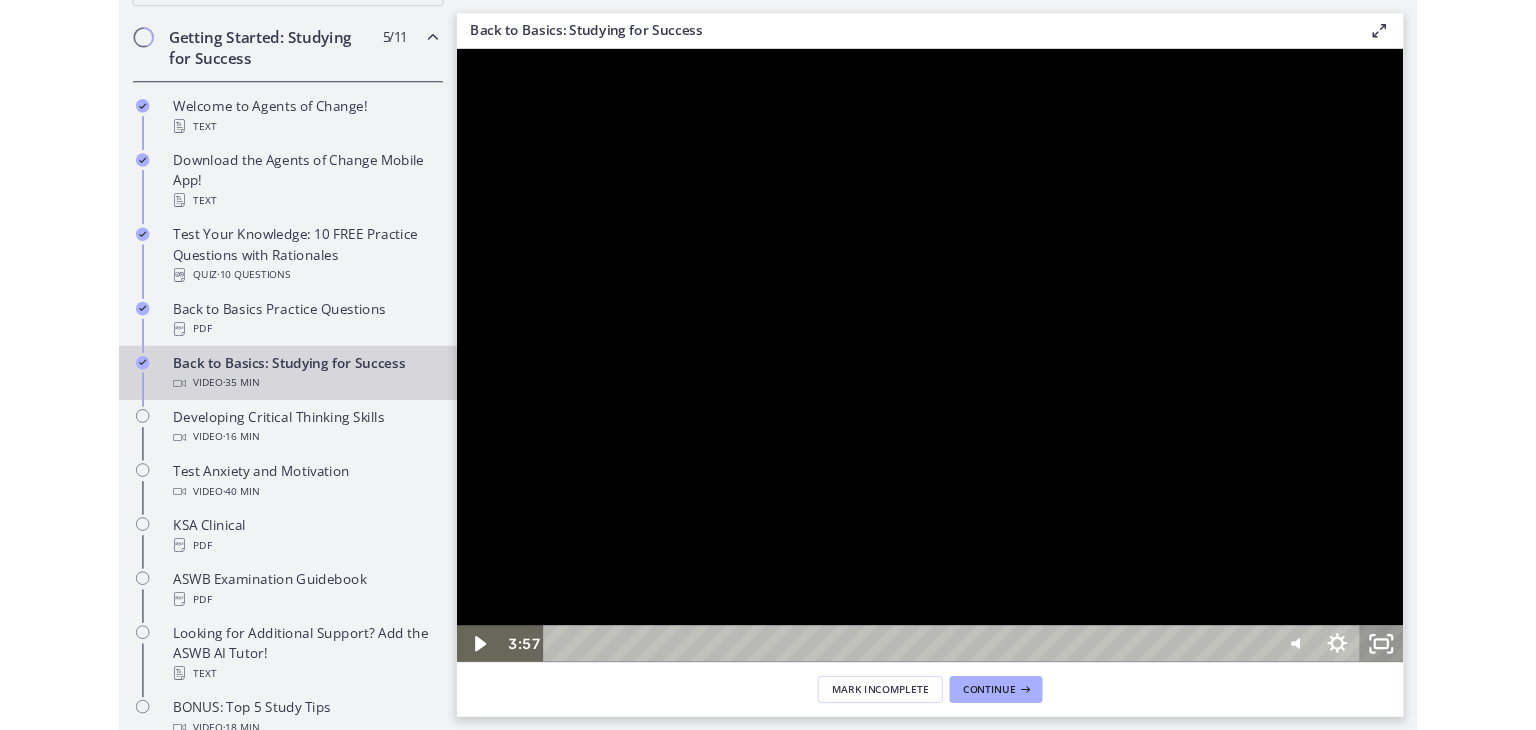 scroll, scrollTop: 222, scrollLeft: 0, axis: vertical 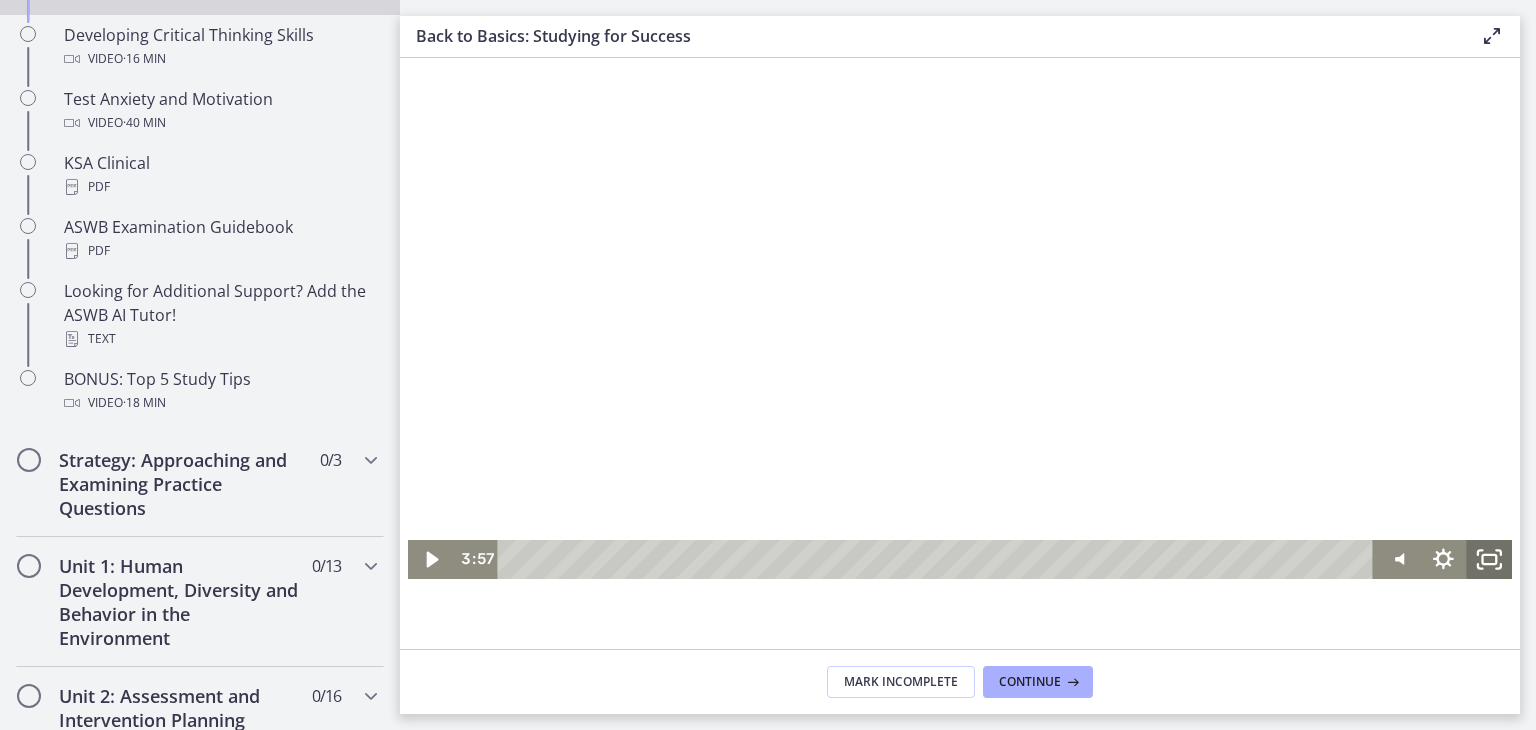 click 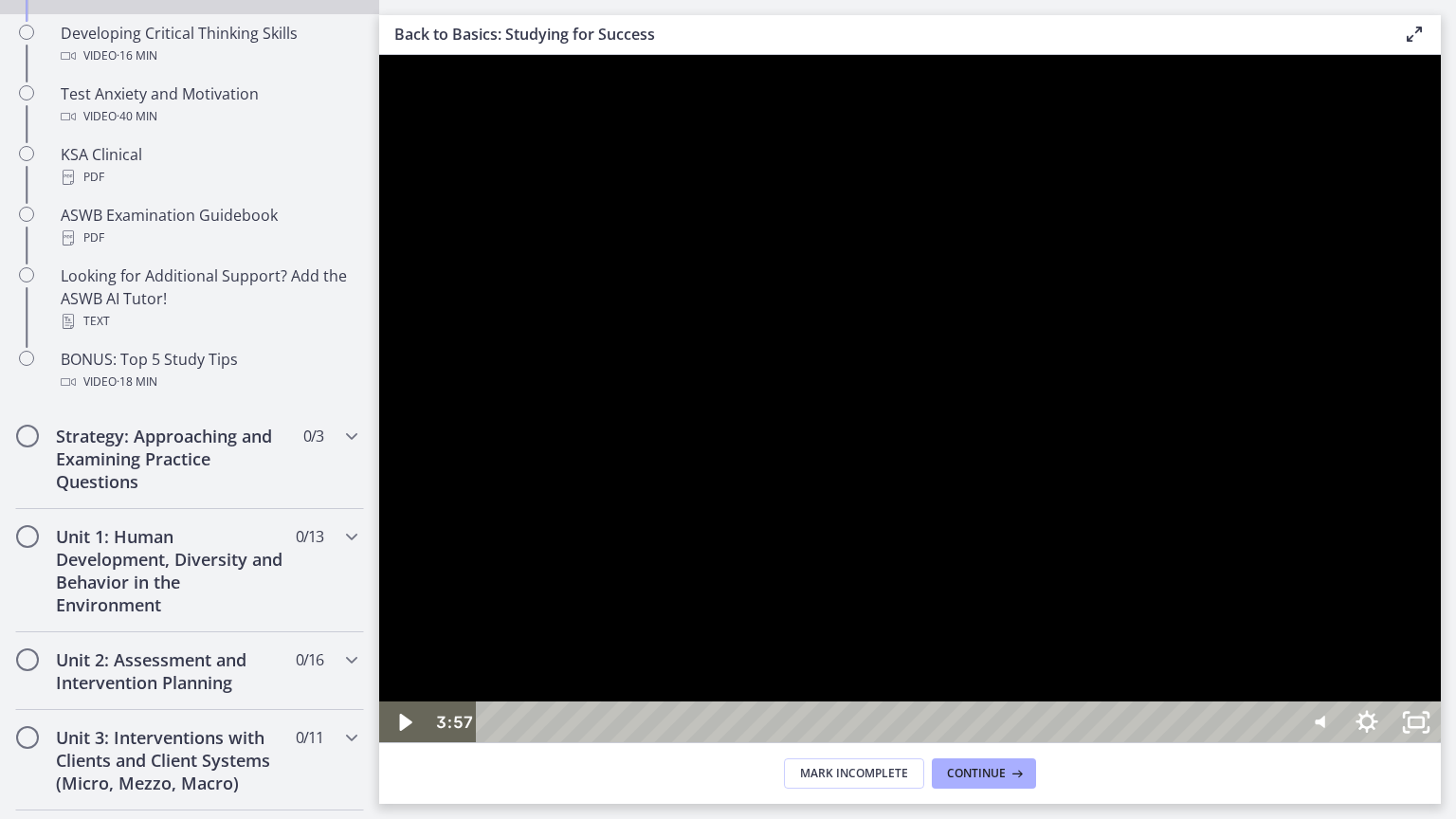 click at bounding box center (910, 334) 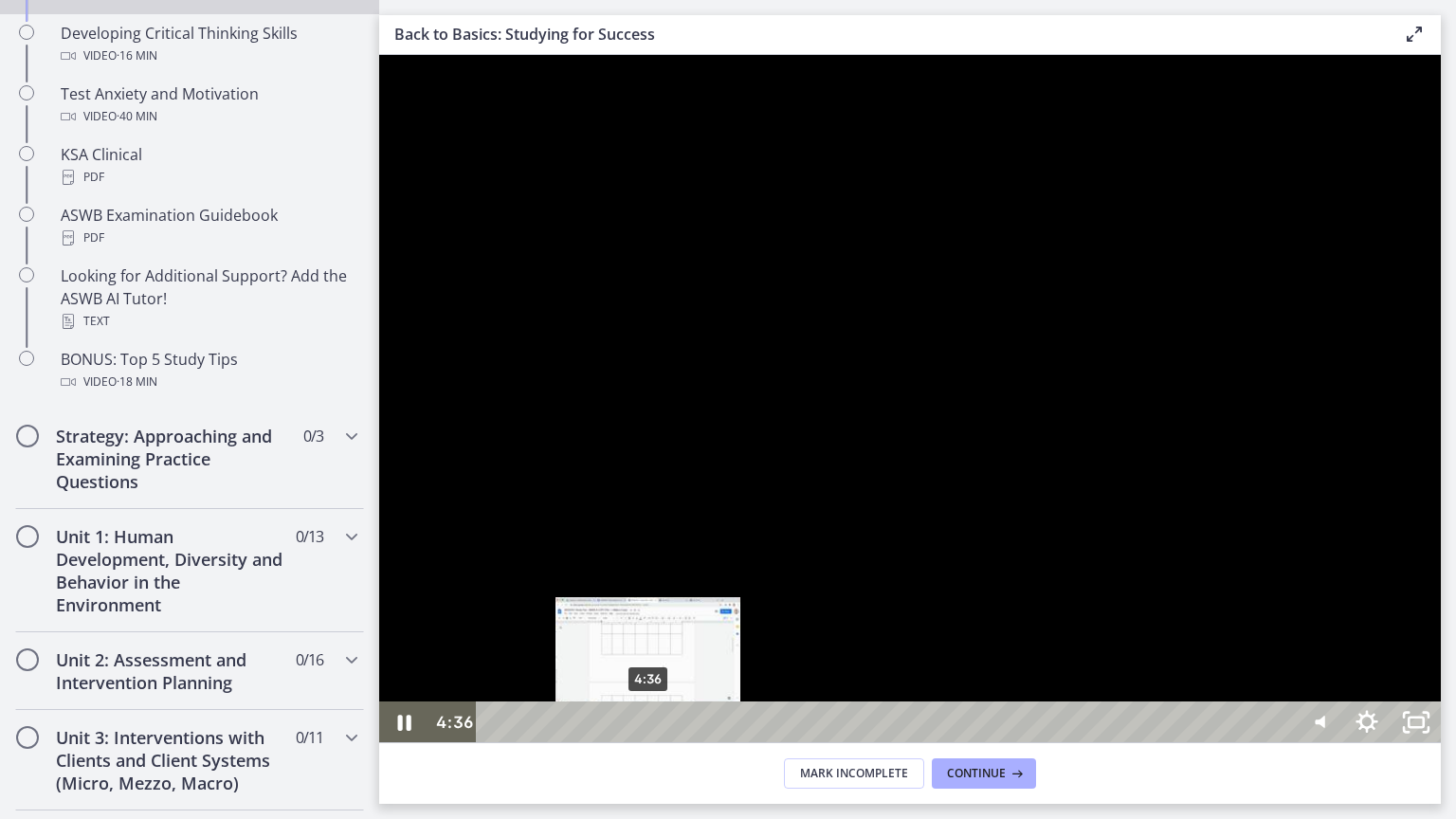 click on "4:36" at bounding box center (887, 722) 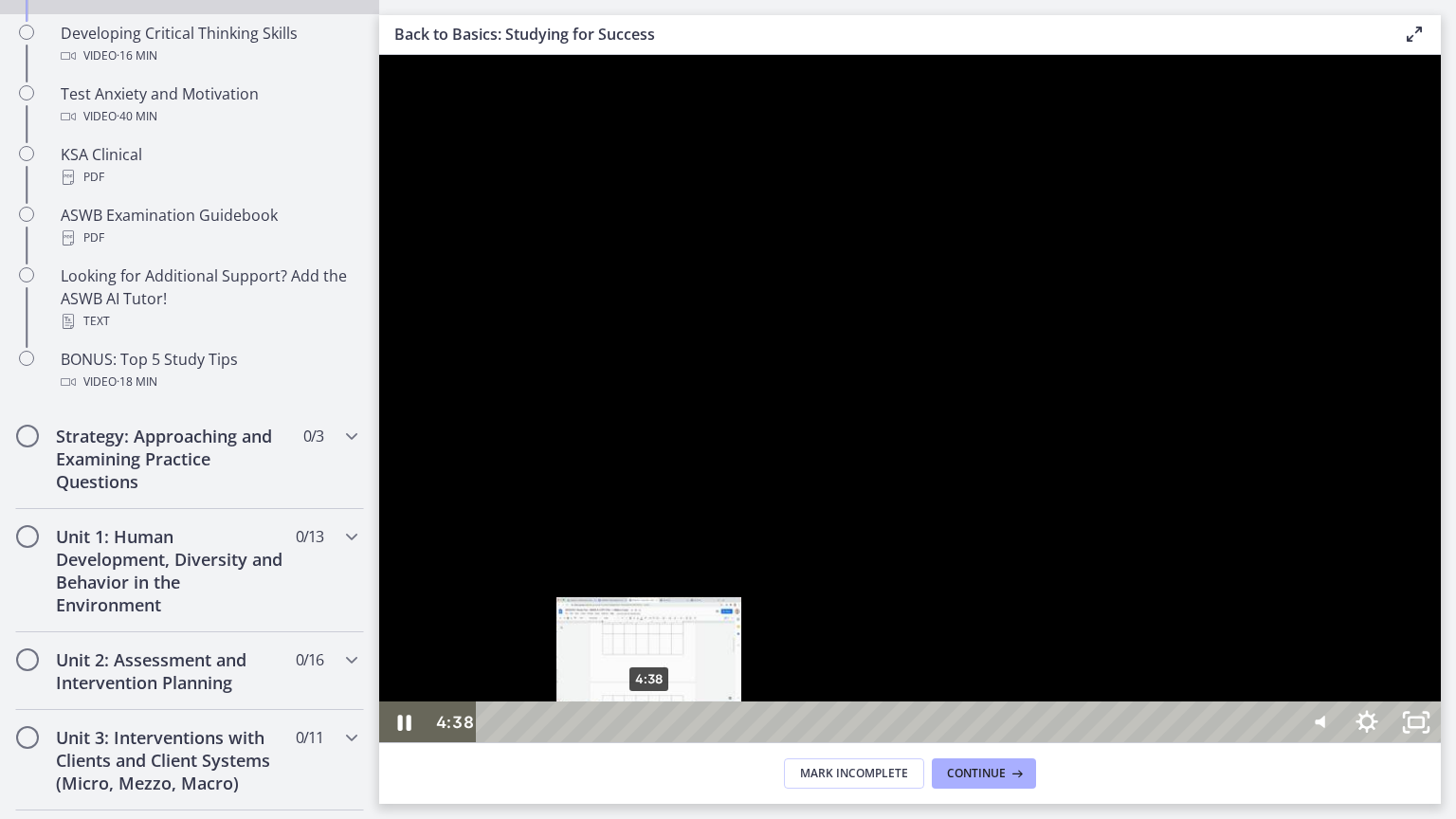 click on "4:38" at bounding box center (887, 722) 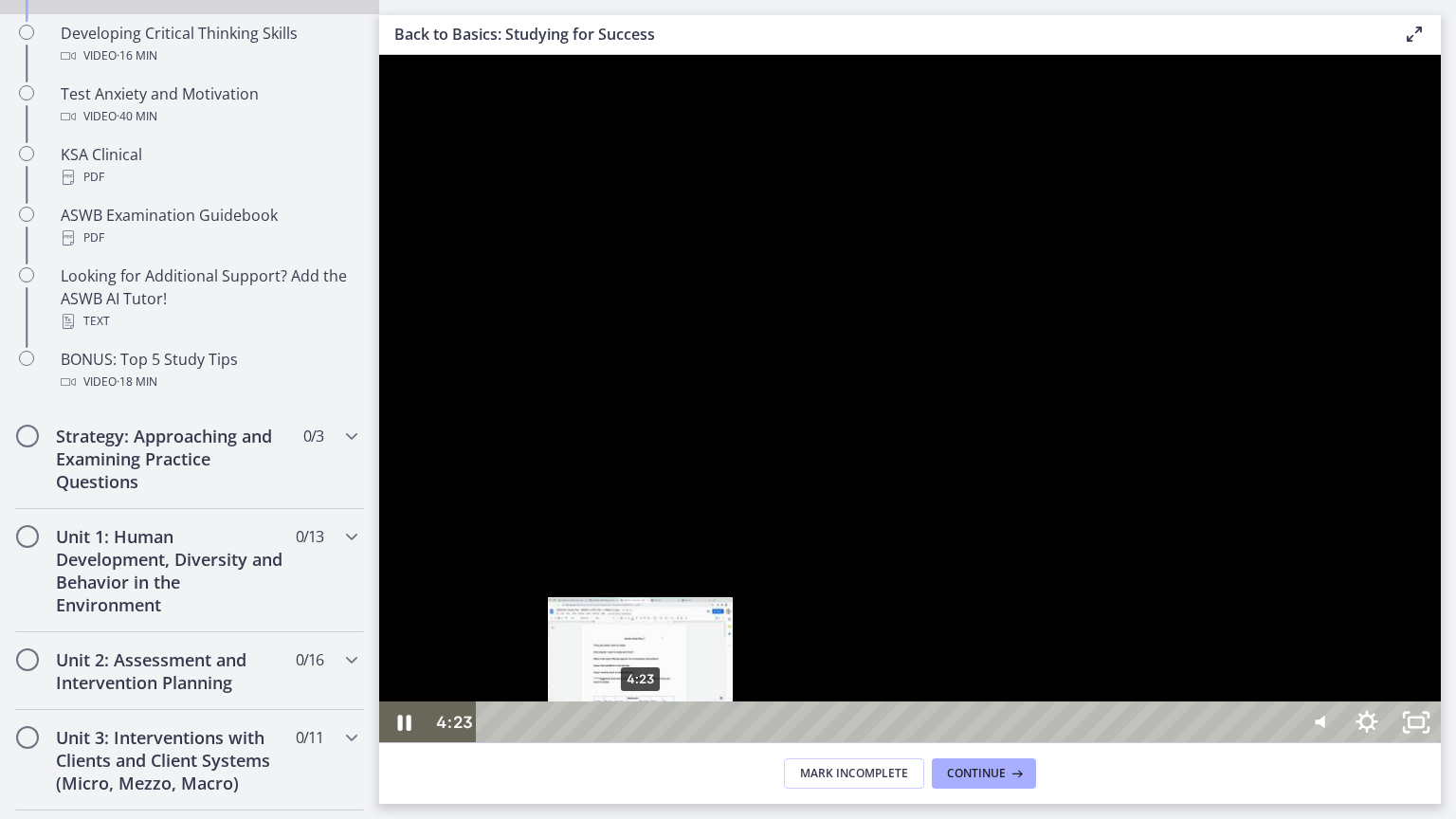 click on "4:23" at bounding box center [887, 722] 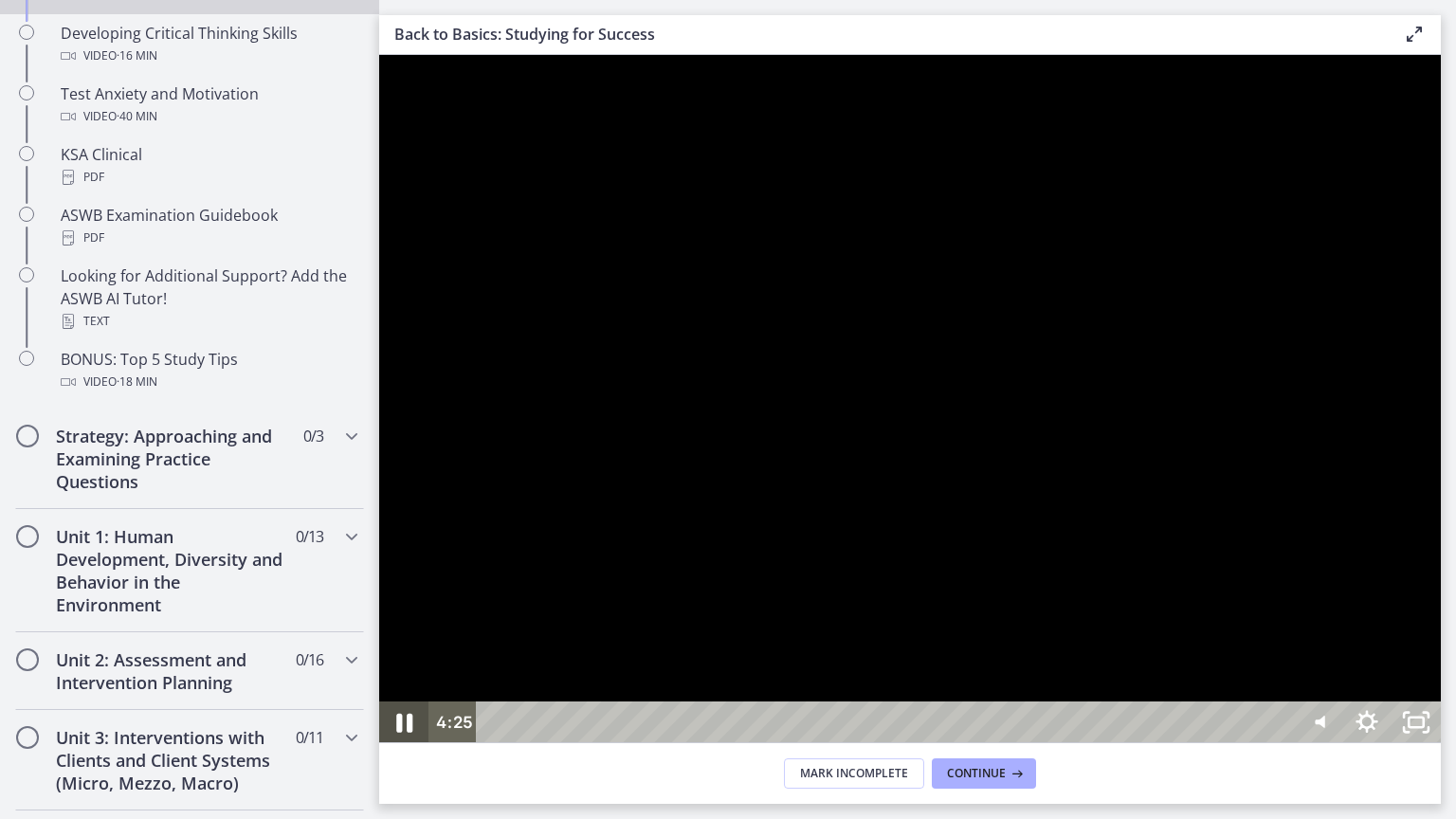 click 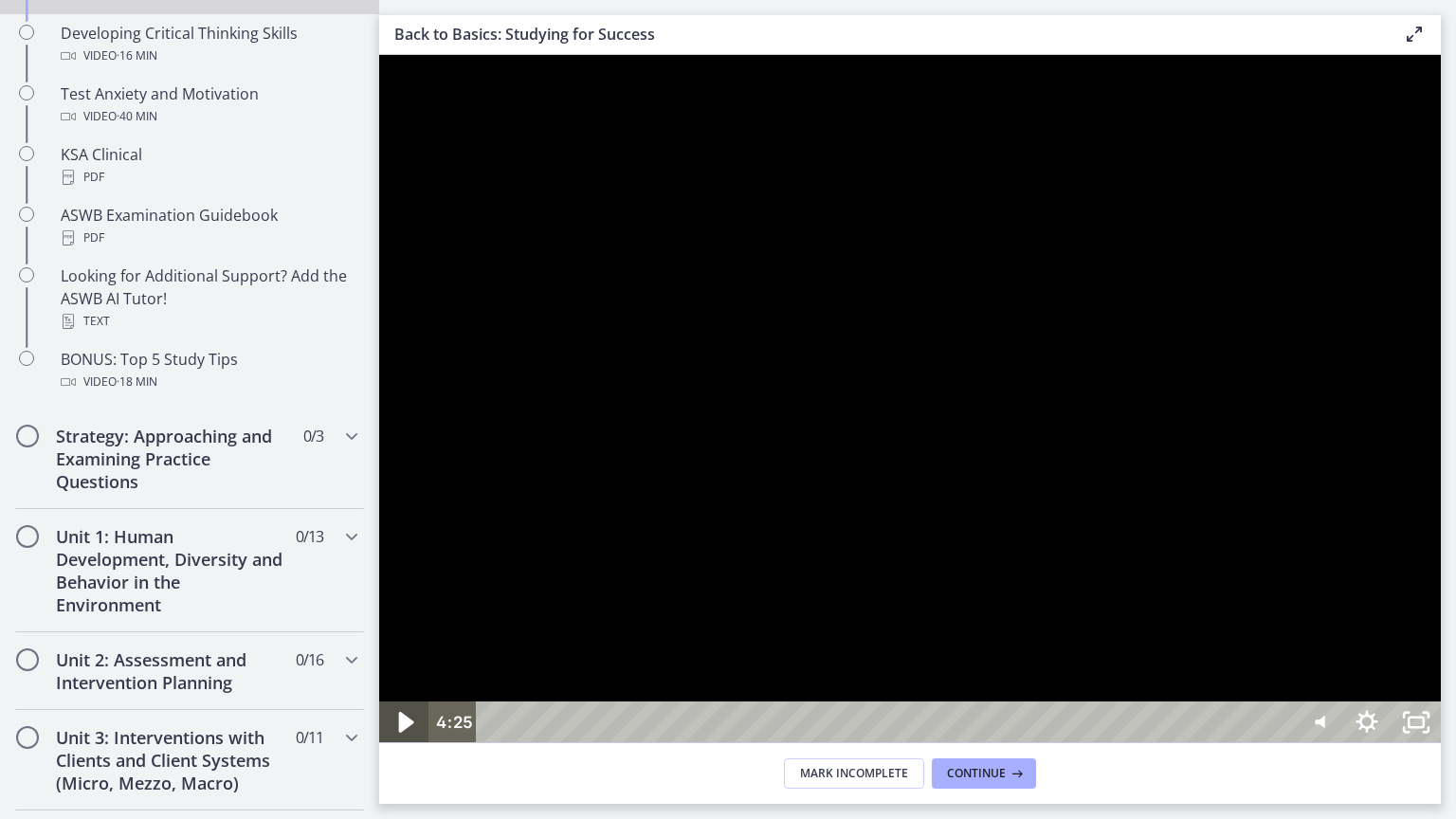 click 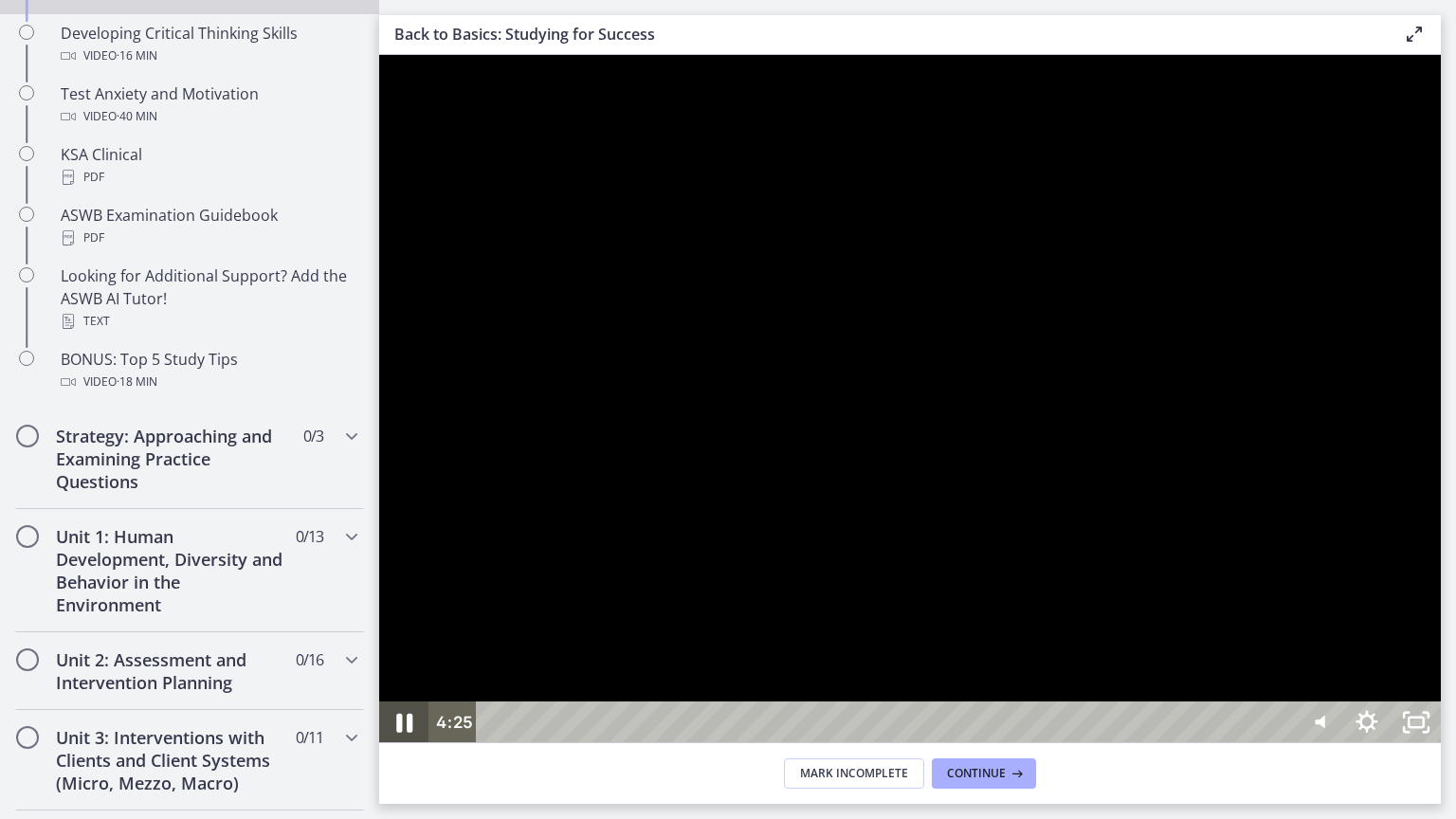 click 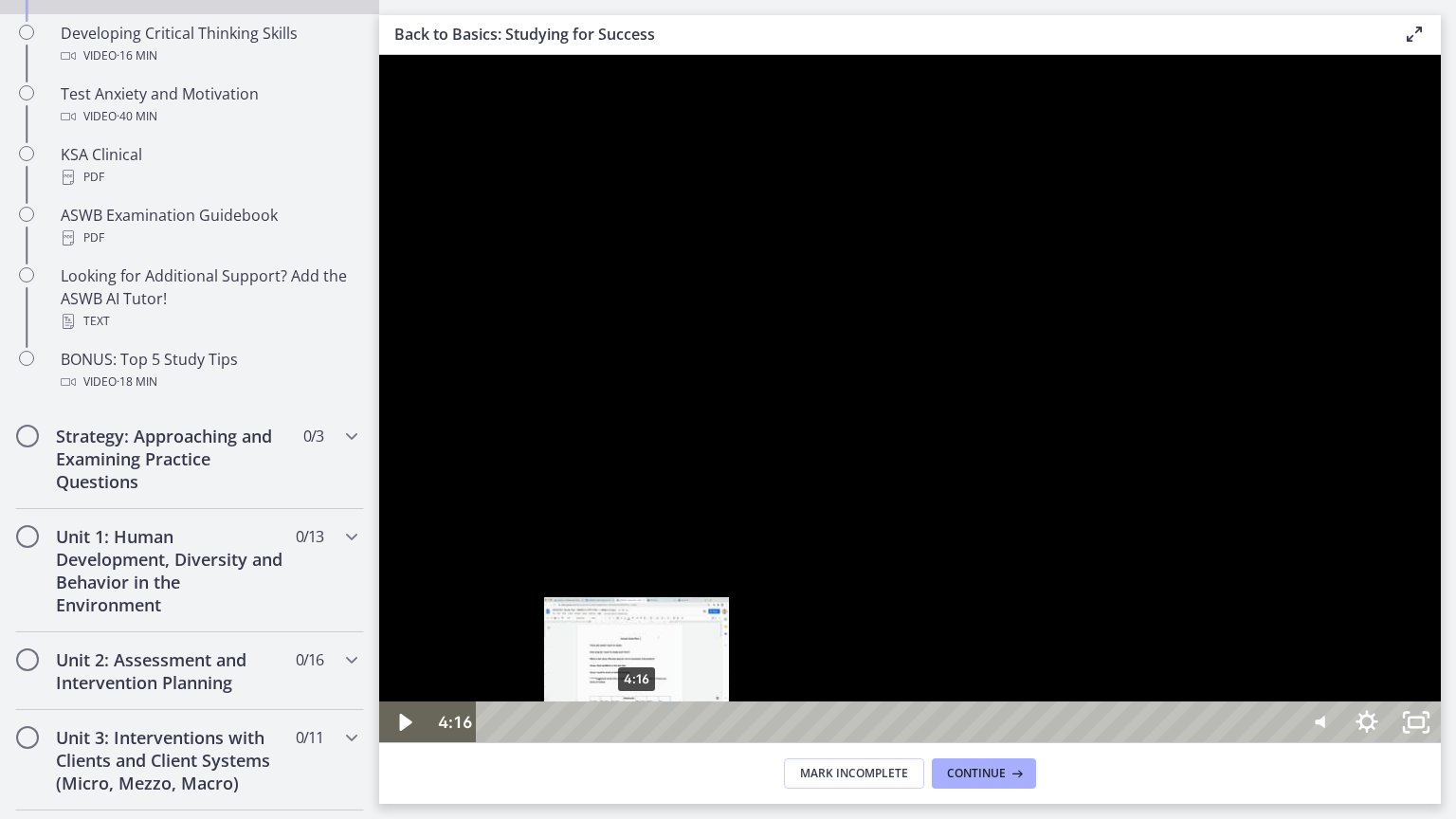 click at bounding box center [636, 722] 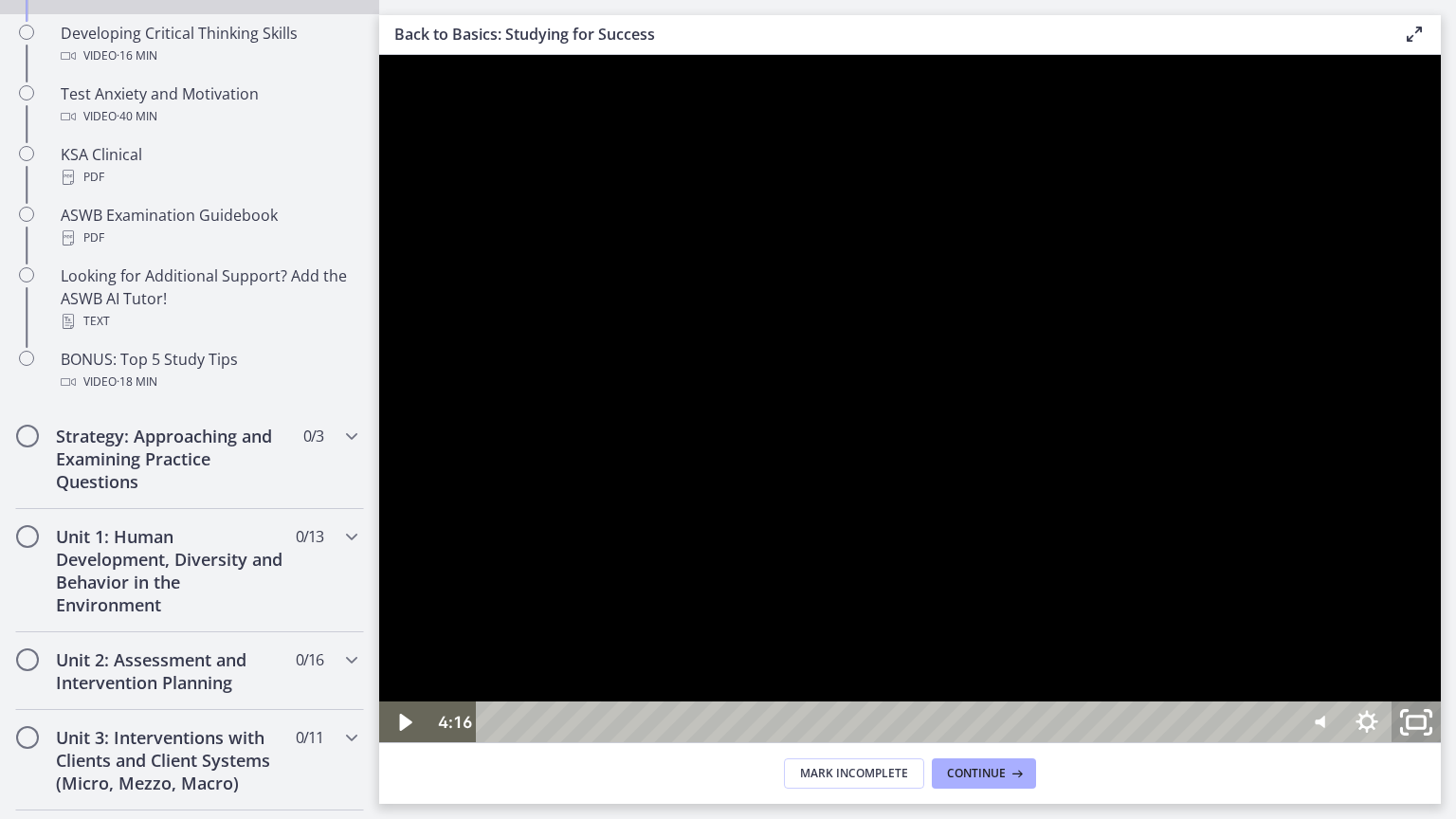 click 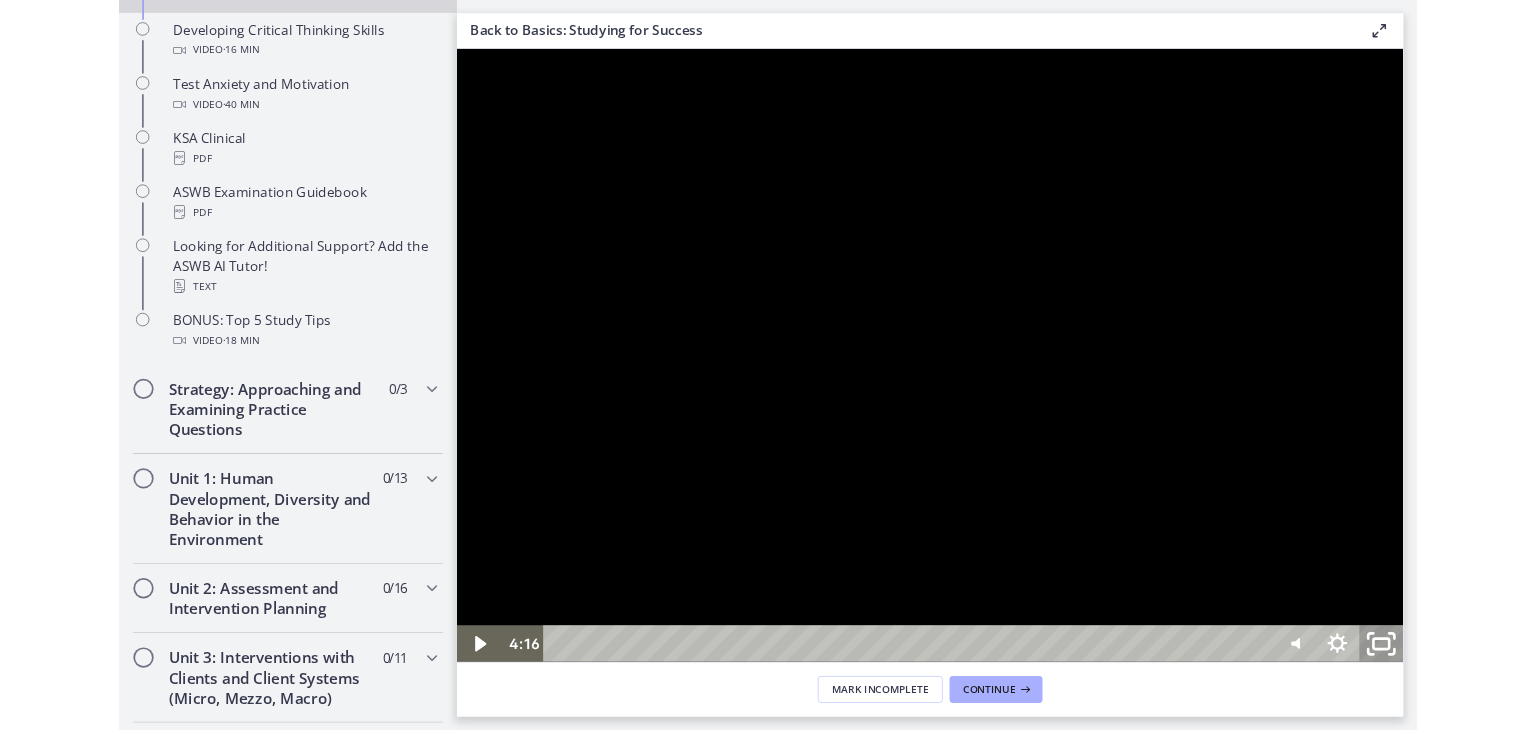 scroll, scrollTop: 222, scrollLeft: 0, axis: vertical 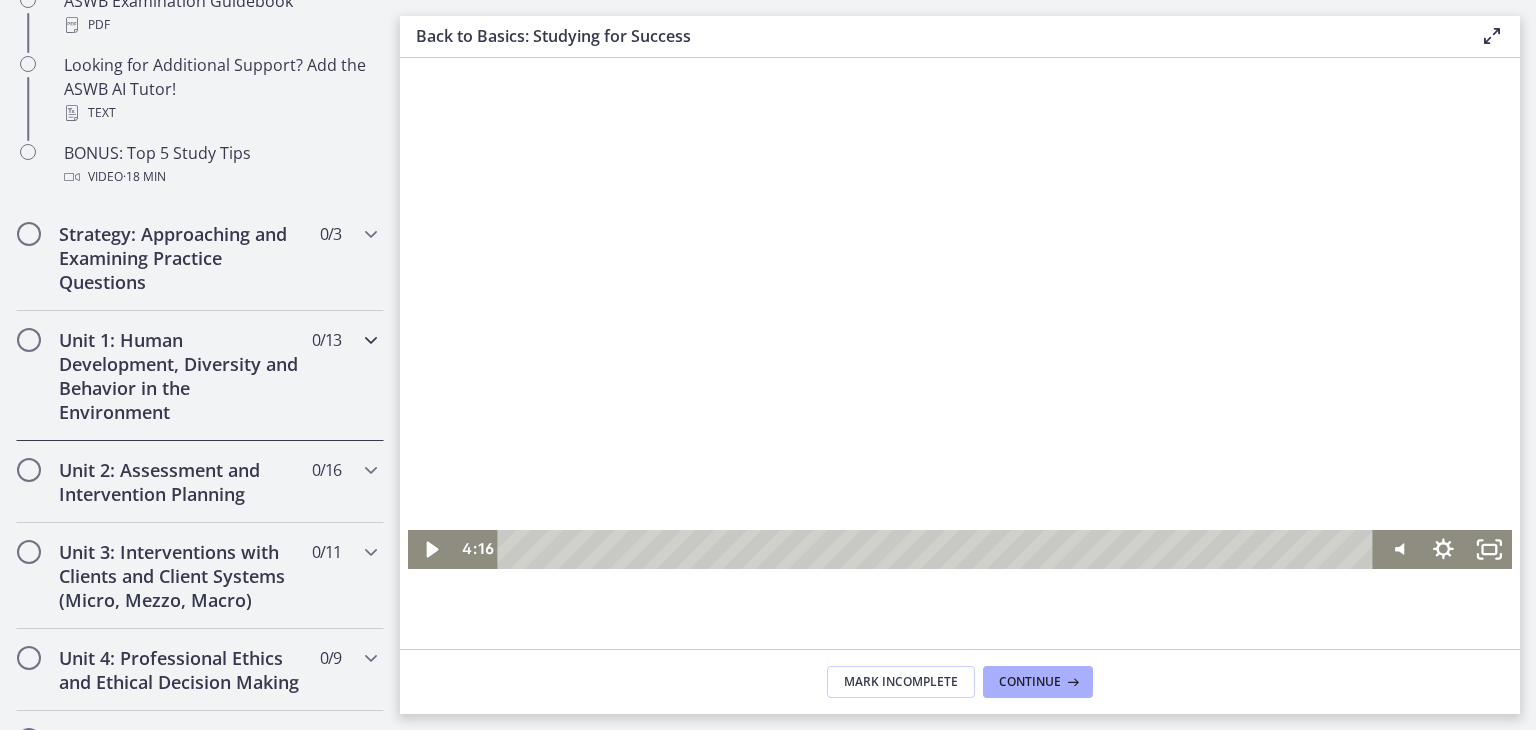 click on "Unit 1: Human Development, Diversity and Behavior in the Environment
0  /  13
Completed" at bounding box center [200, 376] 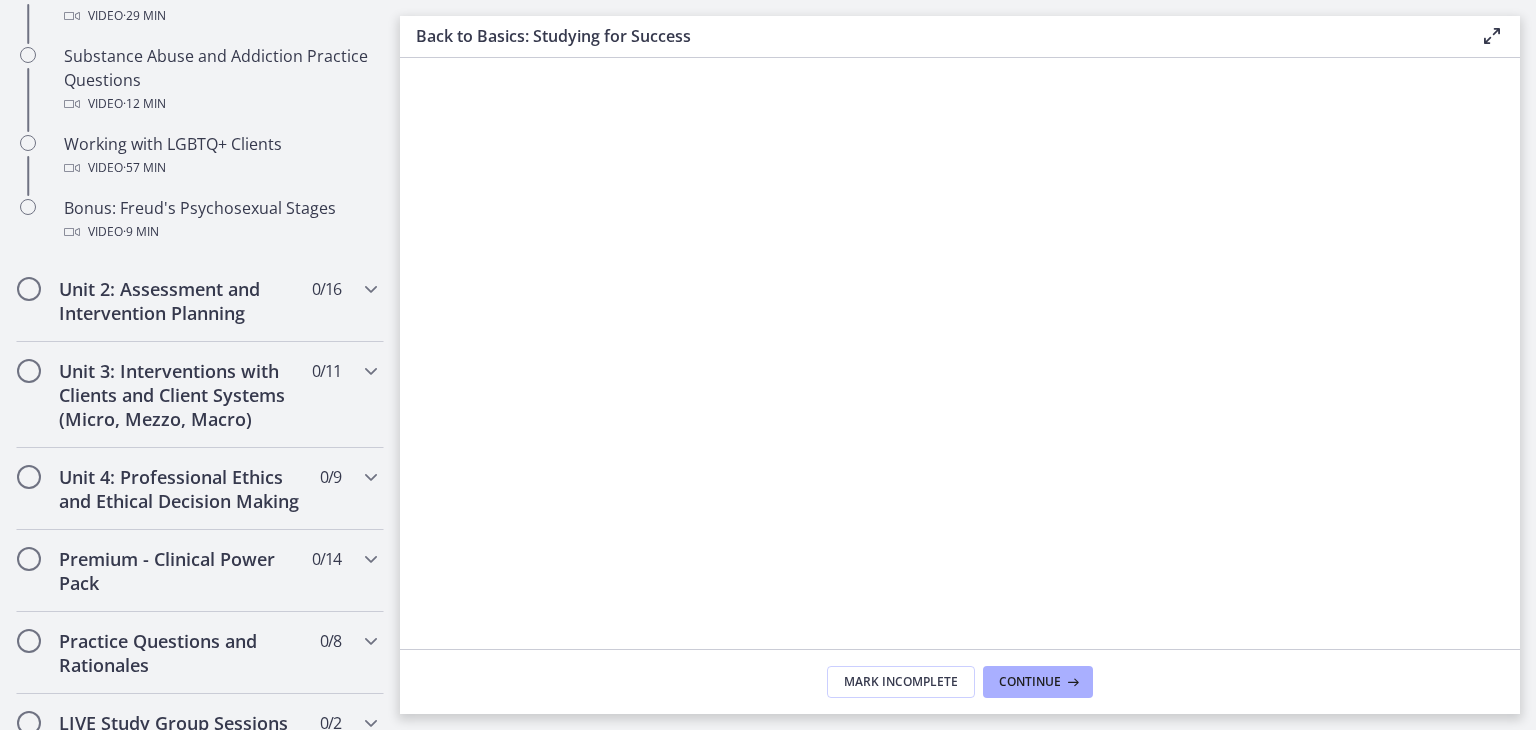 scroll, scrollTop: 1381, scrollLeft: 0, axis: vertical 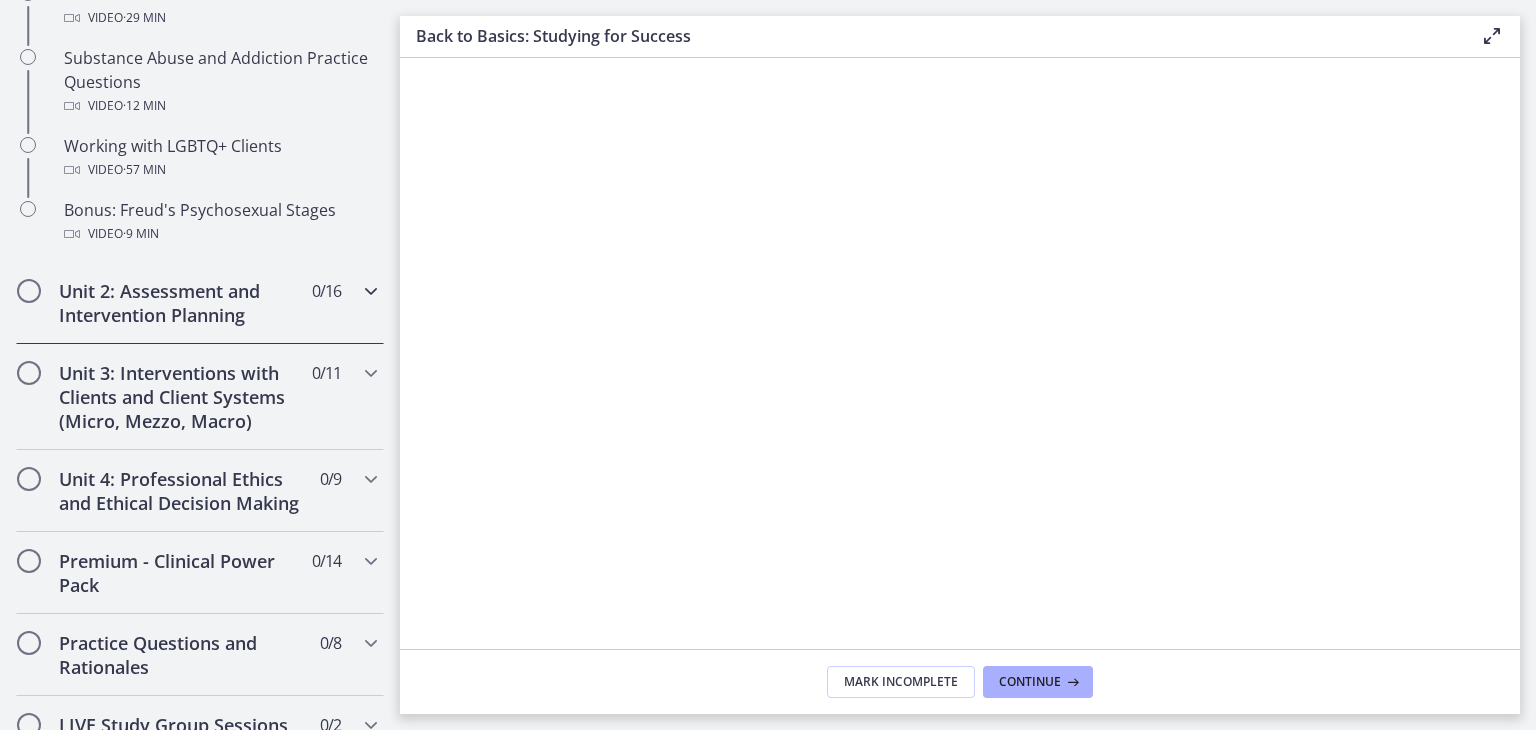 click on "Unit 2: Assessment and Intervention Planning" at bounding box center (181, 303) 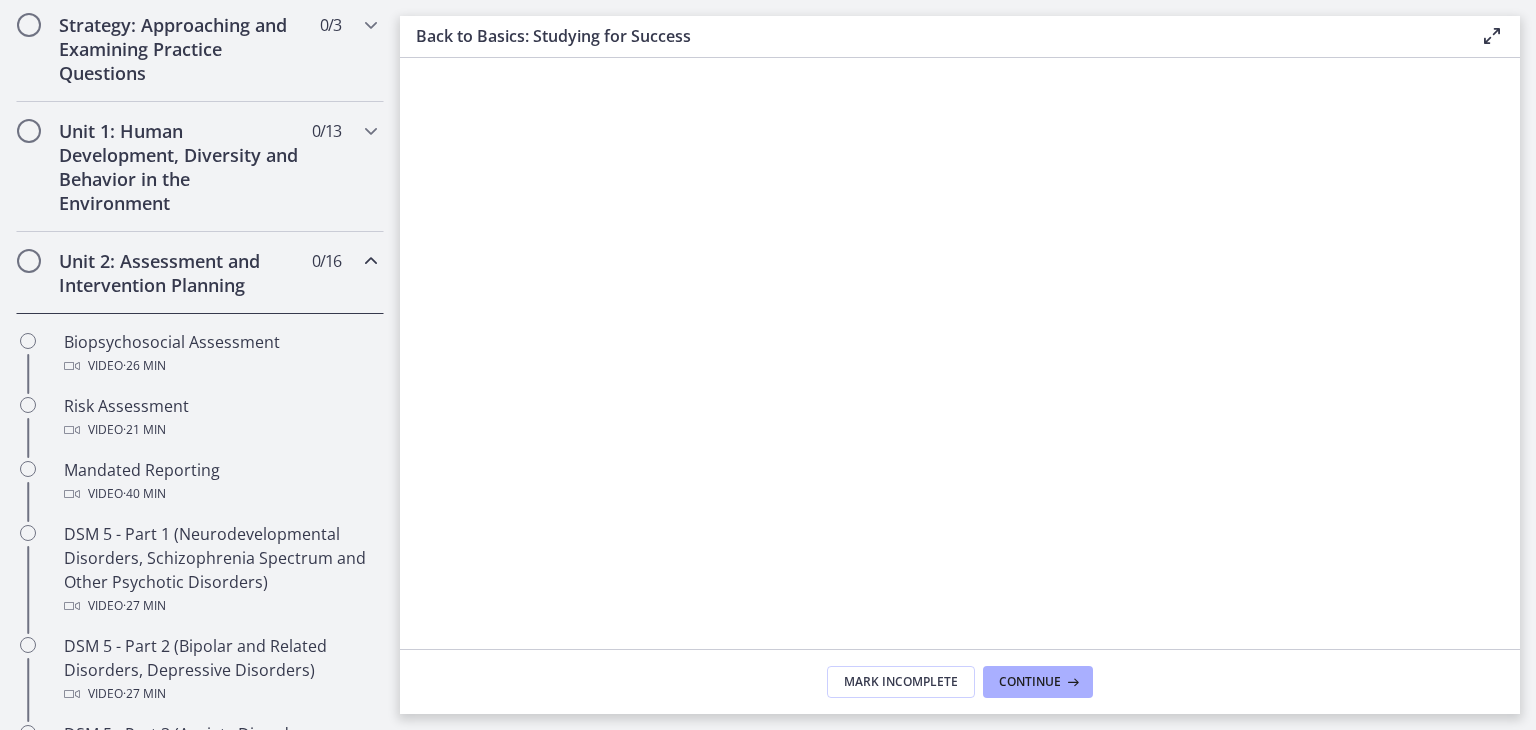 scroll, scrollTop: 460, scrollLeft: 0, axis: vertical 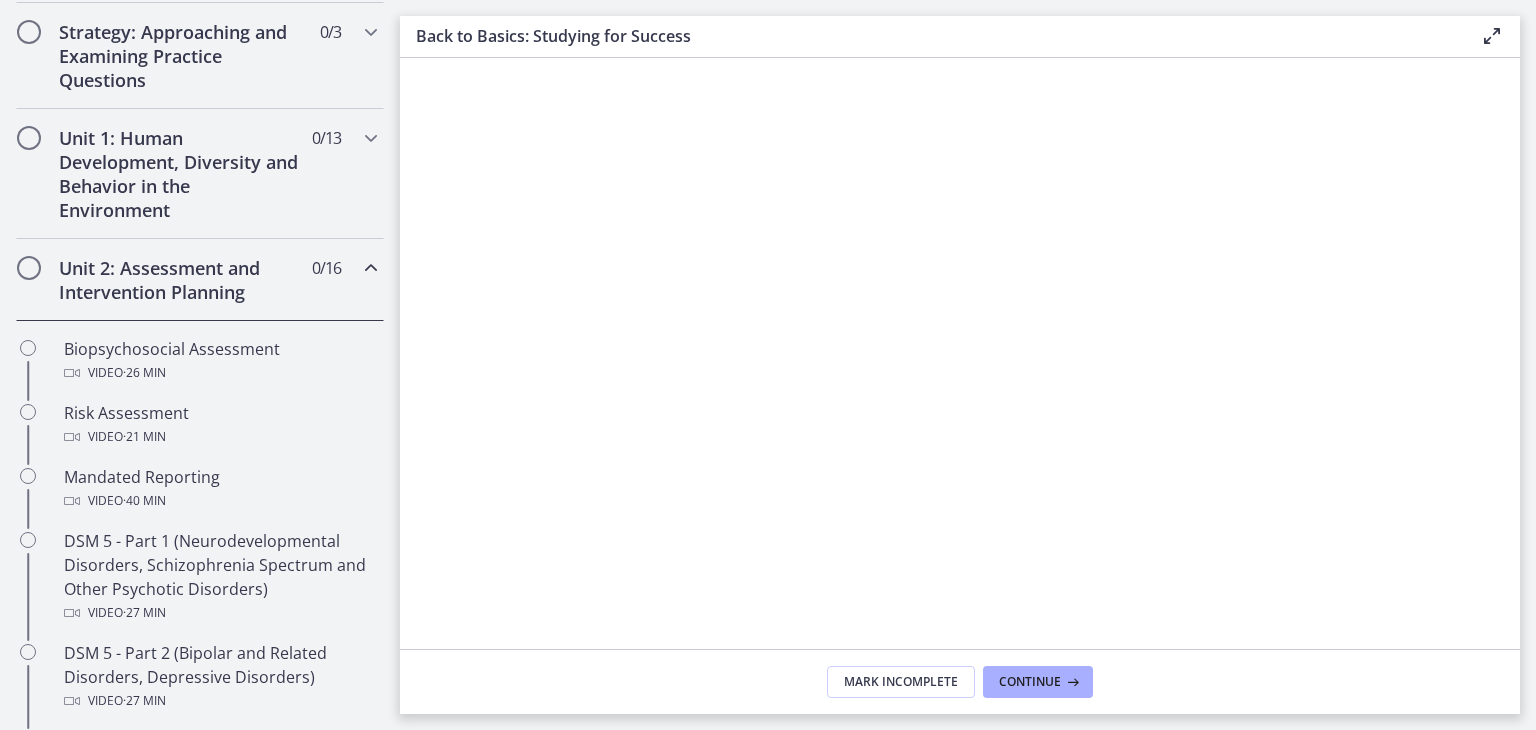click on "Unit 2: Assessment and Intervention Planning
0  /  16
Completed" at bounding box center [200, 280] 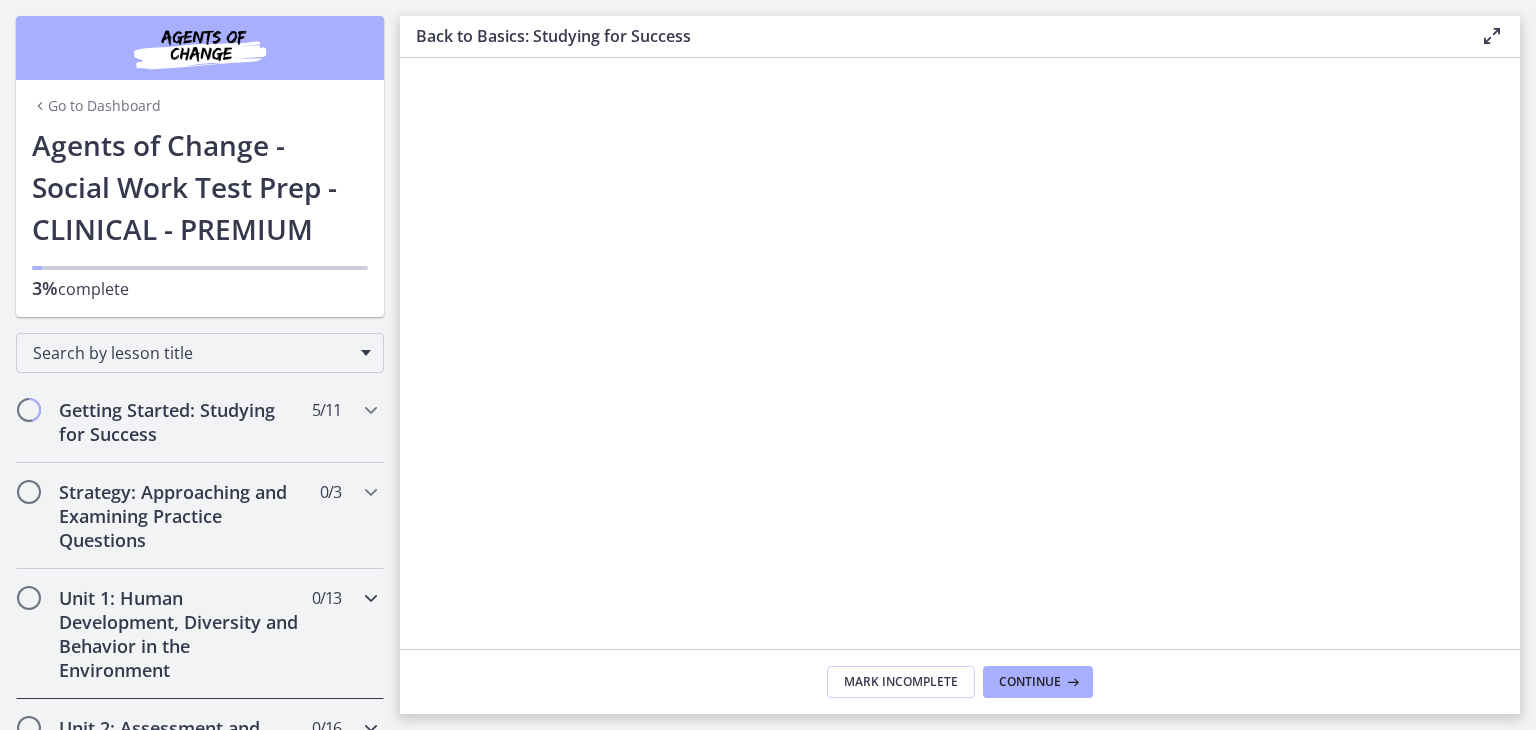 scroll, scrollTop: 3, scrollLeft: 0, axis: vertical 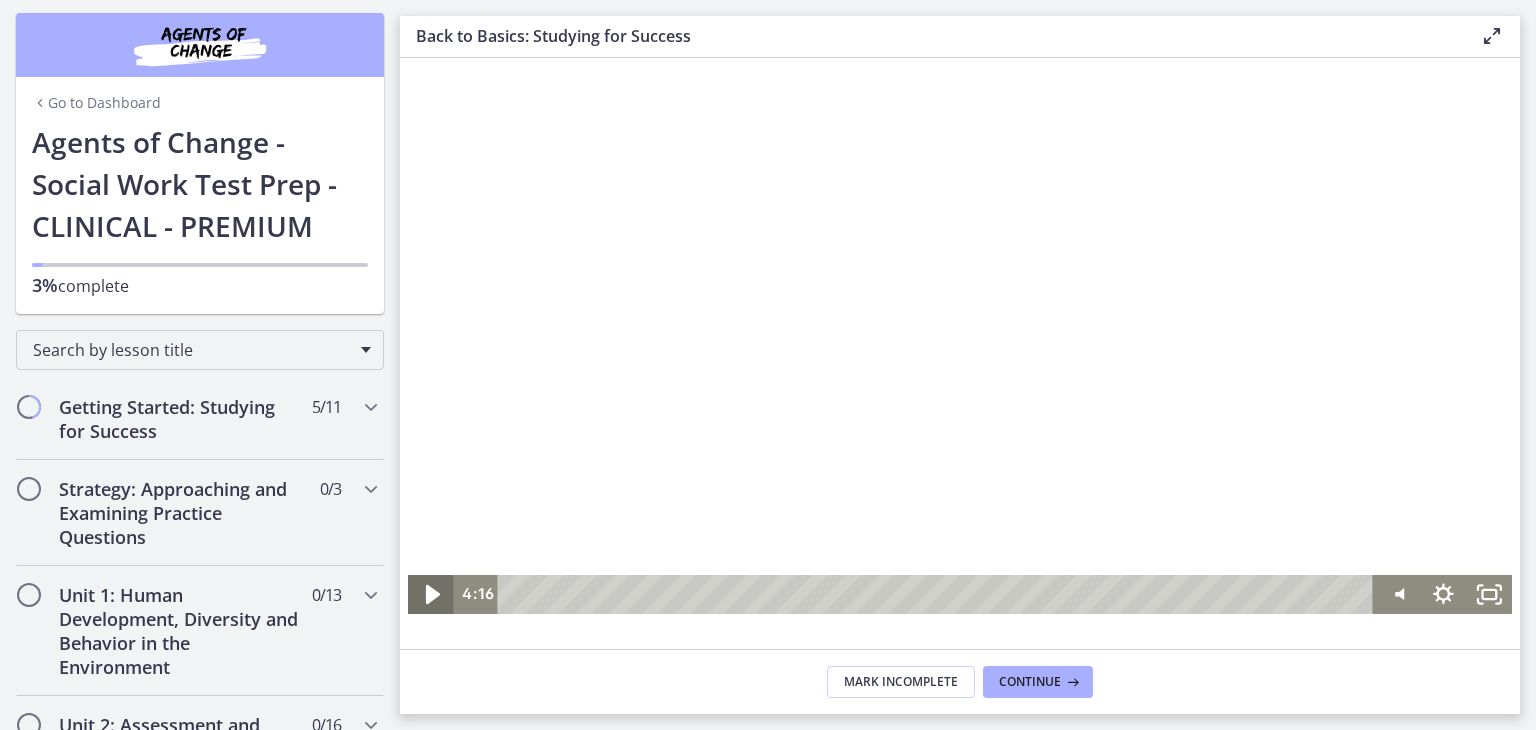 click 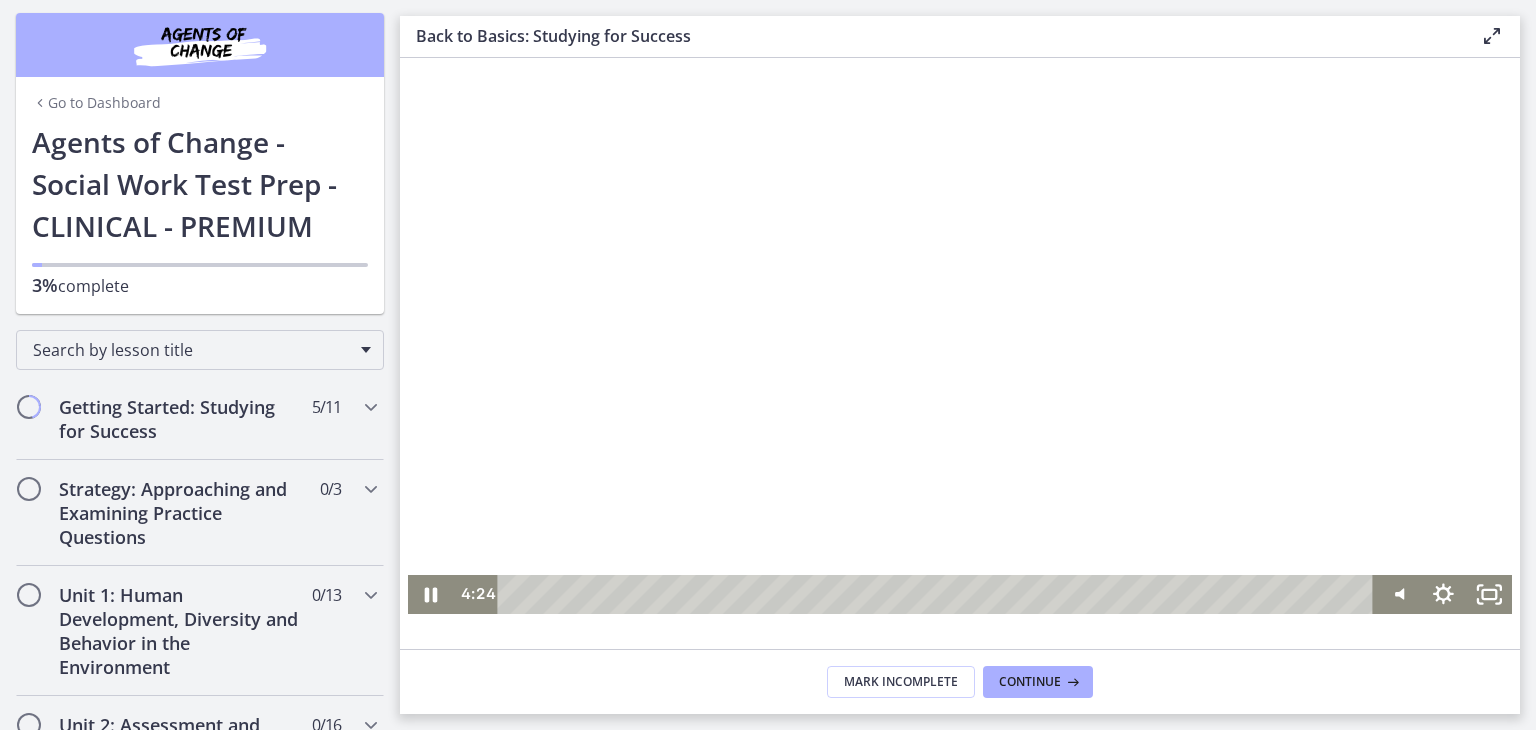 click at bounding box center (960, 302) 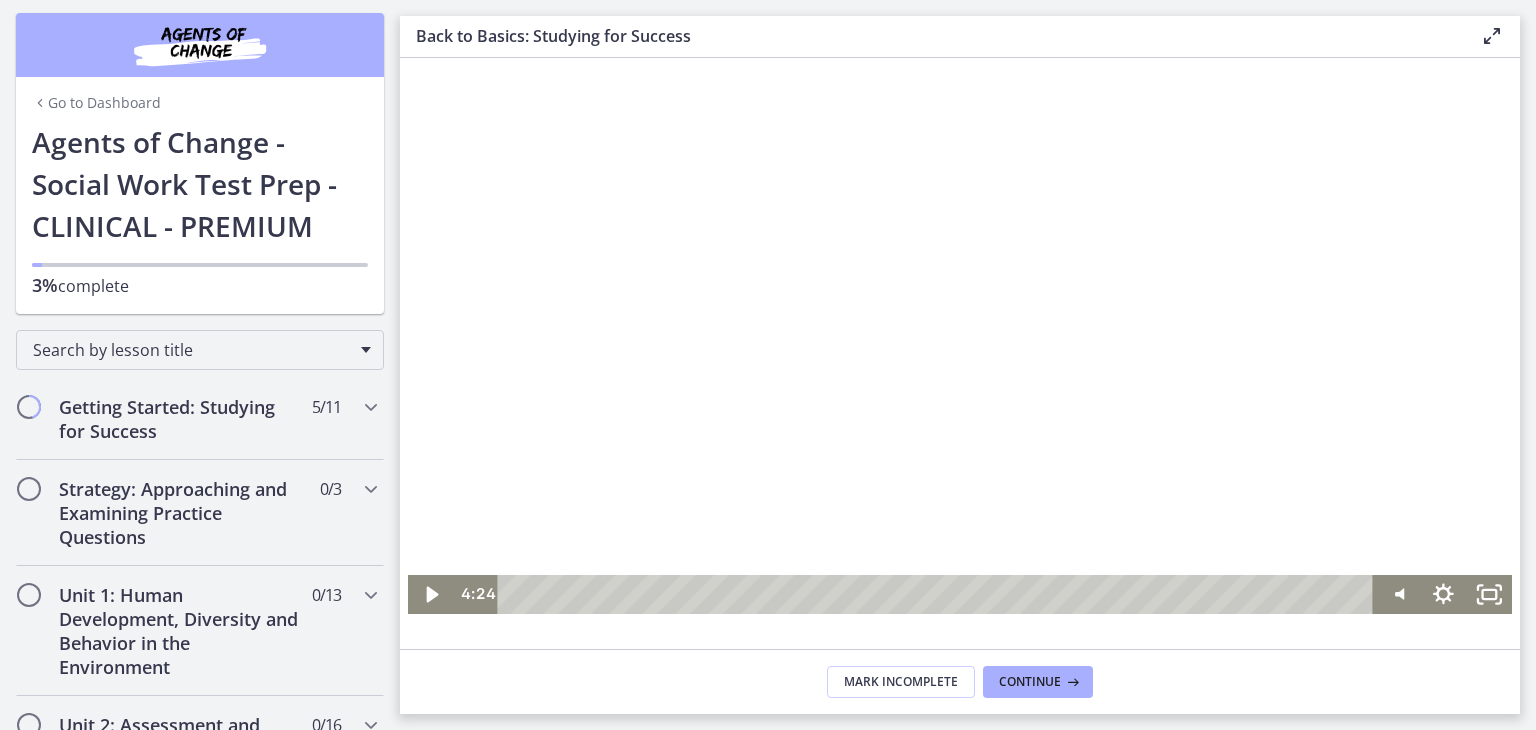 drag, startPoint x: 1008, startPoint y: 465, endPoint x: 920, endPoint y: 442, distance: 90.95603 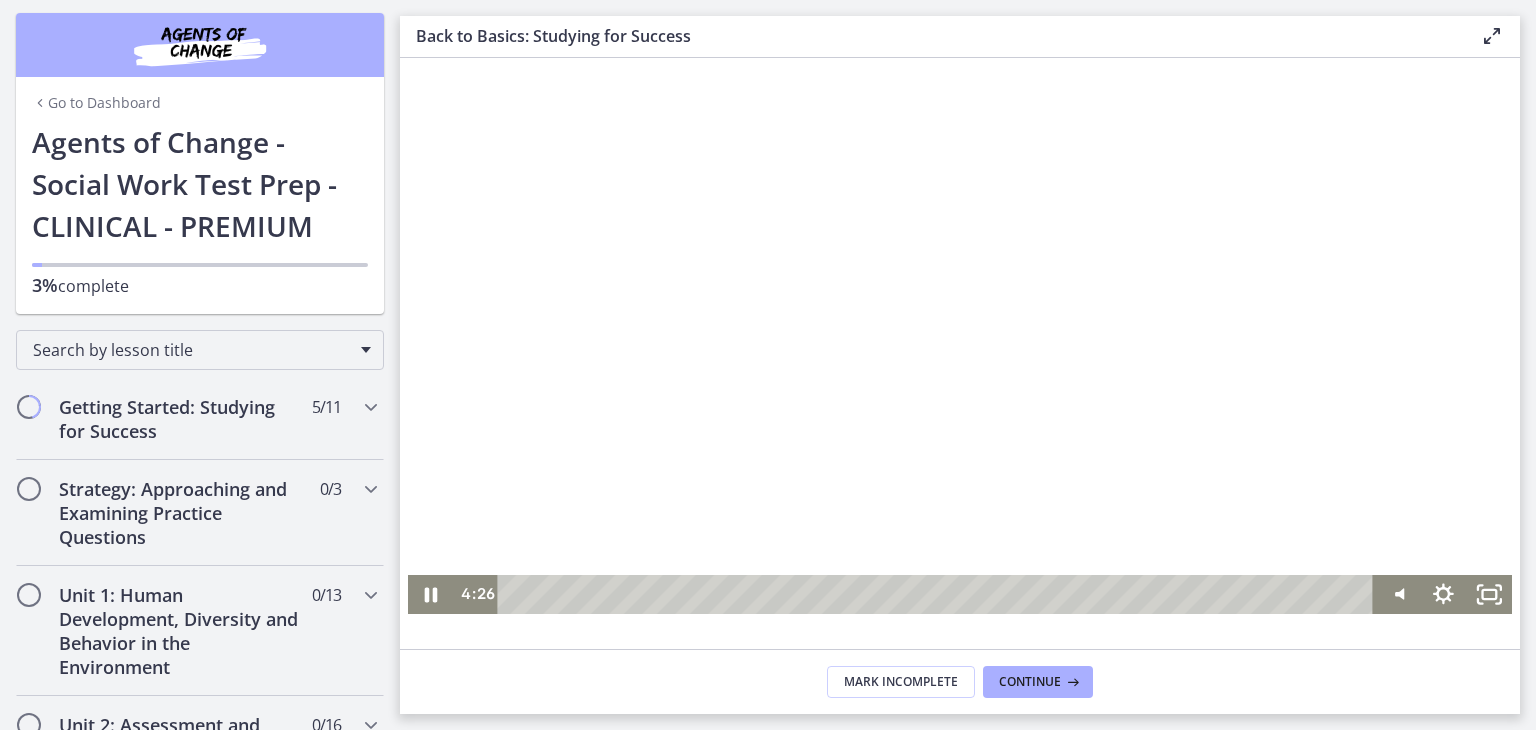click at bounding box center [960, 302] 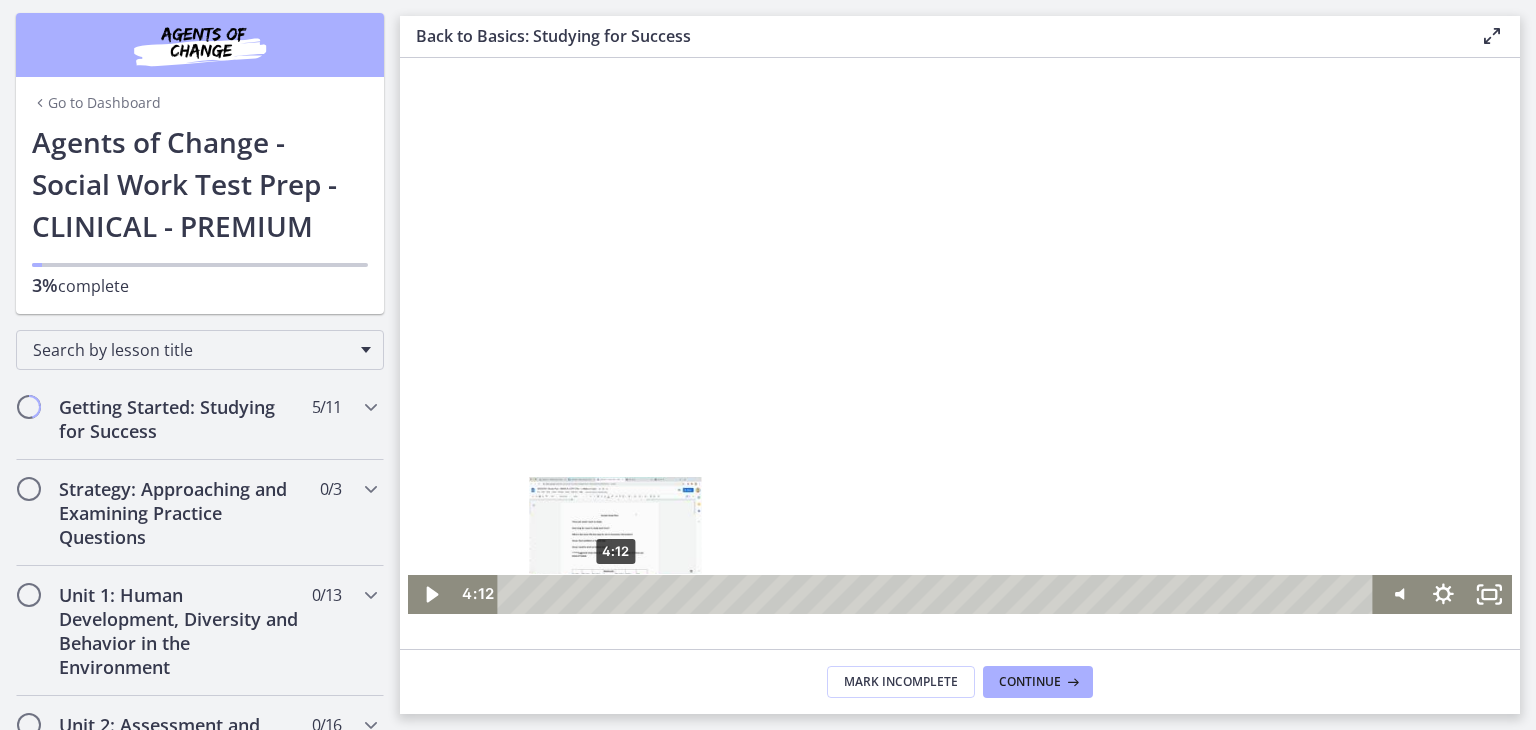 click at bounding box center [615, 594] 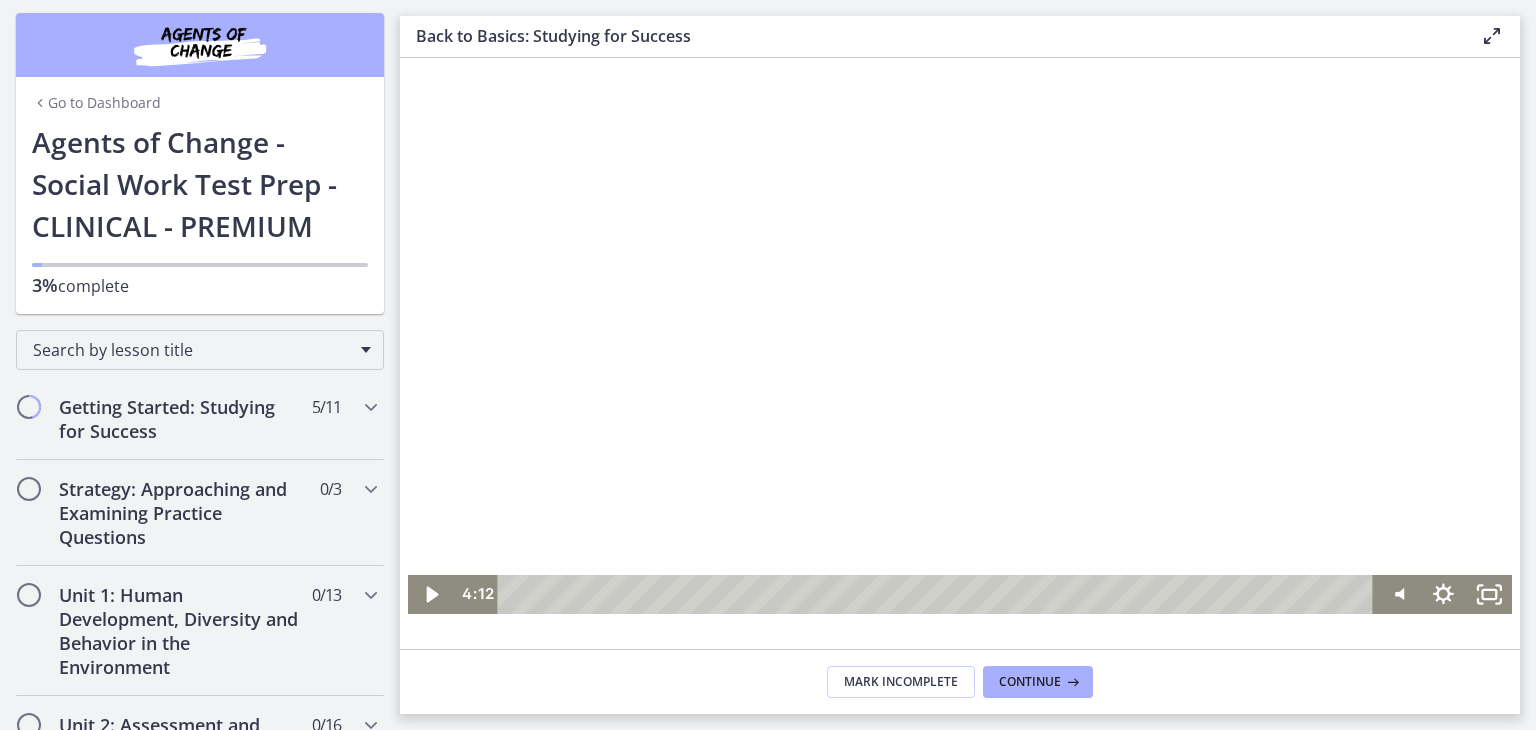 click at bounding box center (960, 302) 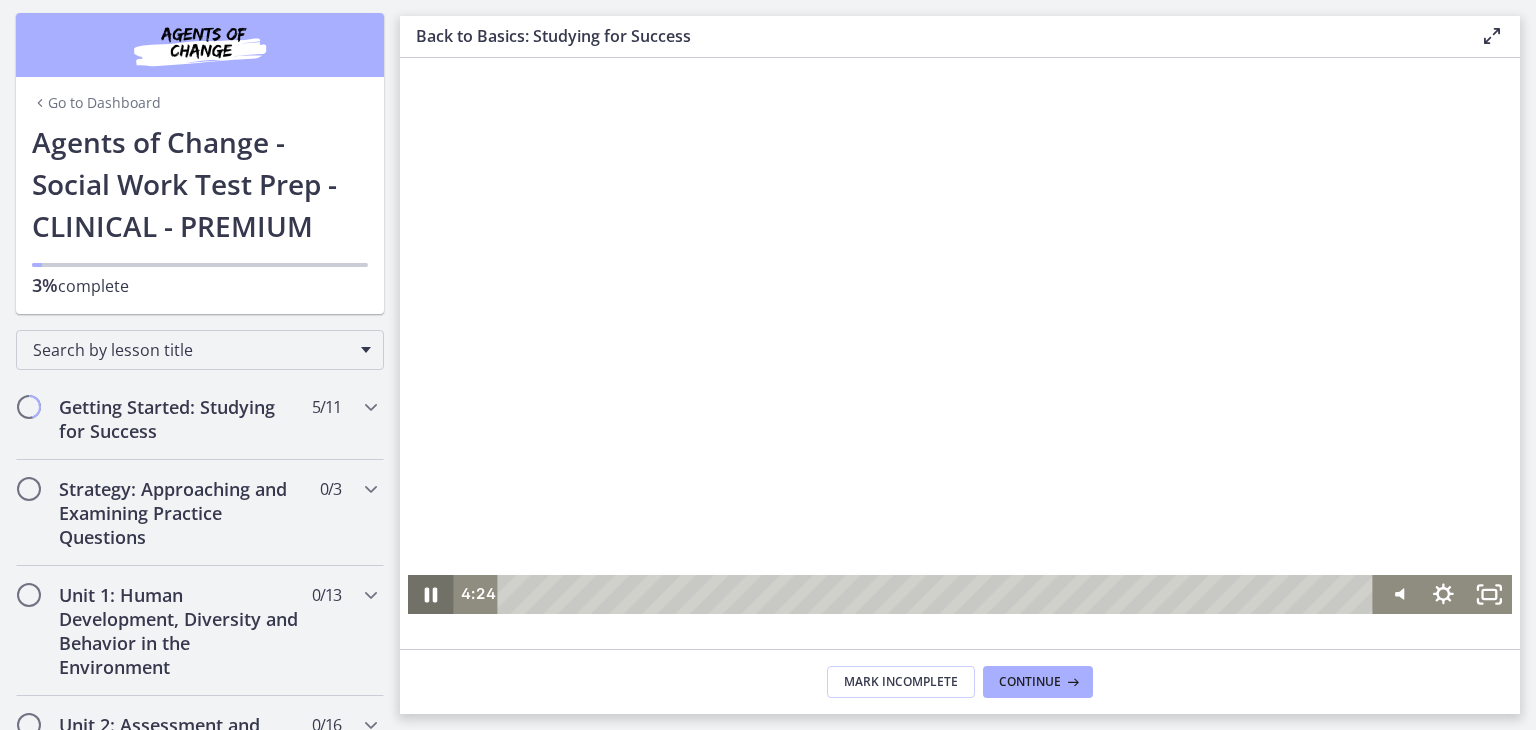 click 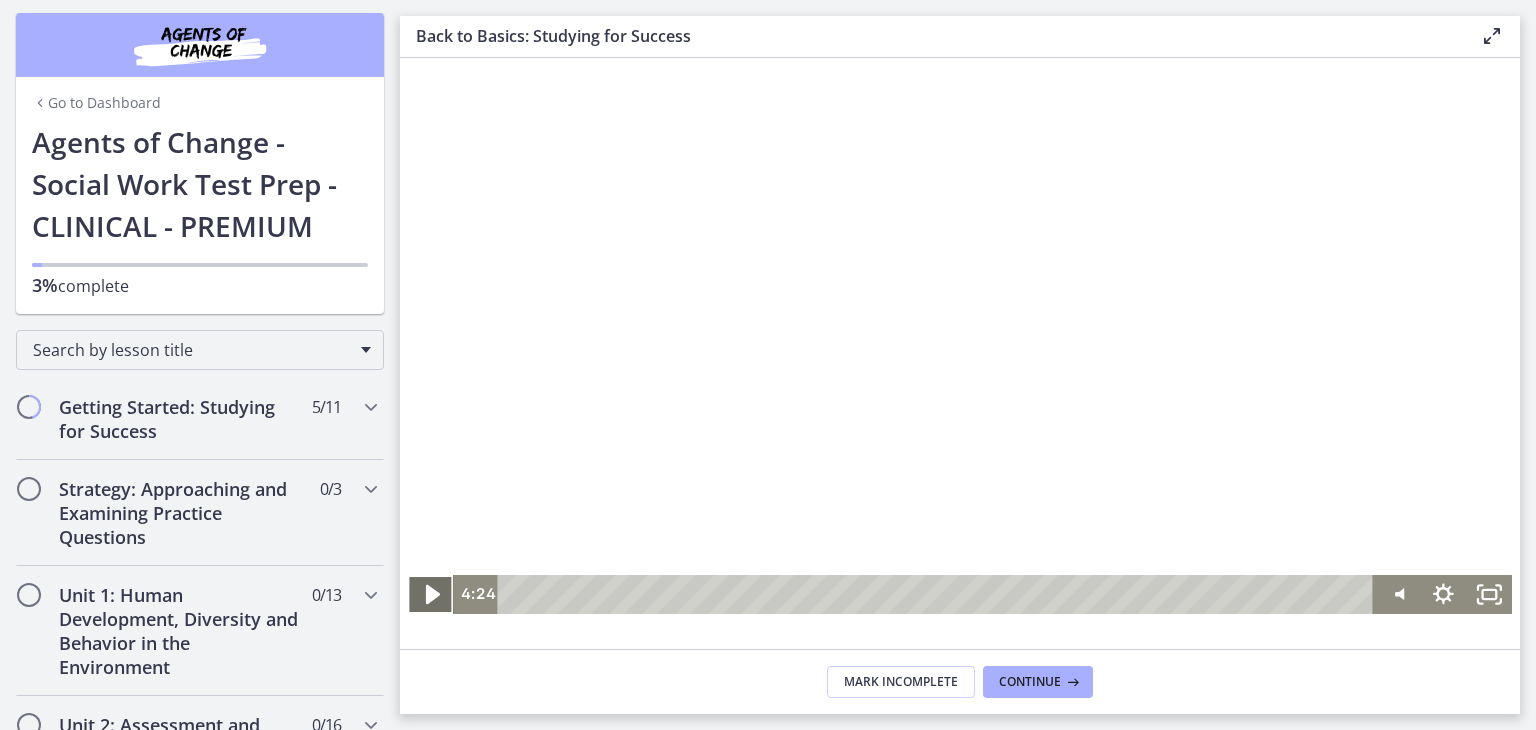 click 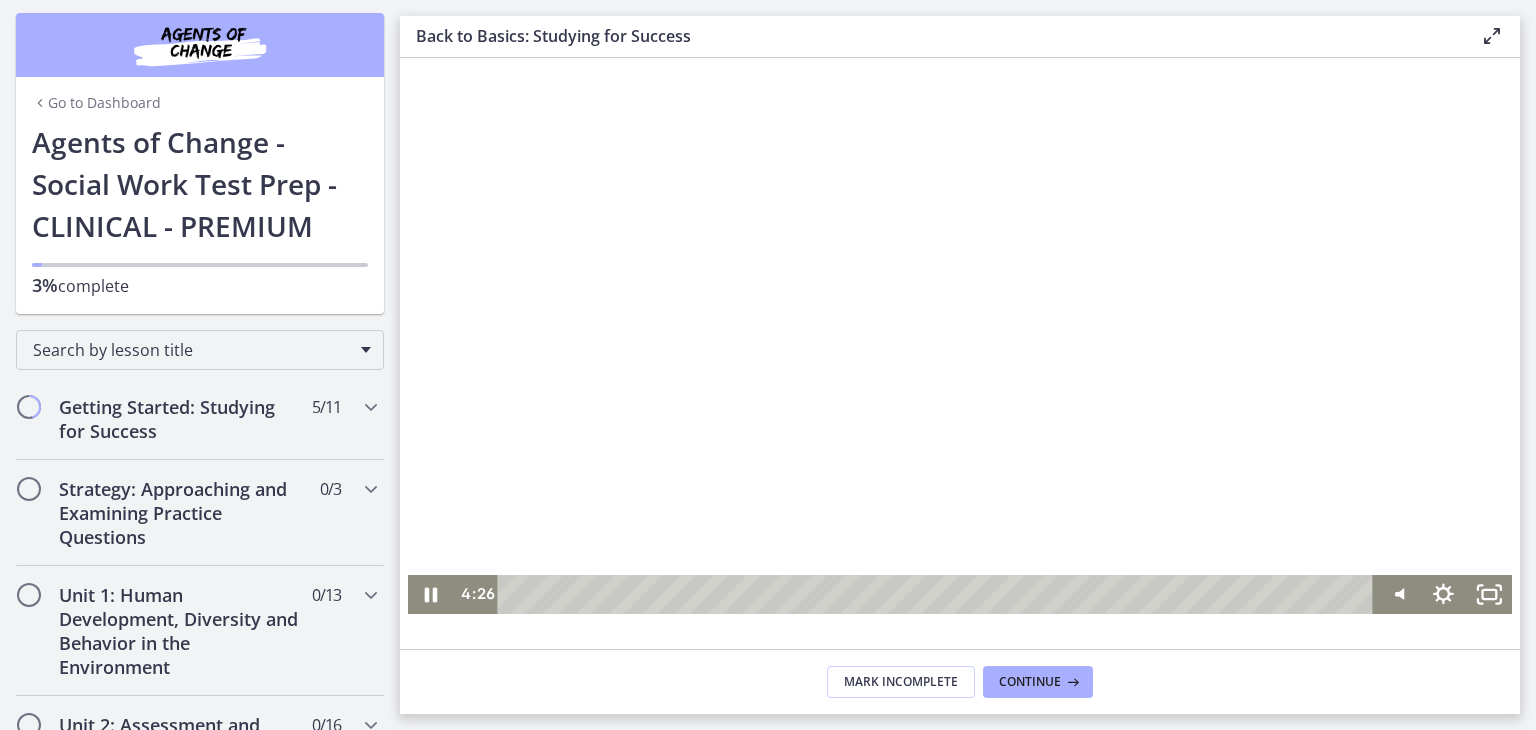 click at bounding box center [960, 302] 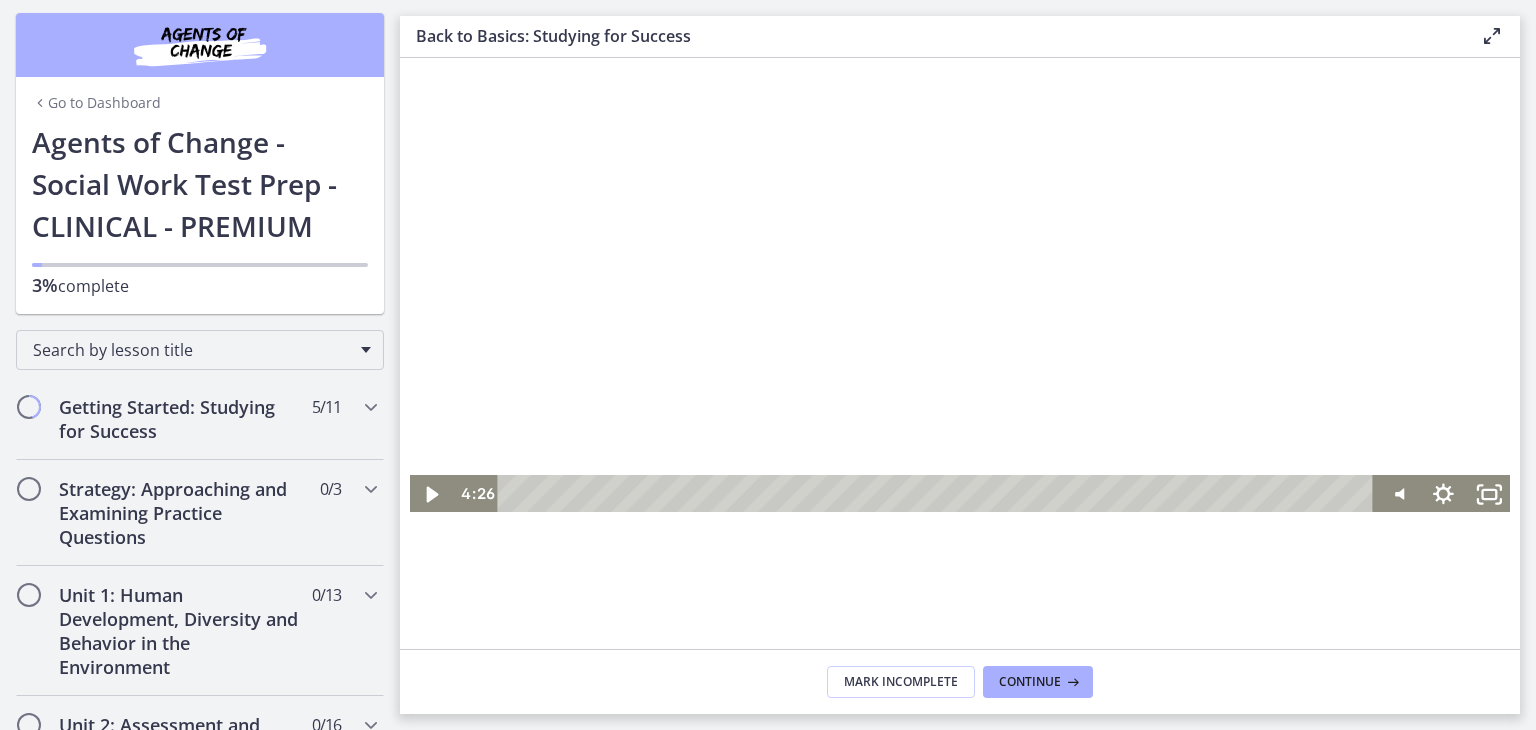 scroll, scrollTop: 287, scrollLeft: 0, axis: vertical 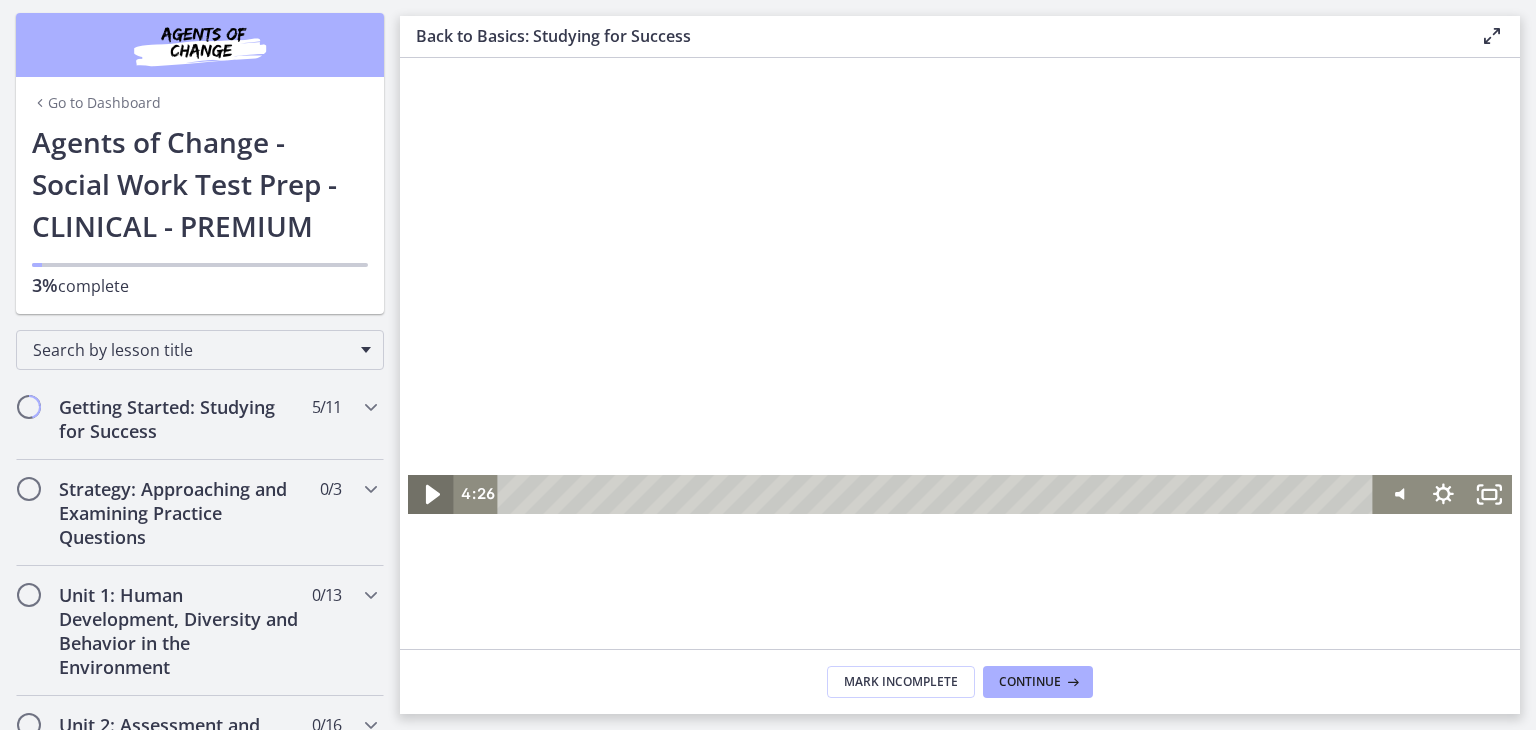 click 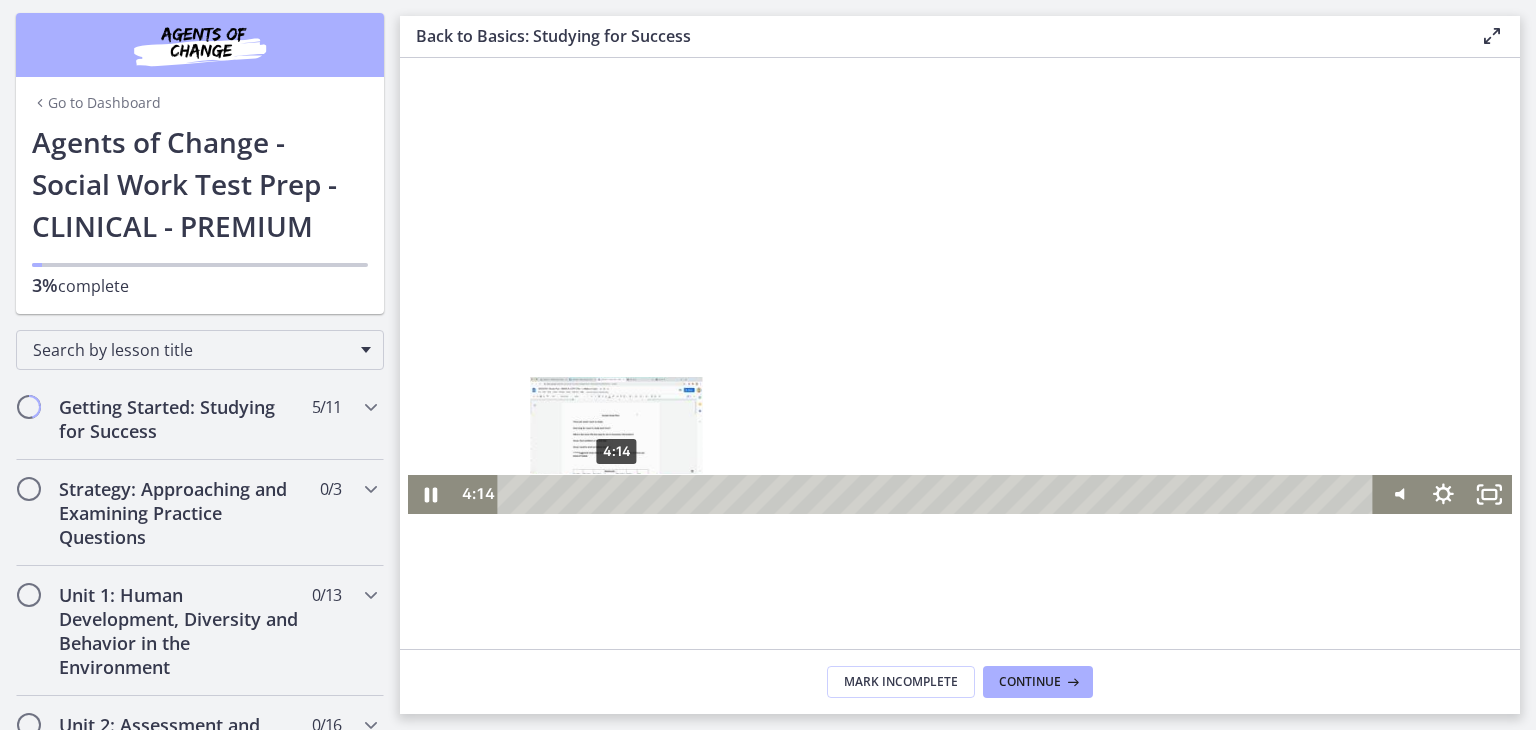click at bounding box center [616, 494] 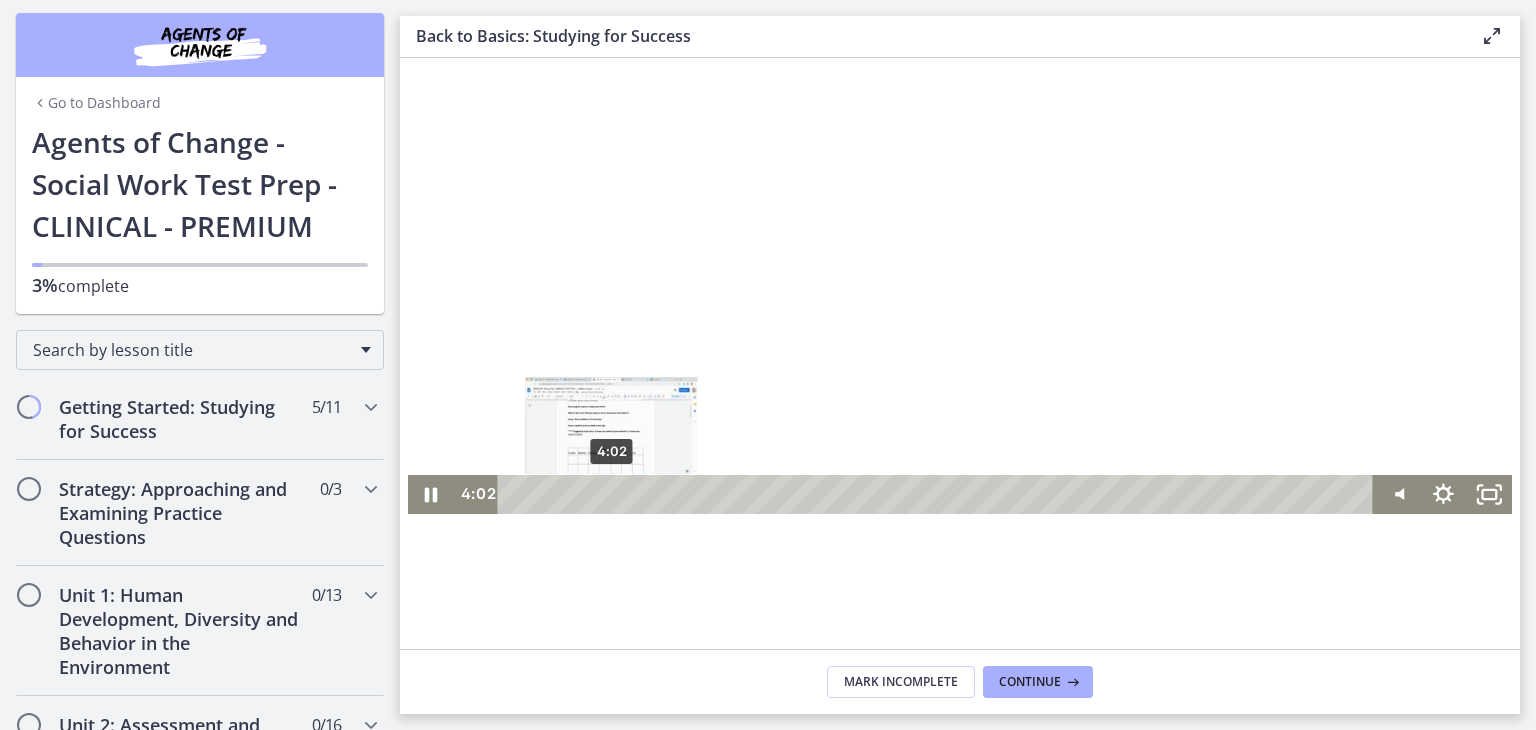 click at bounding box center [611, 494] 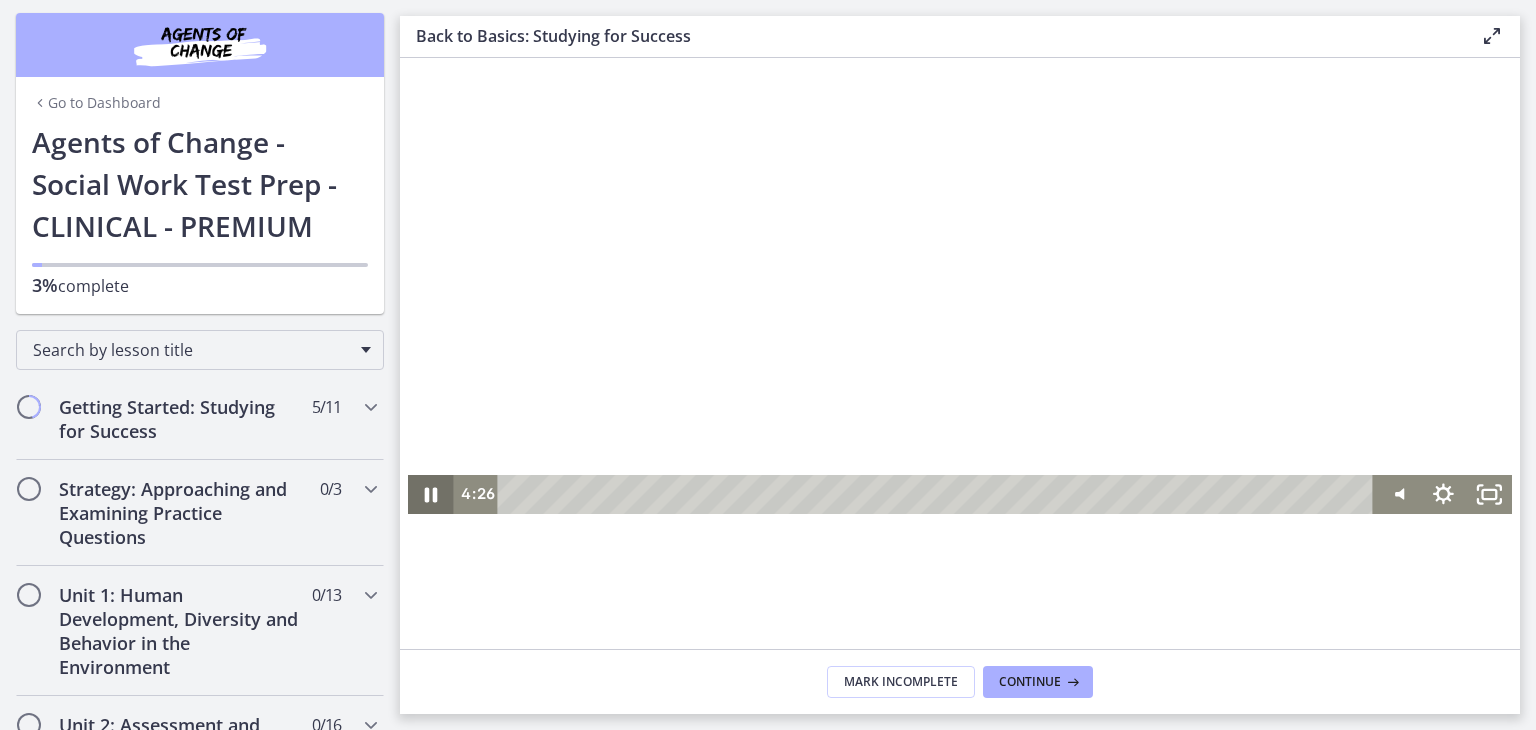click 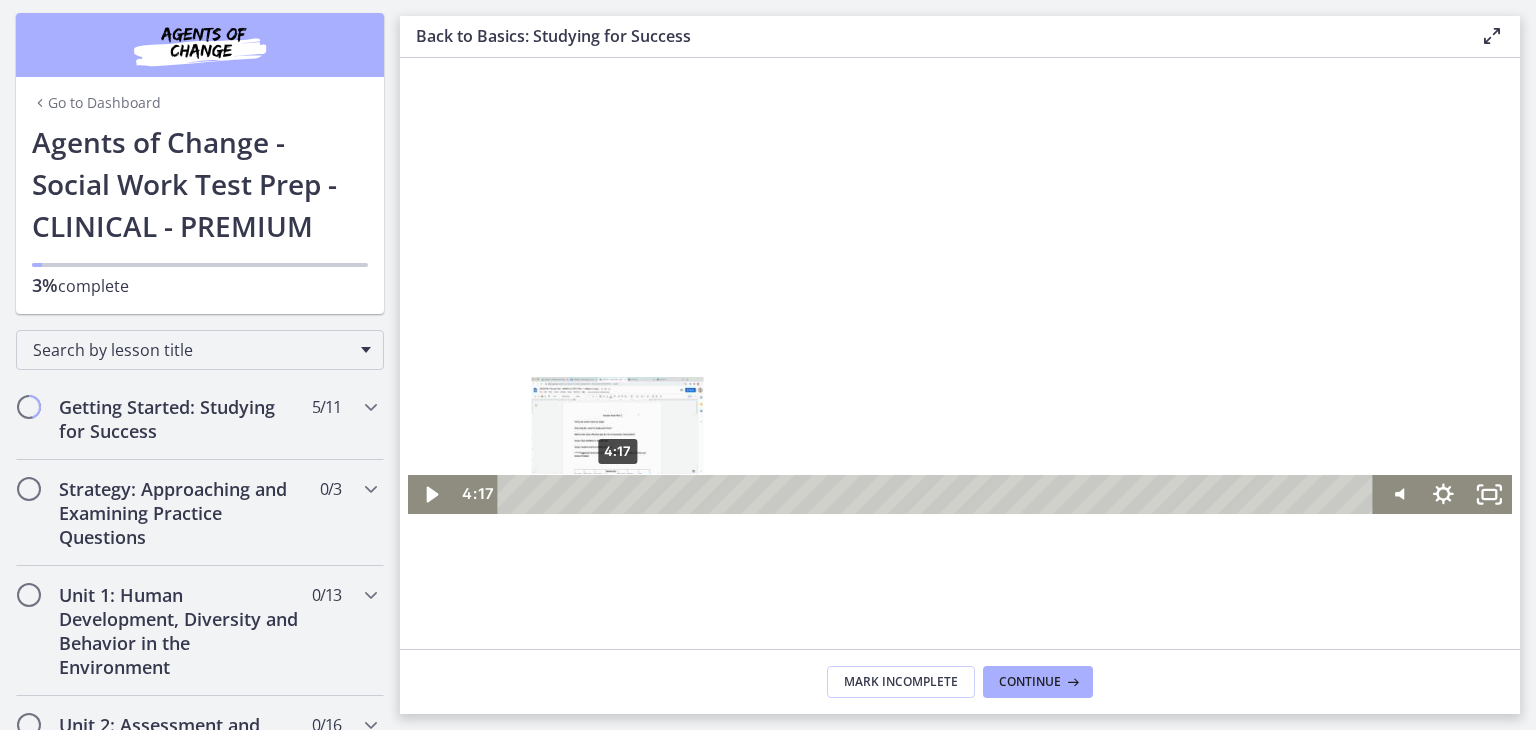 click at bounding box center (617, 494) 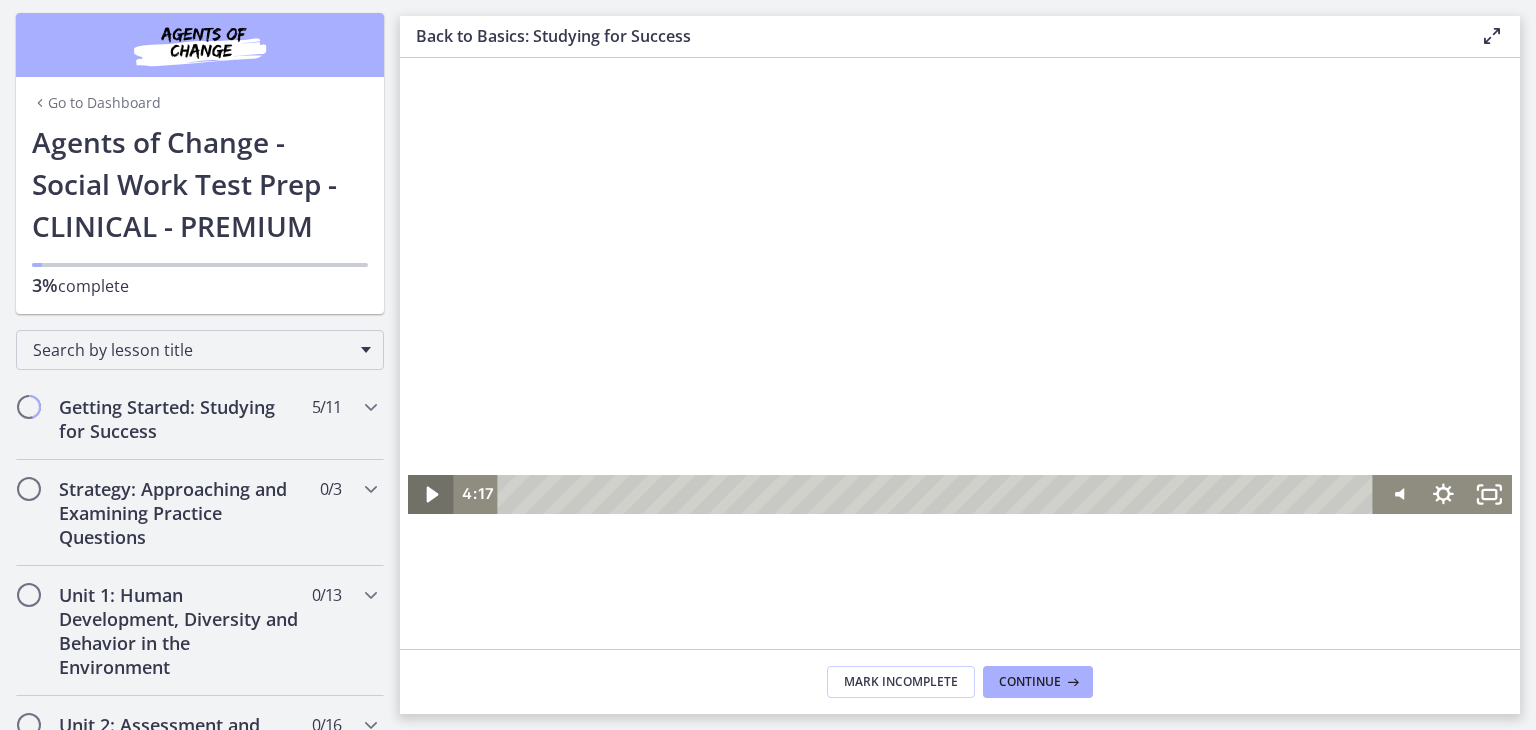 click 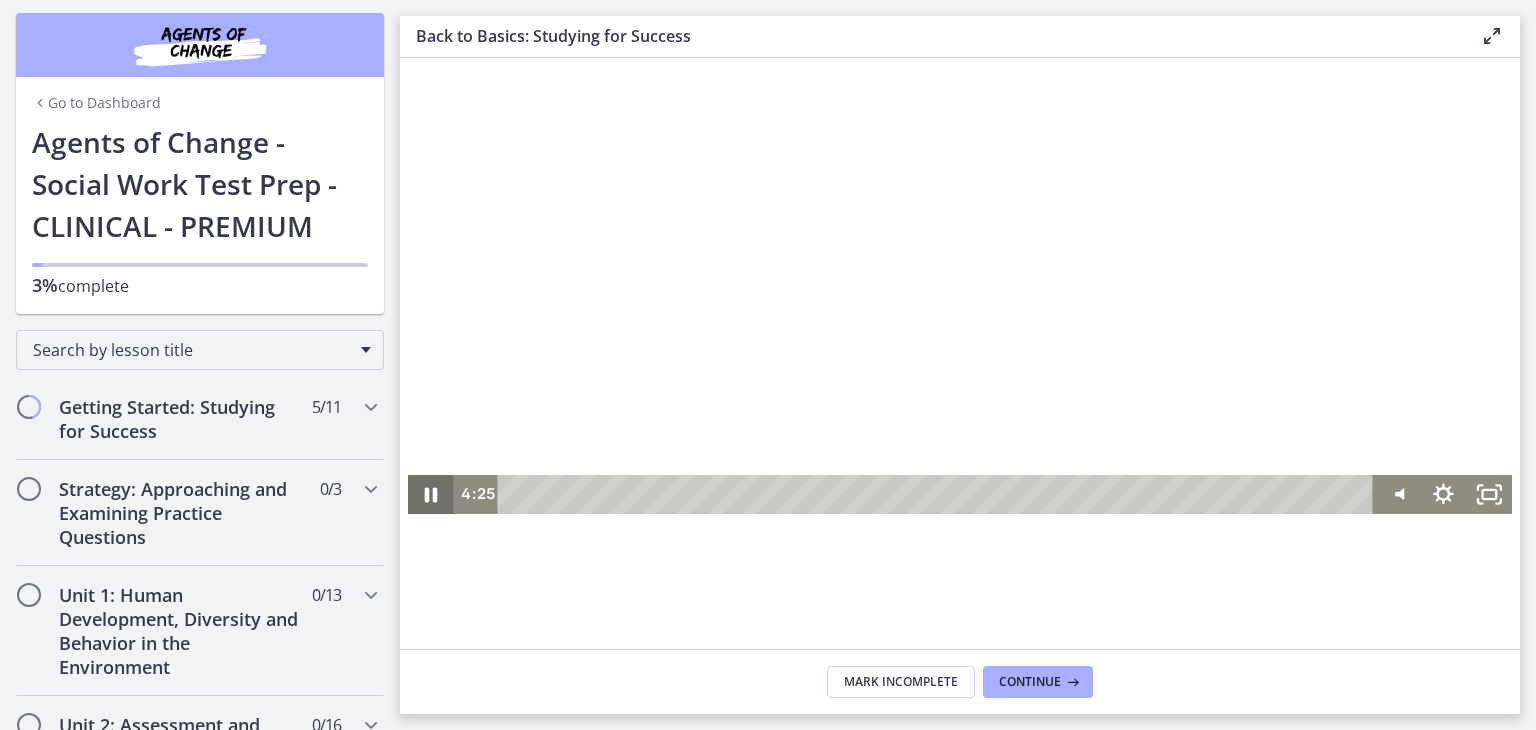 click 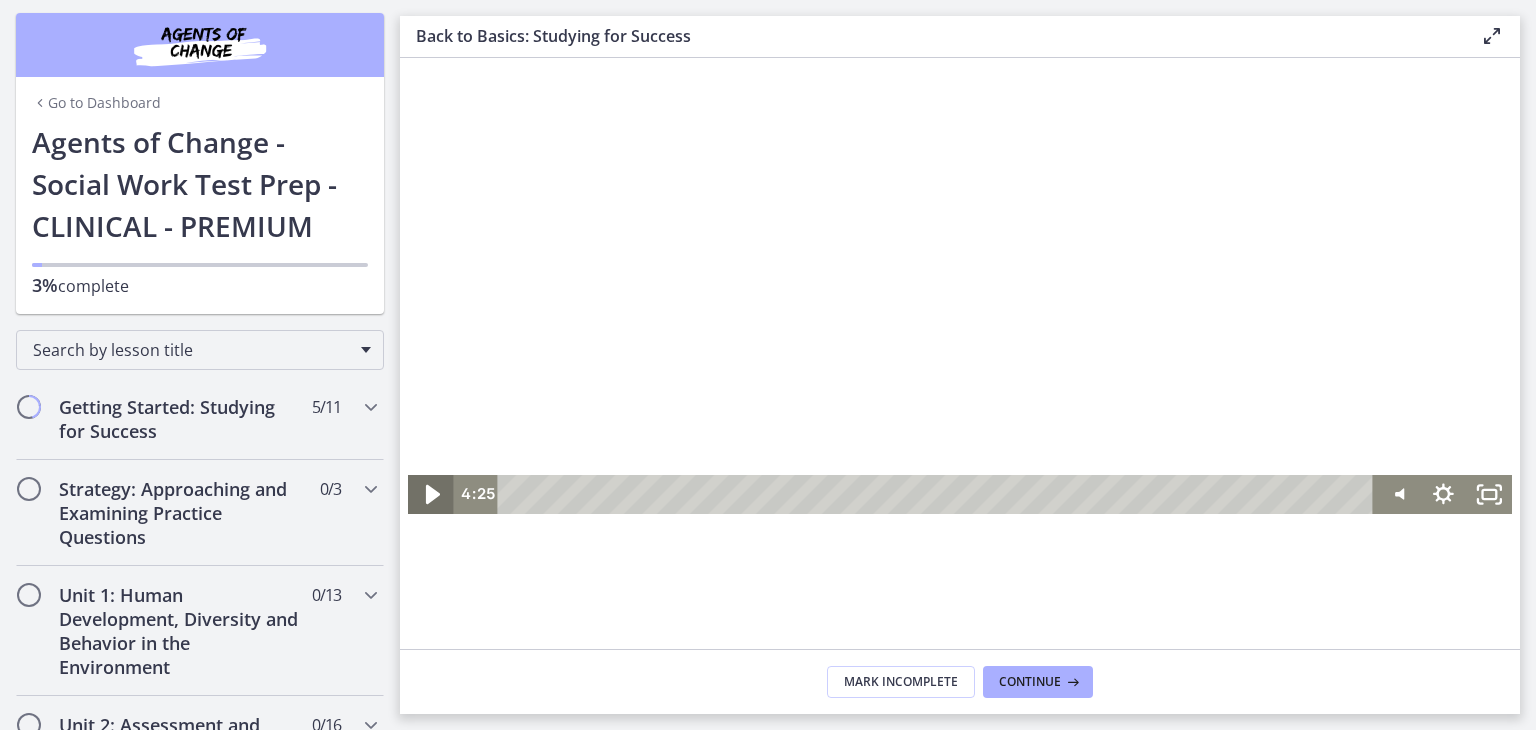 click 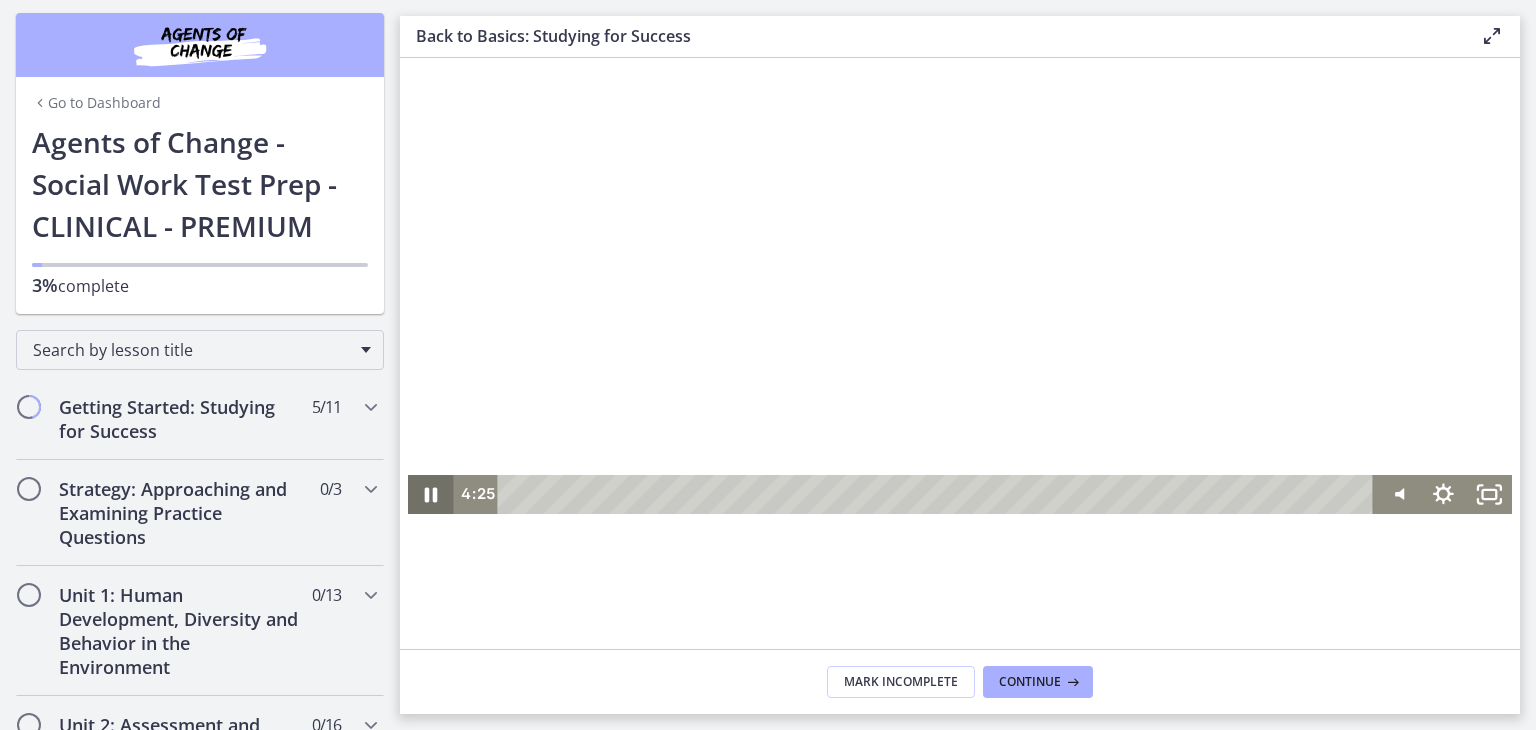 click 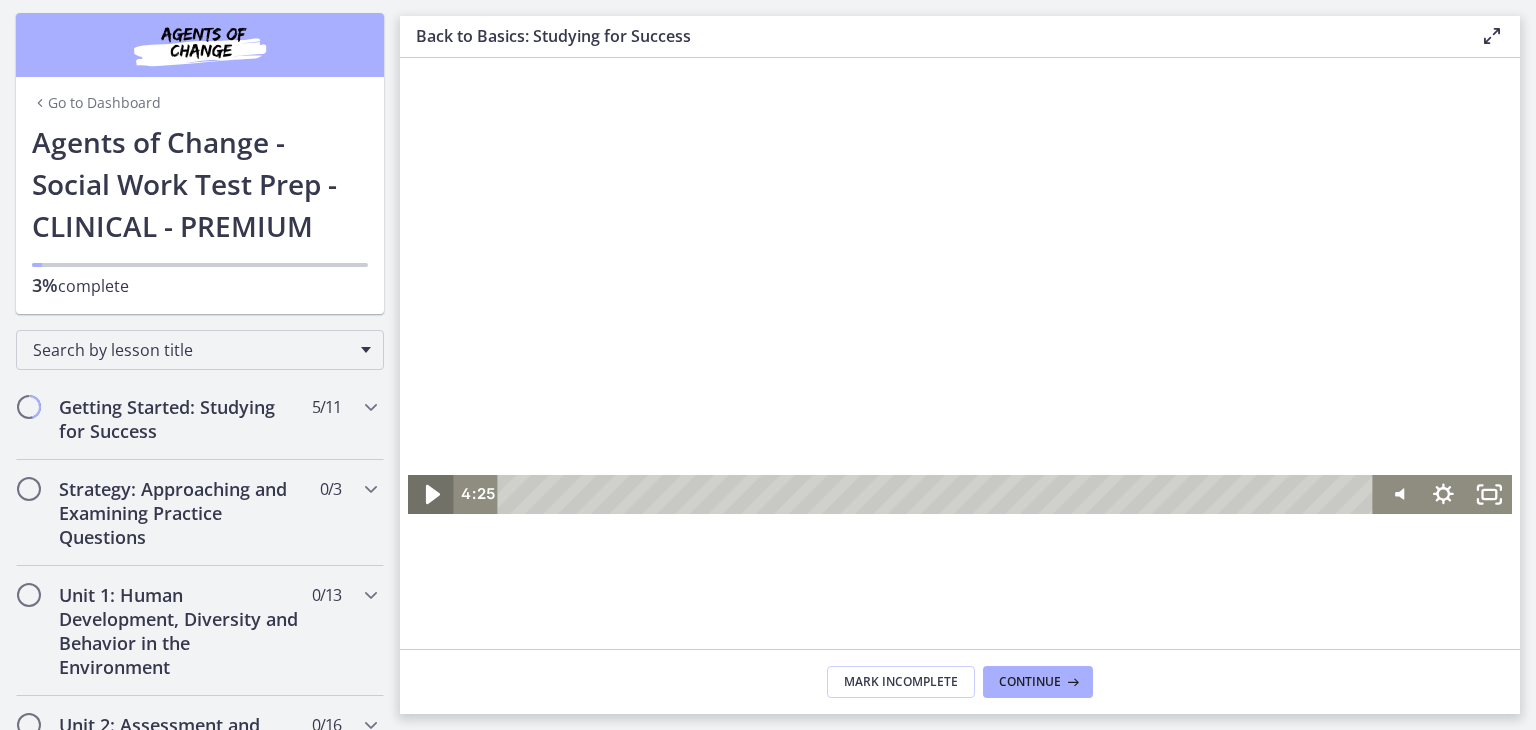 click 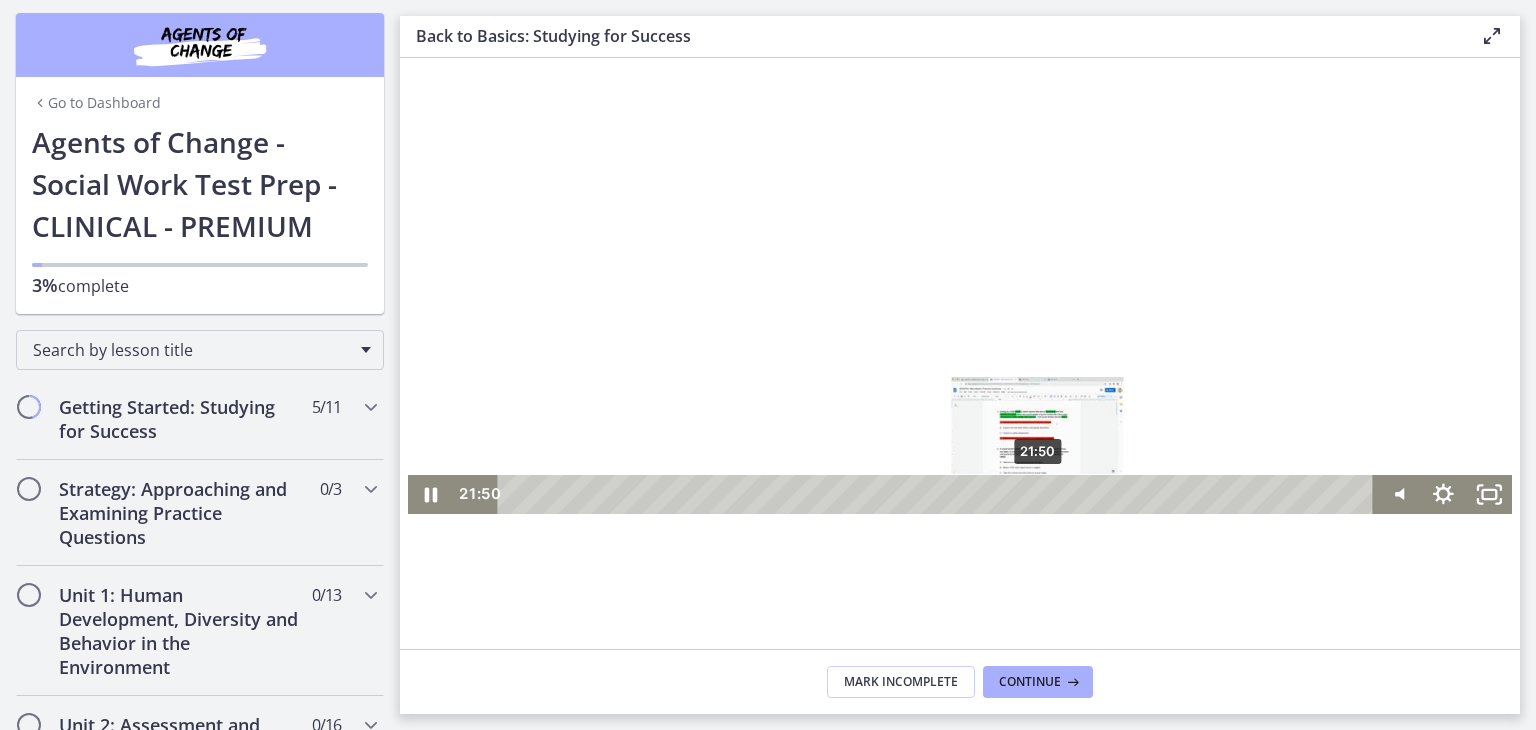 click on "21:50" at bounding box center (939, 494) 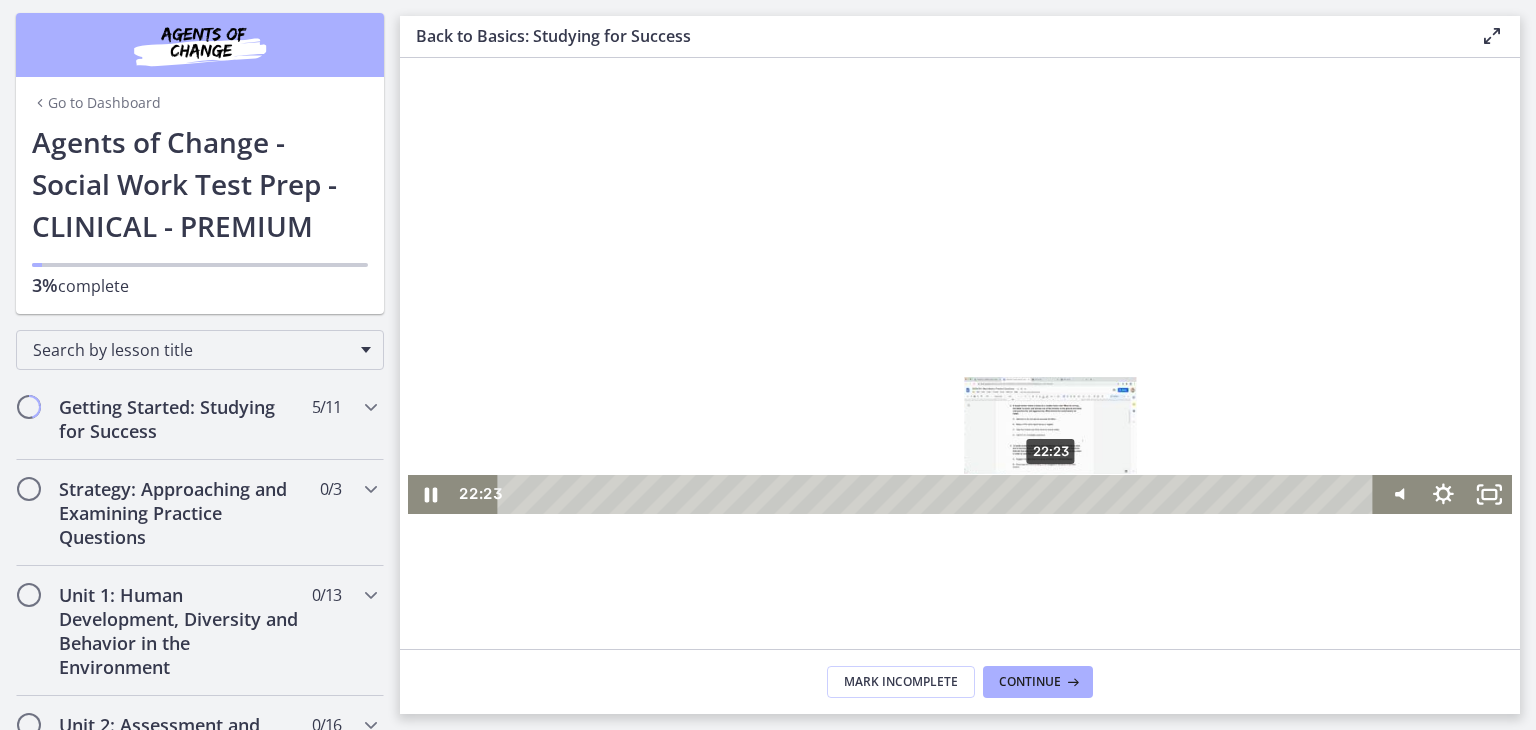 click on "22:23" at bounding box center [939, 494] 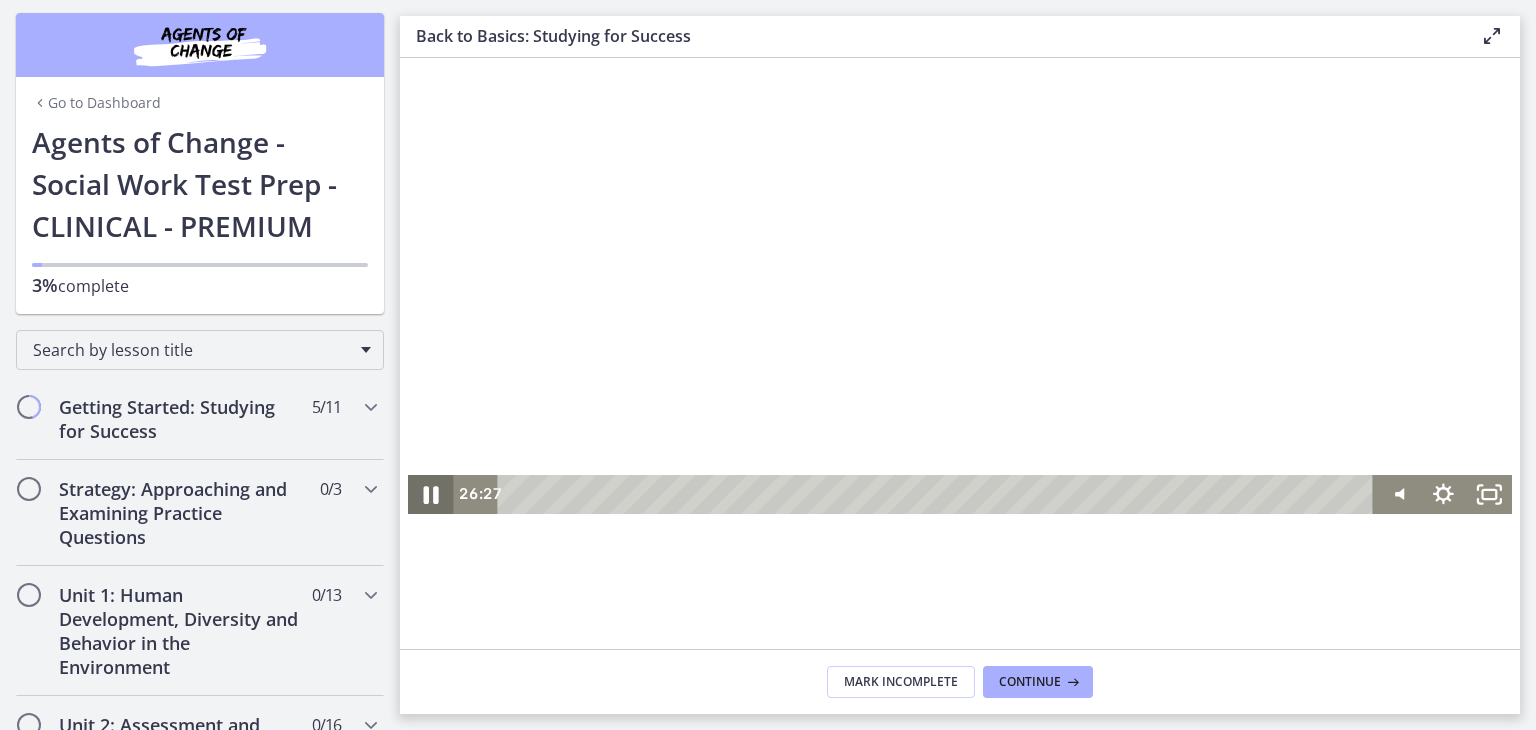 click 